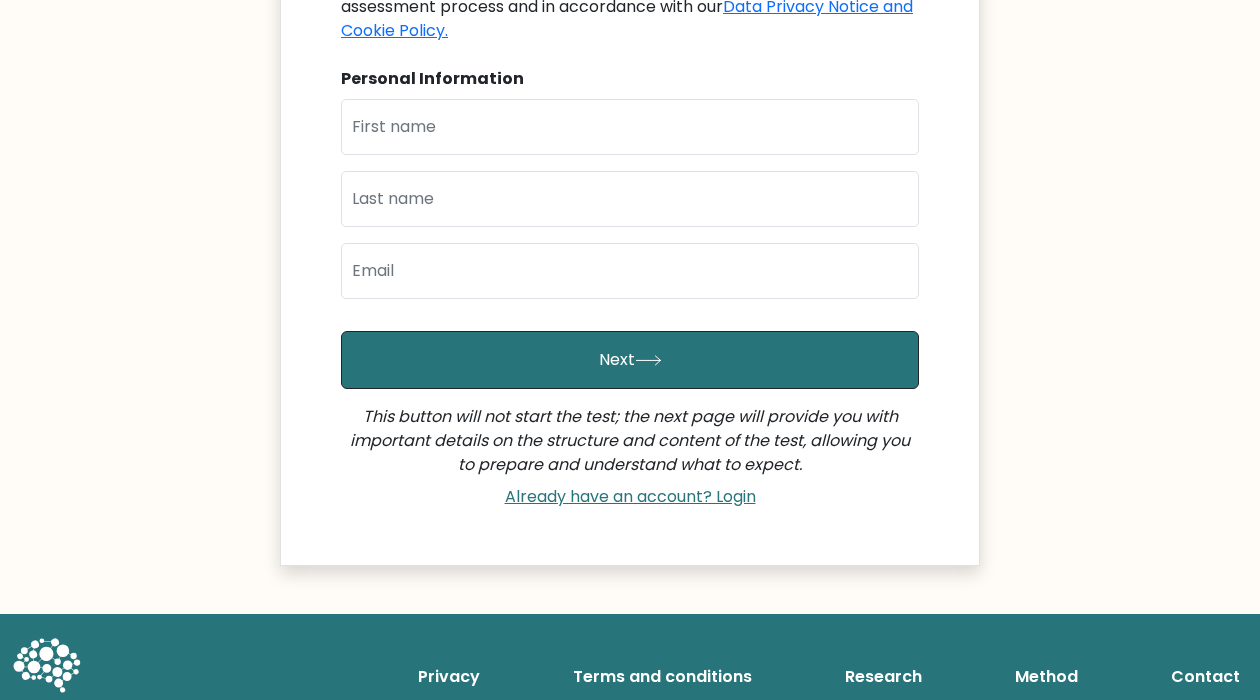scroll, scrollTop: 276, scrollLeft: 0, axis: vertical 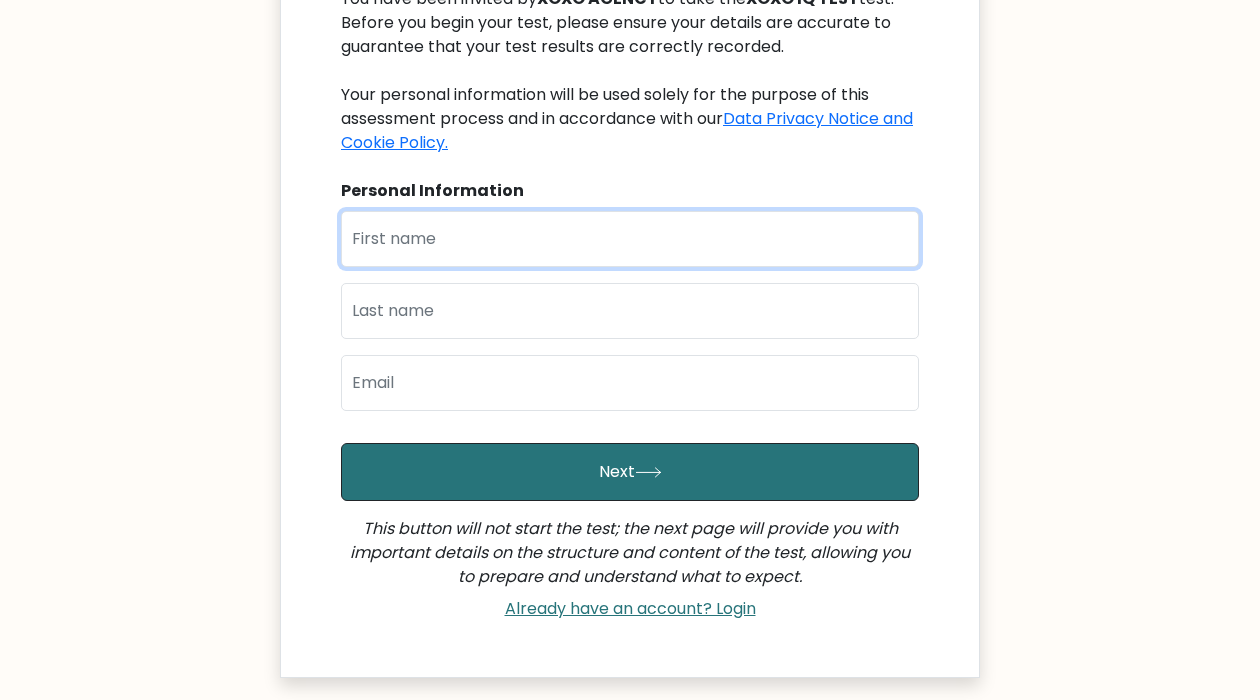 click at bounding box center (630, 239) 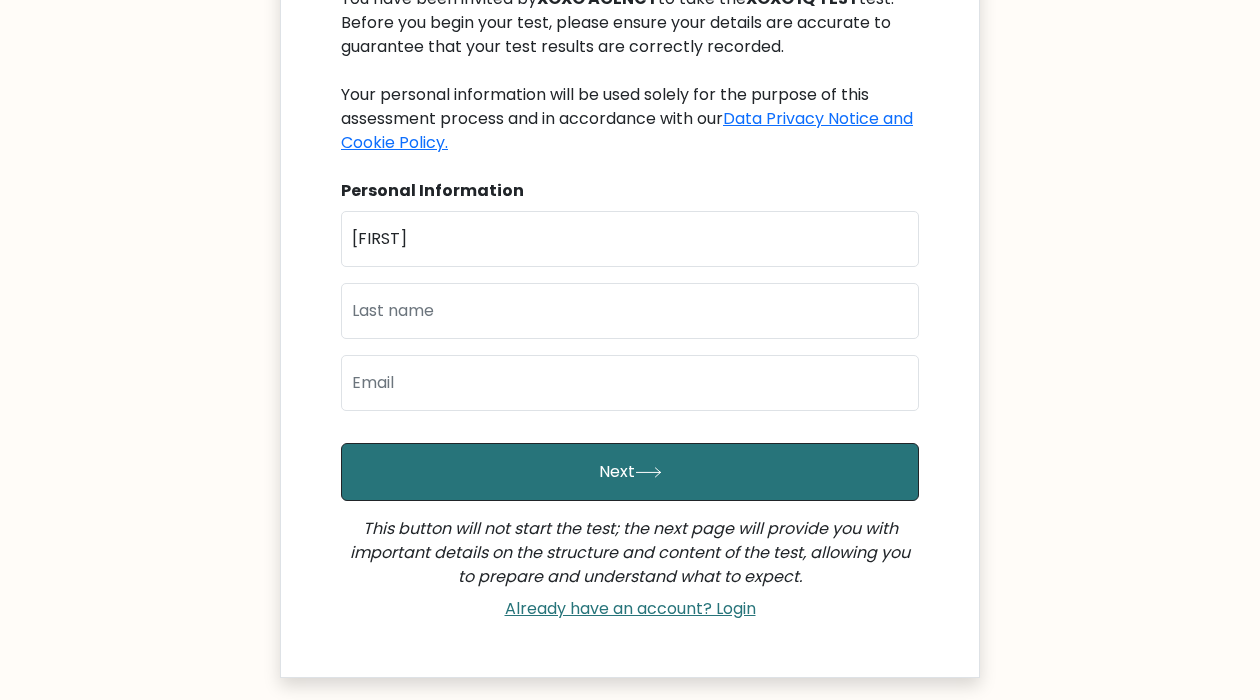 type on "[LAST]" 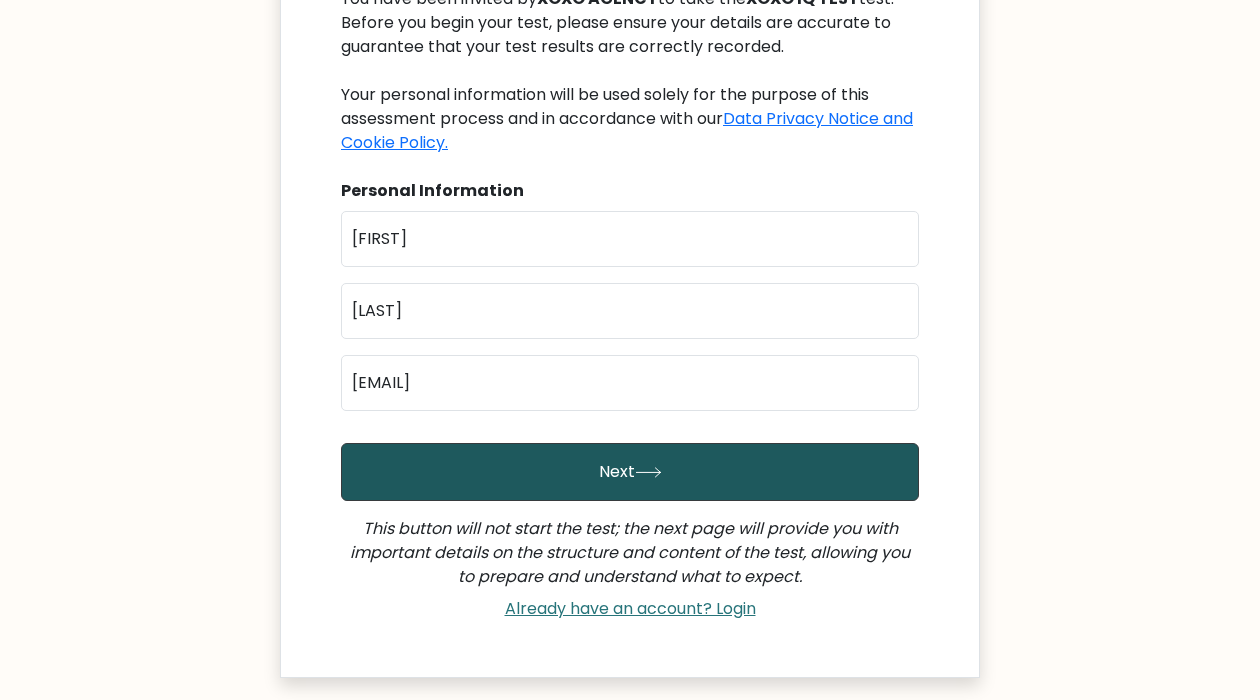 click on "Next" at bounding box center [630, 472] 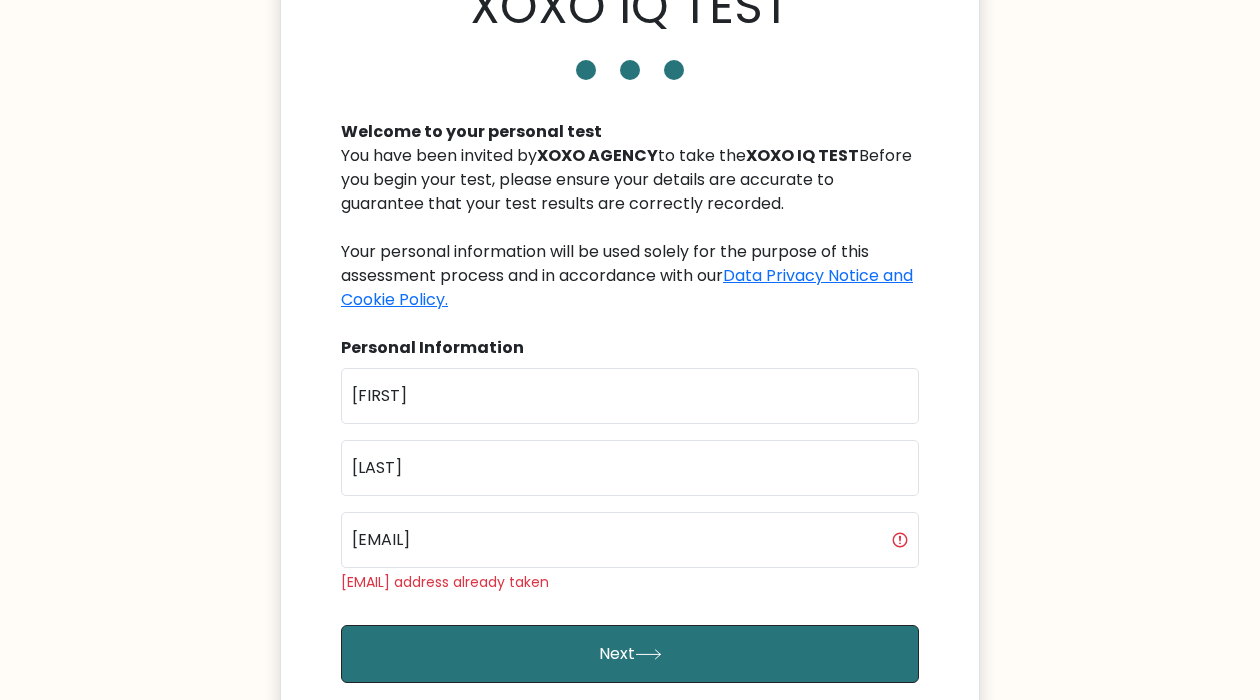 scroll, scrollTop: 123, scrollLeft: 0, axis: vertical 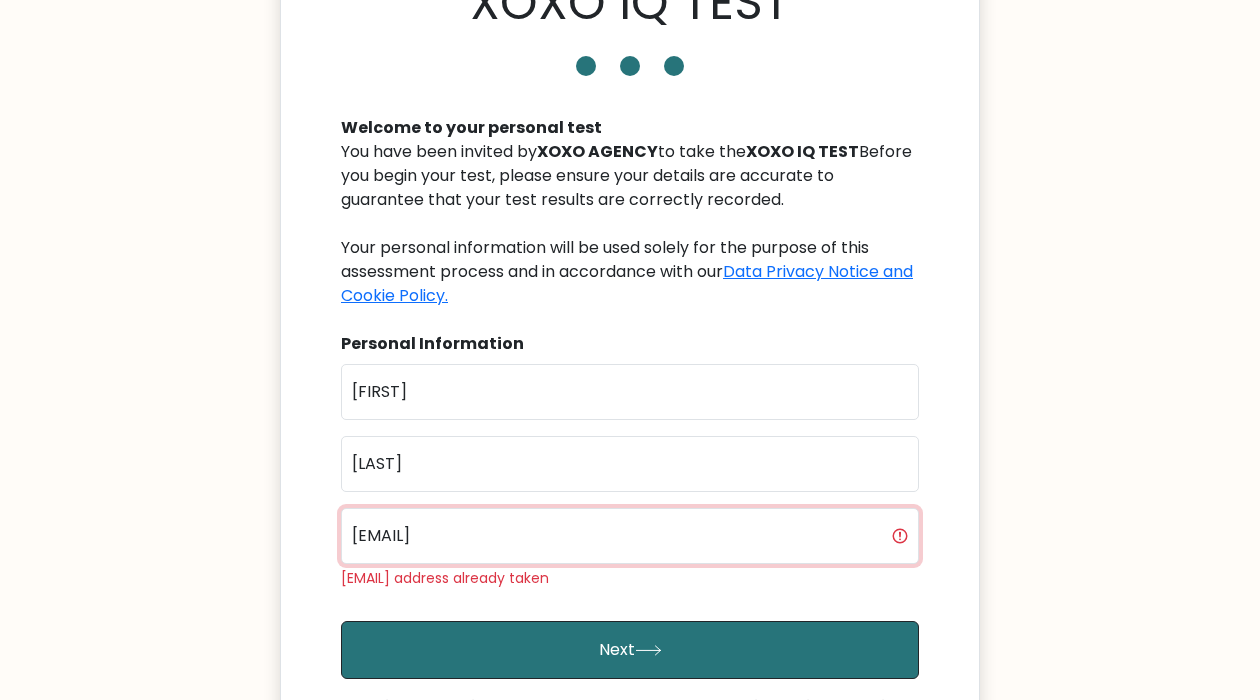 click on "[EMAIL]" at bounding box center [630, 536] 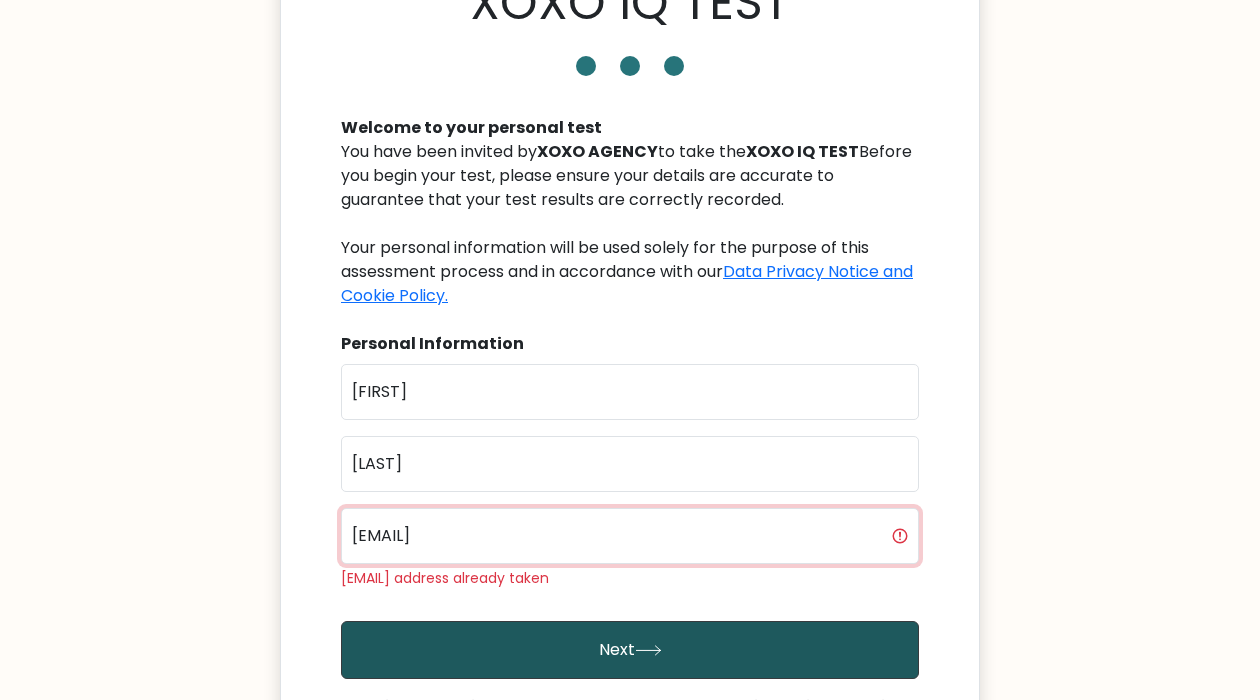 type on "[EMAIL]" 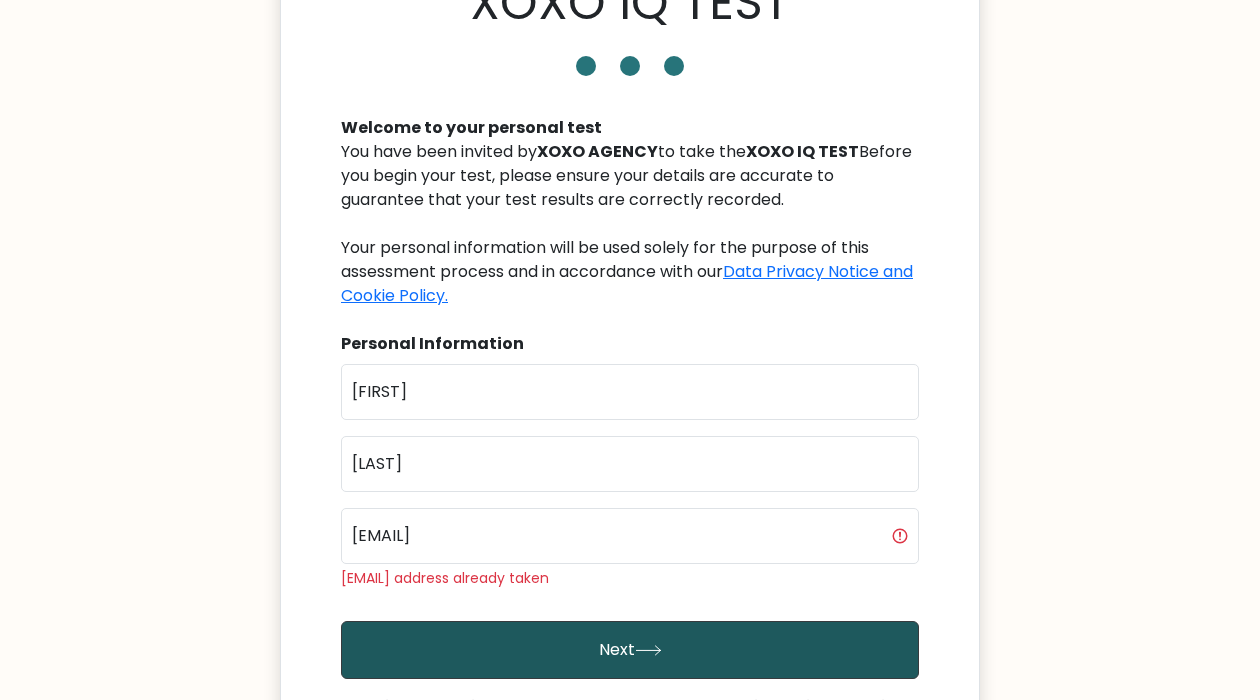 click on "Next" at bounding box center [630, 650] 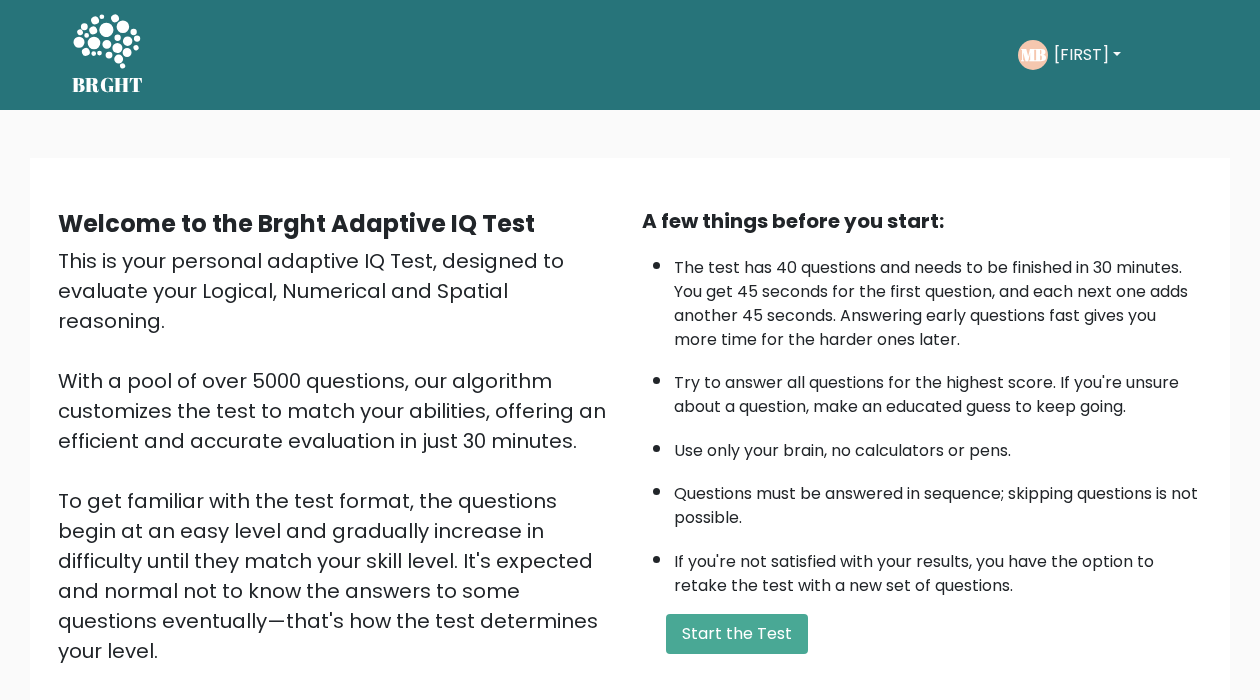 scroll, scrollTop: 216, scrollLeft: 0, axis: vertical 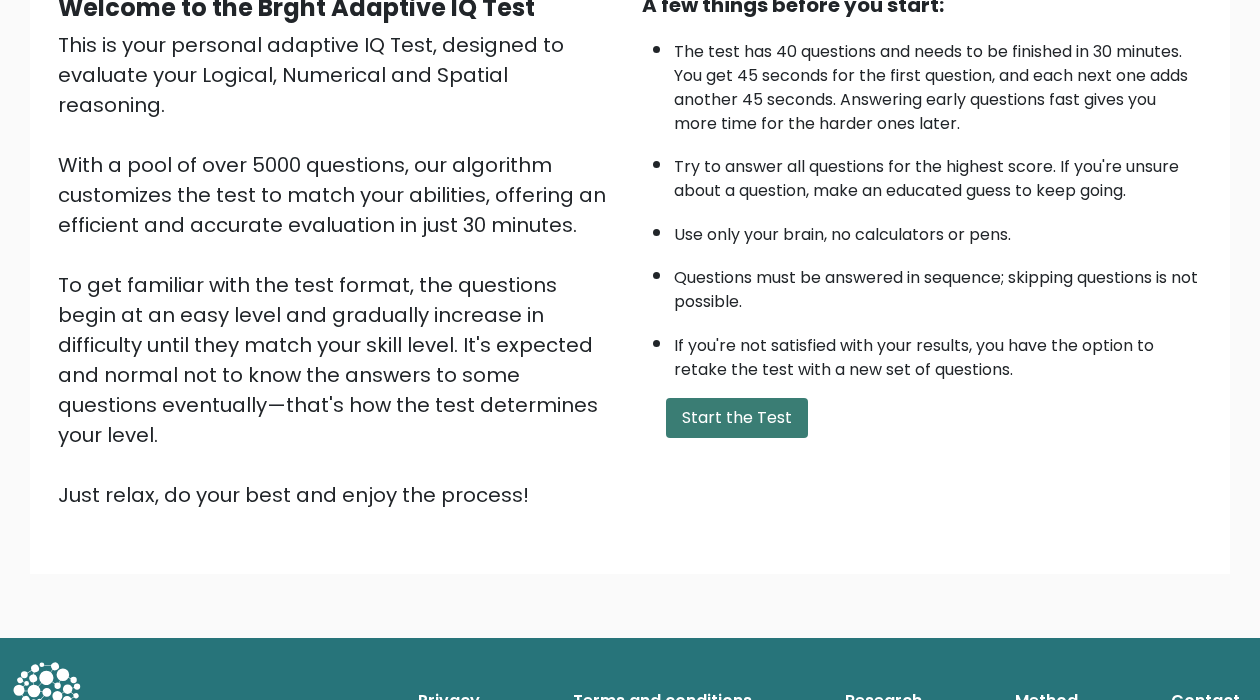 click on "Start the Test" at bounding box center [737, 418] 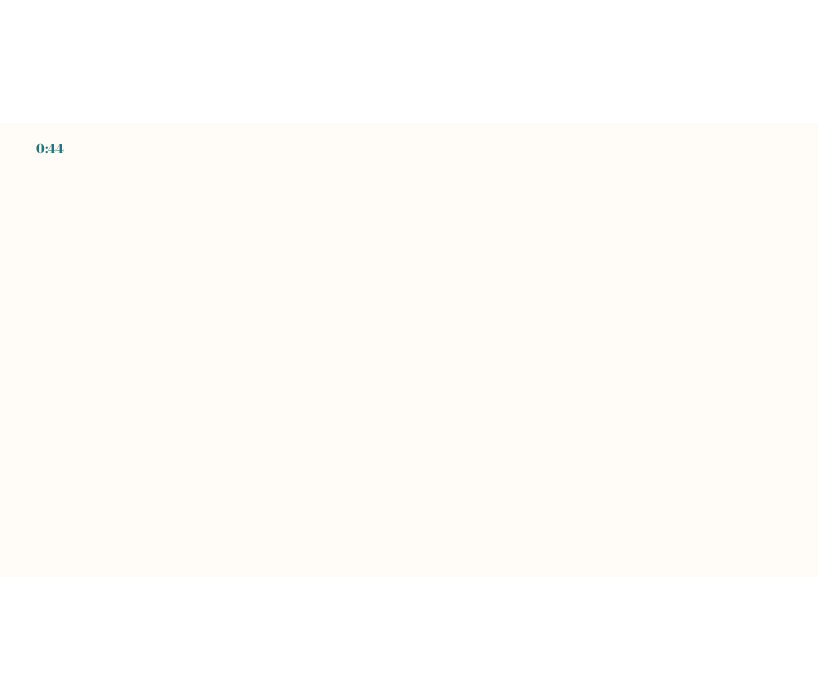 scroll, scrollTop: 0, scrollLeft: 0, axis: both 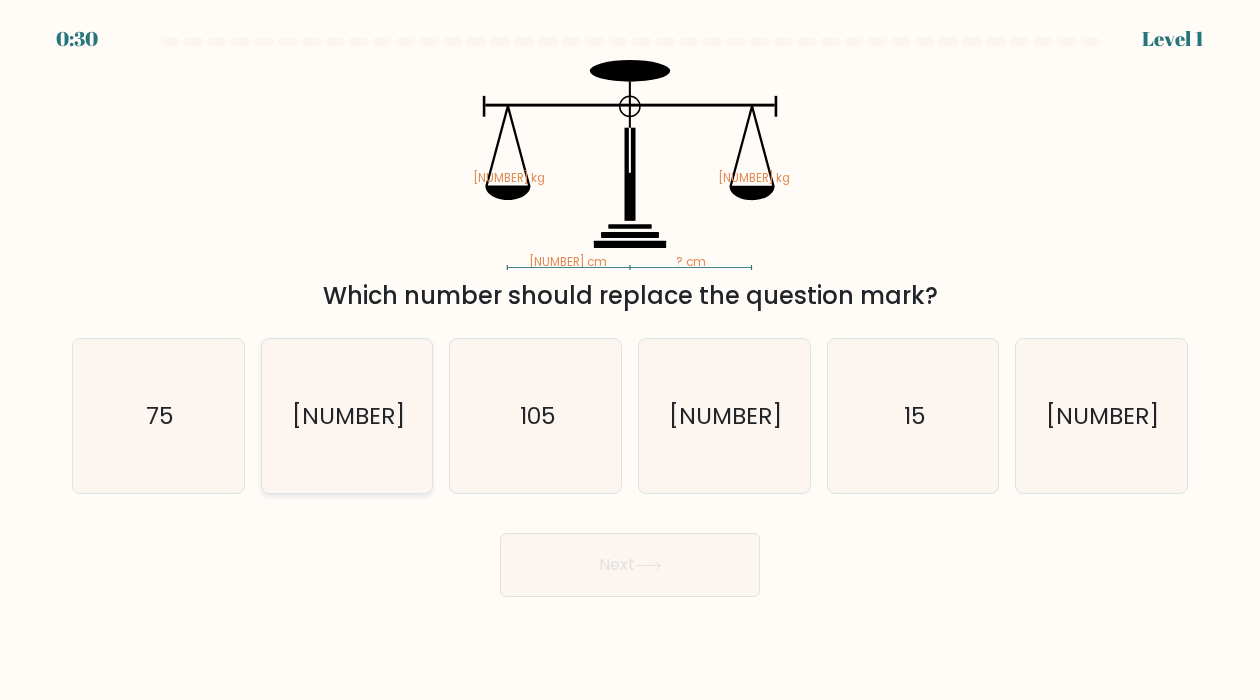 click on "[NUMBER]" at bounding box center [347, 416] 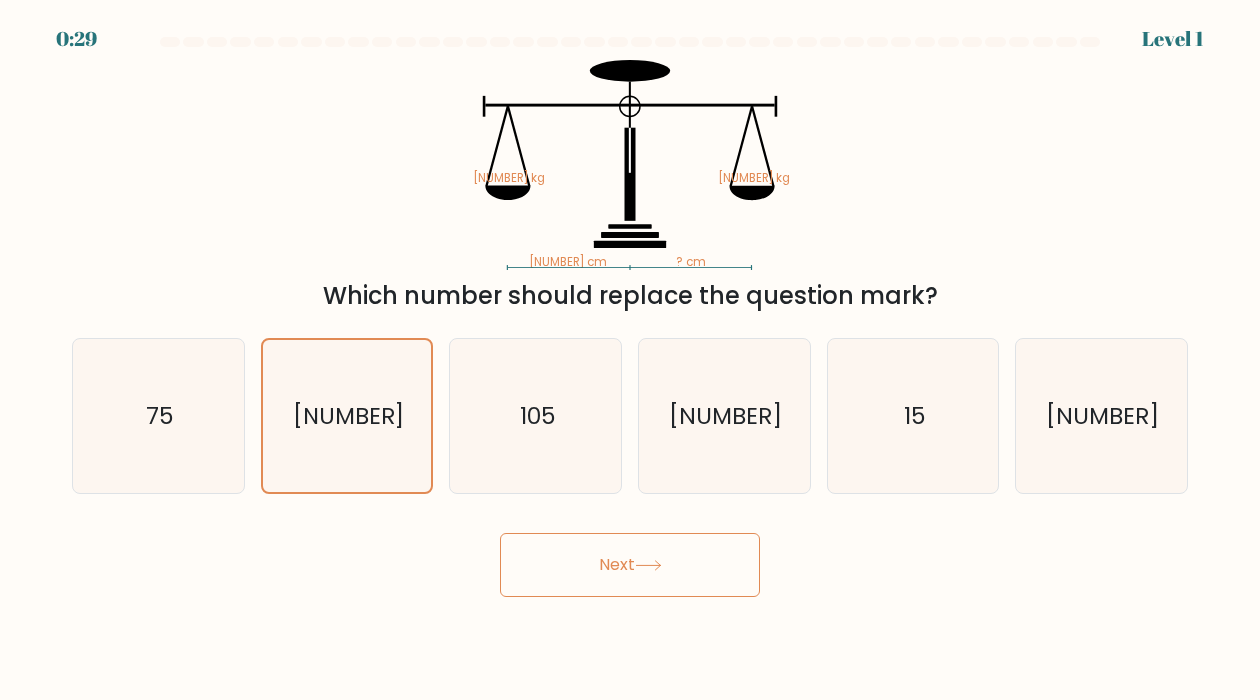 click on "Next" at bounding box center [630, 565] 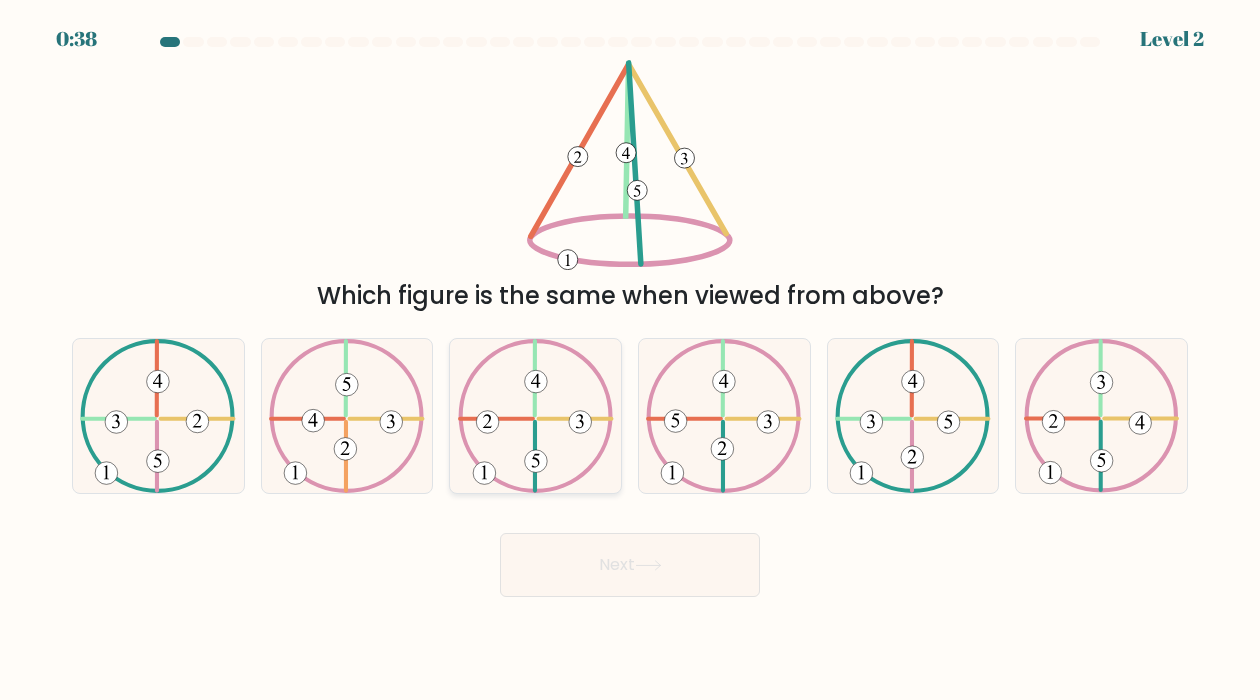 click at bounding box center [536, 416] 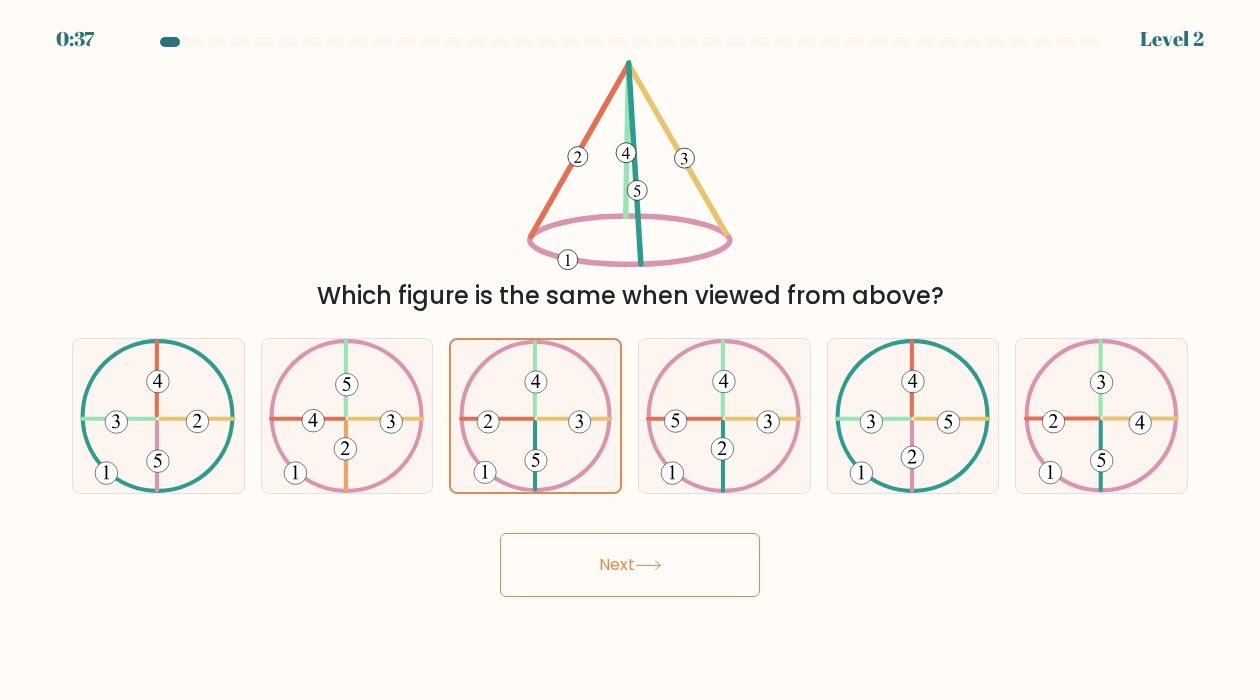 click on "Next" at bounding box center [630, 565] 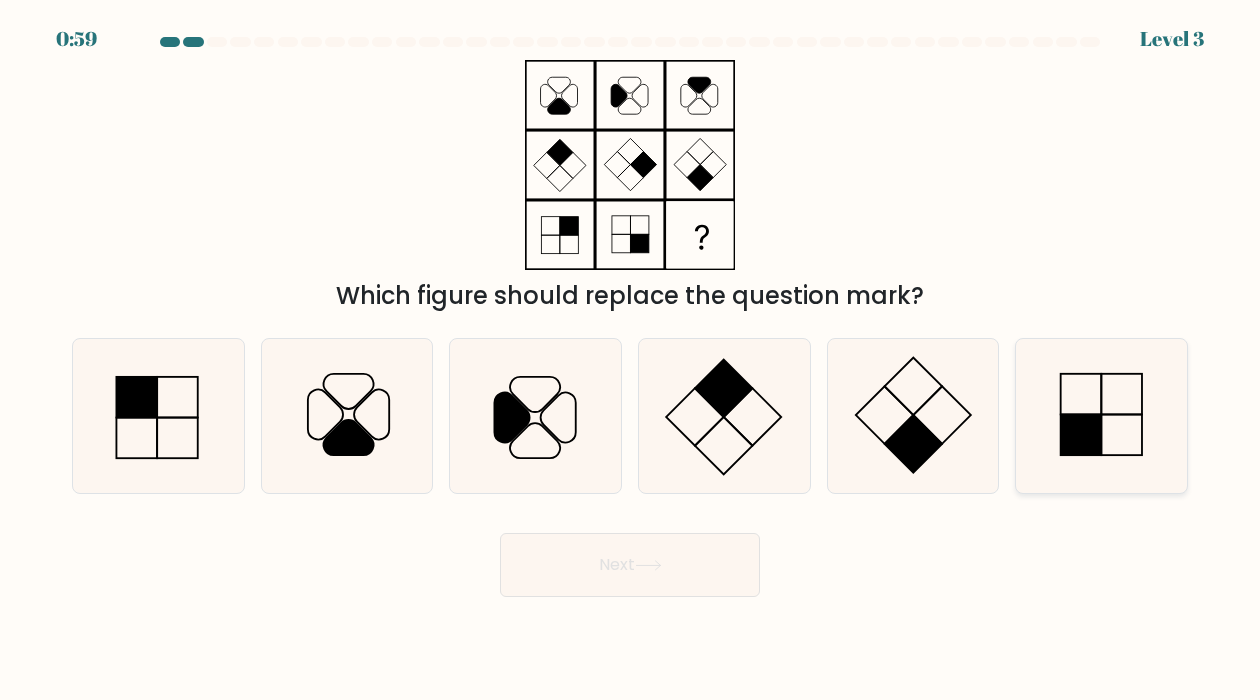 click at bounding box center (1101, 416) 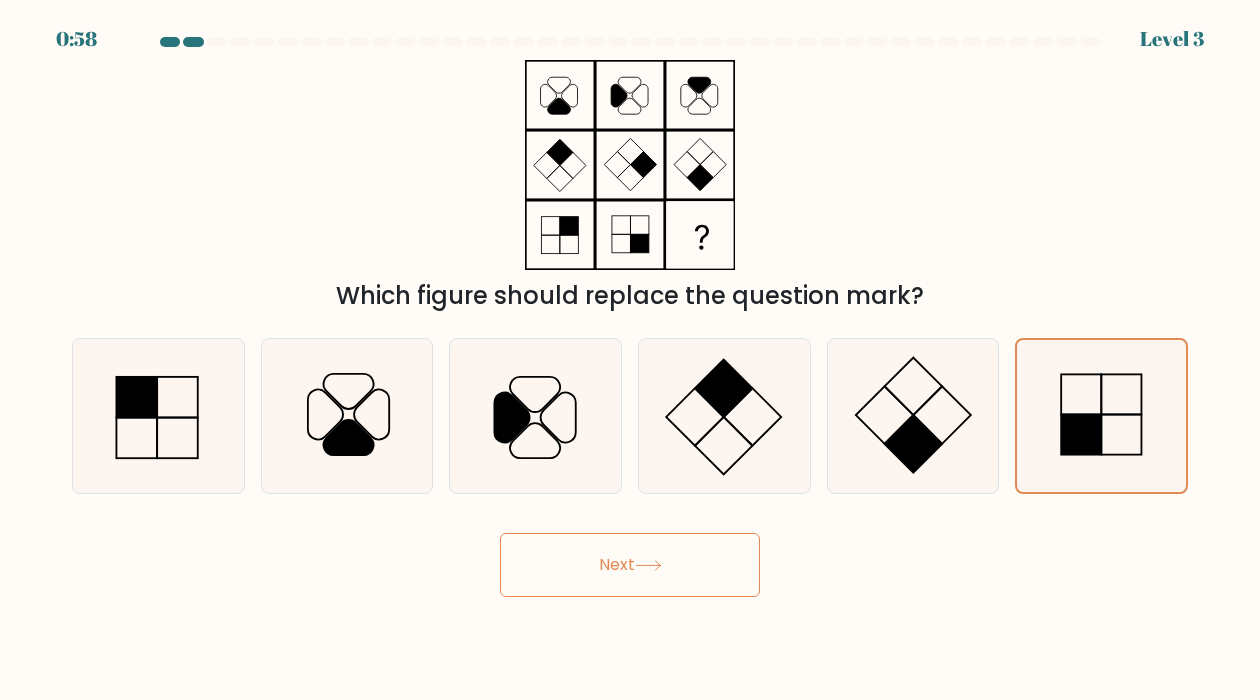 click on "Next" at bounding box center [630, 565] 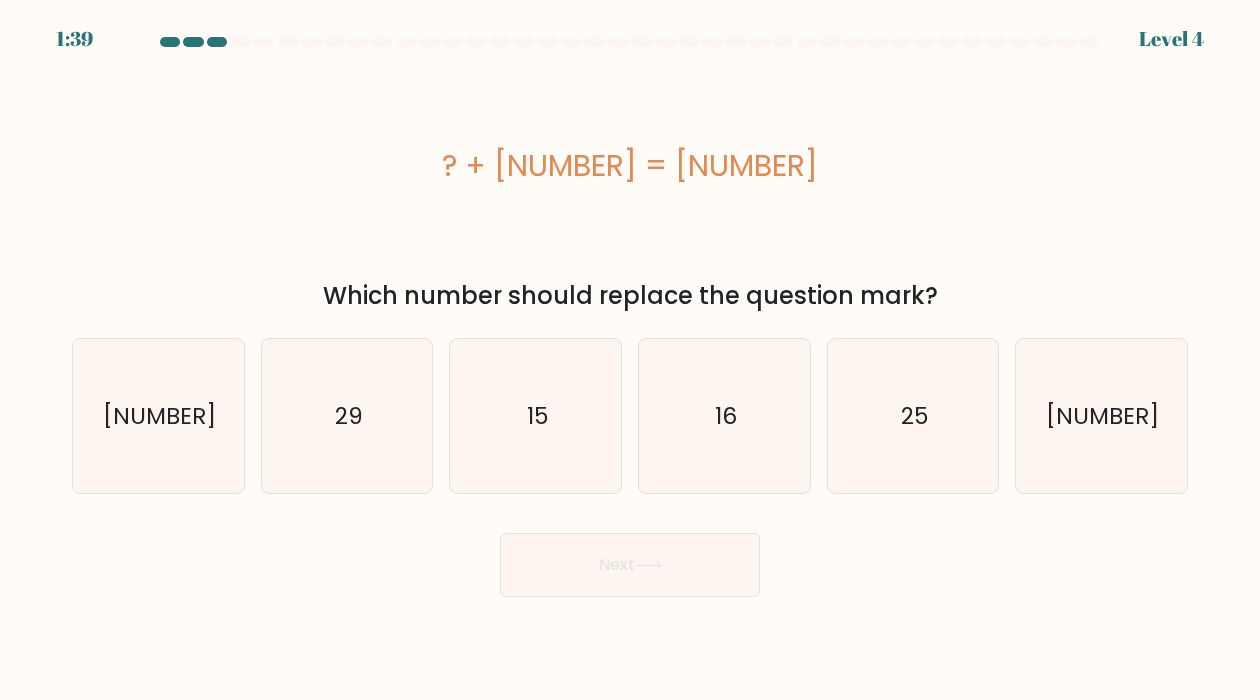 click on "? + 46 = 62
Which number should replace the question mark?" at bounding box center (630, 187) 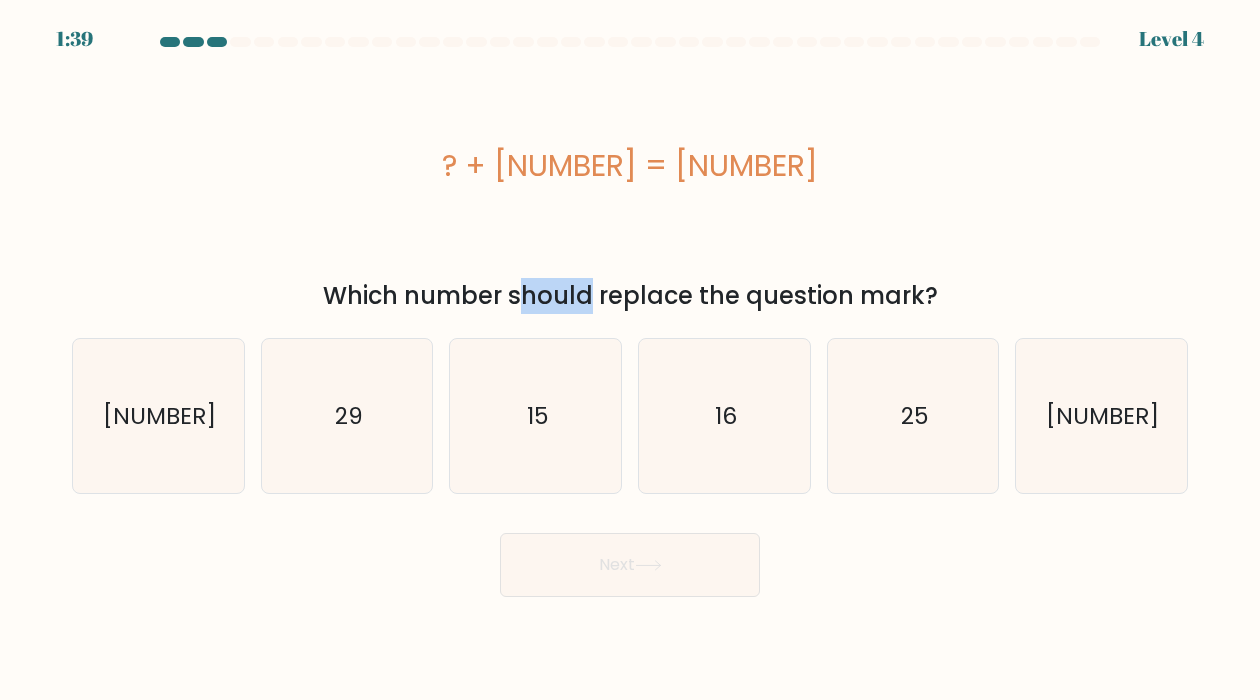click on "? + 46 = 62
Which number should replace the question mark?" at bounding box center [630, 187] 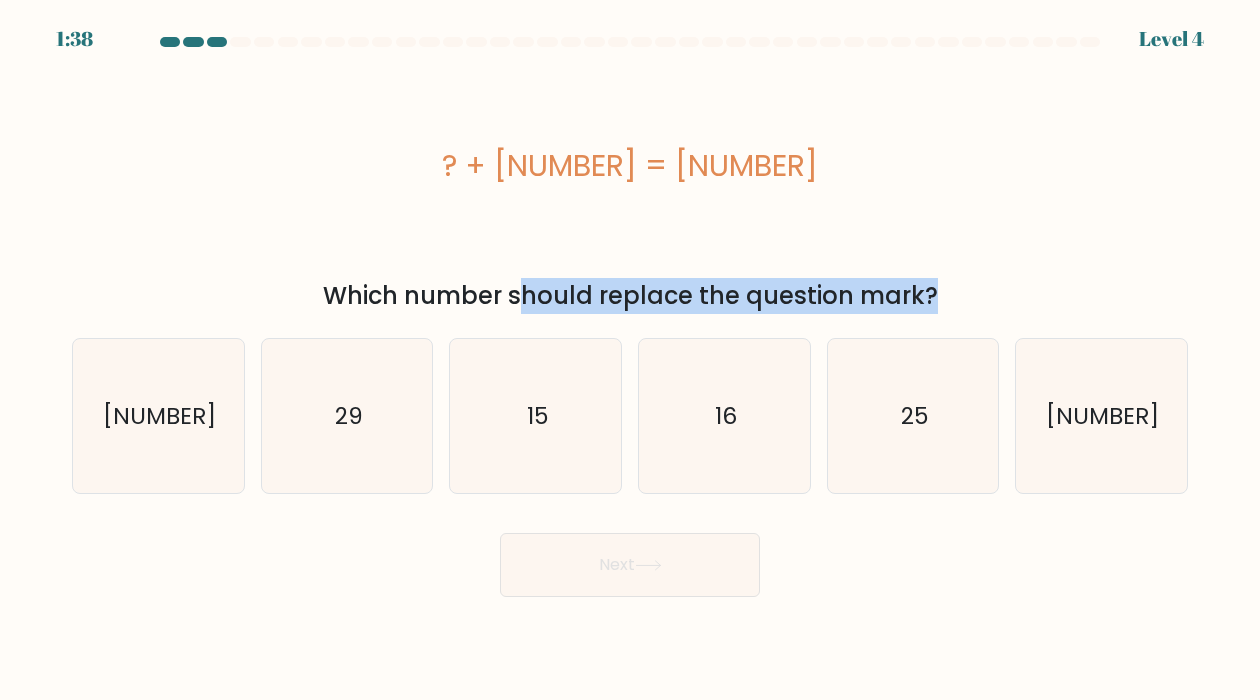 click on "? + 46 = 62
Which number should replace the question mark?" at bounding box center [630, 187] 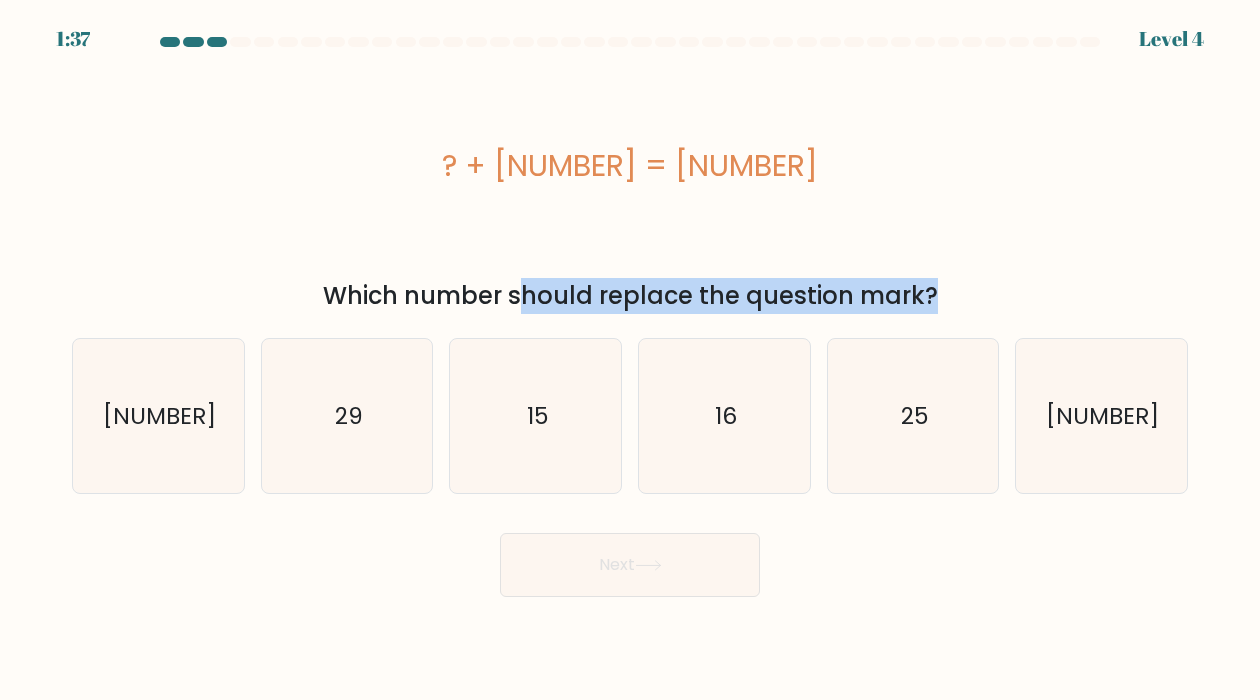 copy on "Which number should replace the question mark?" 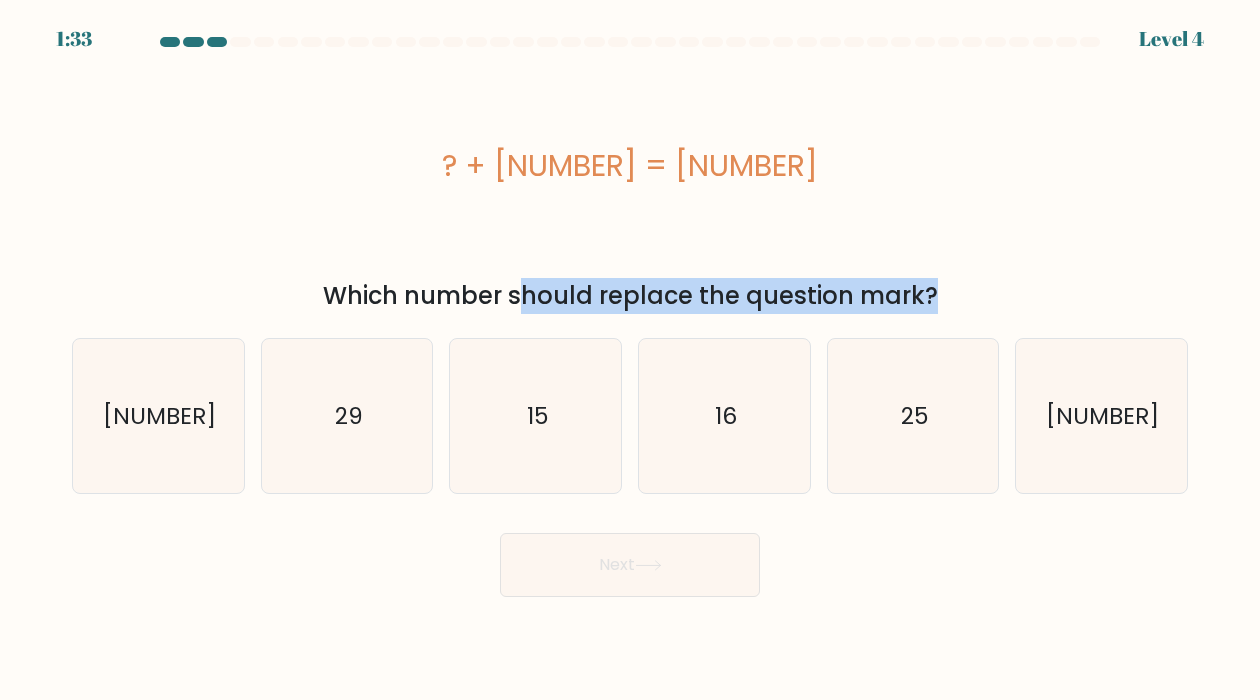 click on "? + 46 = 62" at bounding box center [630, 165] 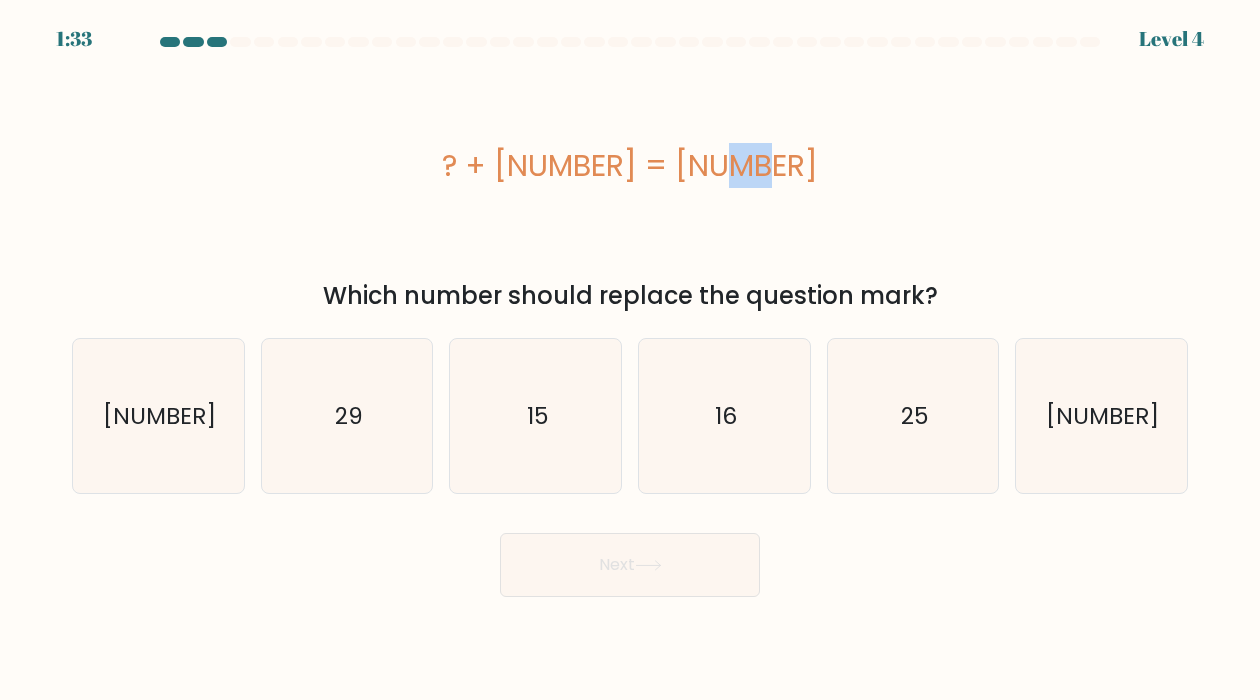 click on "? + 46 = 62" at bounding box center (630, 165) 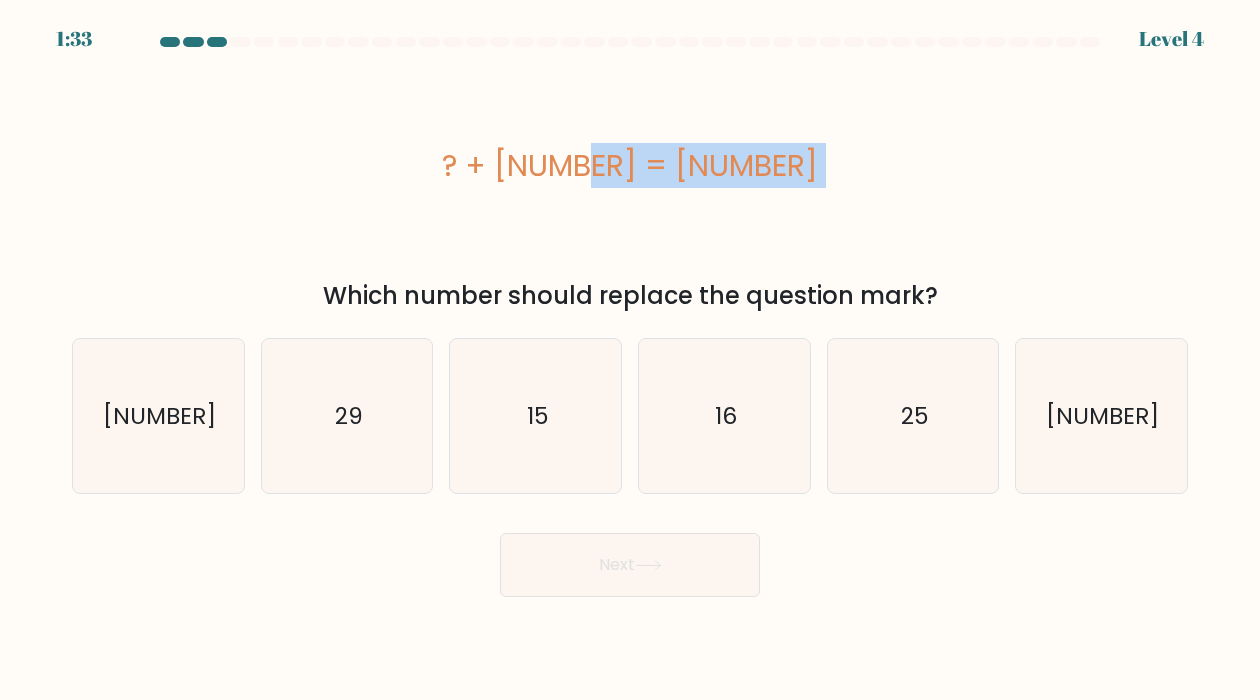 click on "? + 46 = 62" at bounding box center [630, 165] 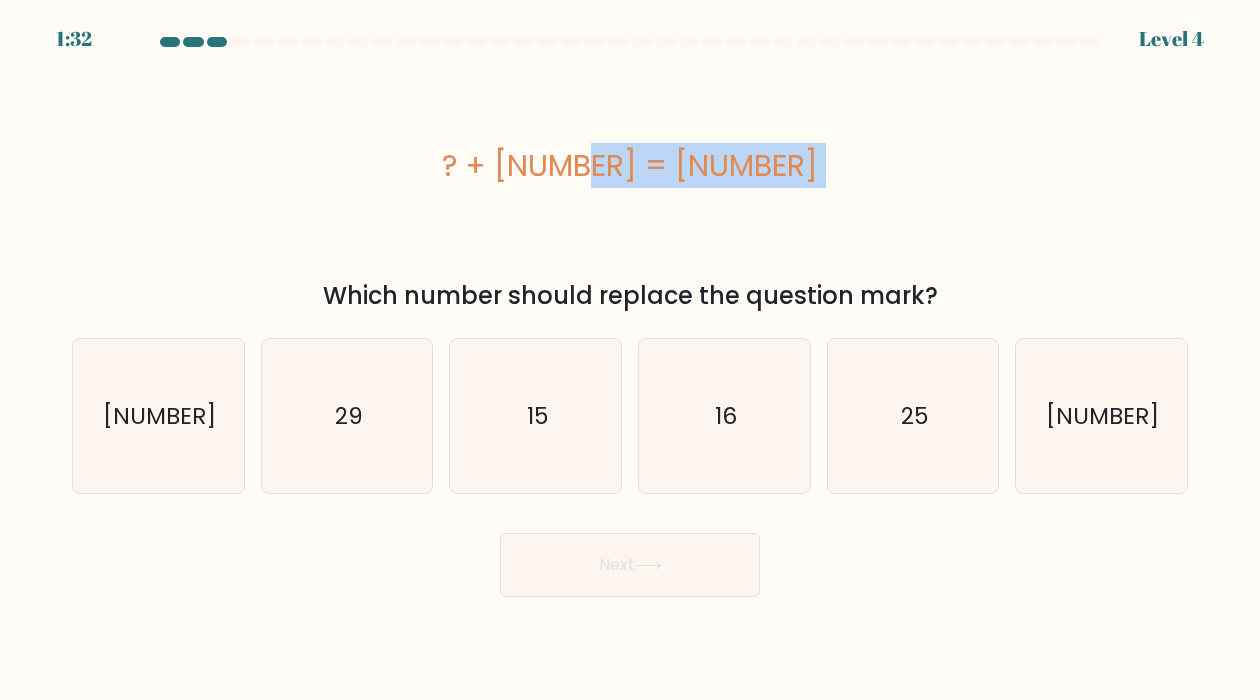 copy on "? + 46 = 62" 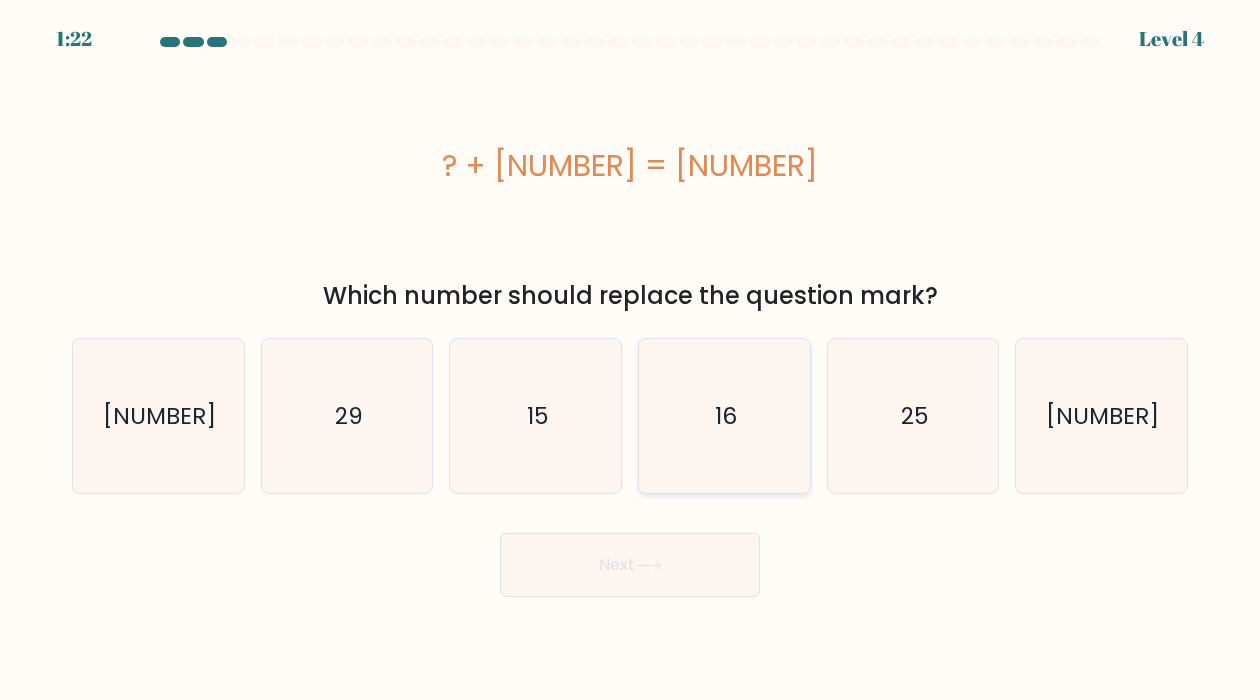 click on "16" at bounding box center [726, 416] 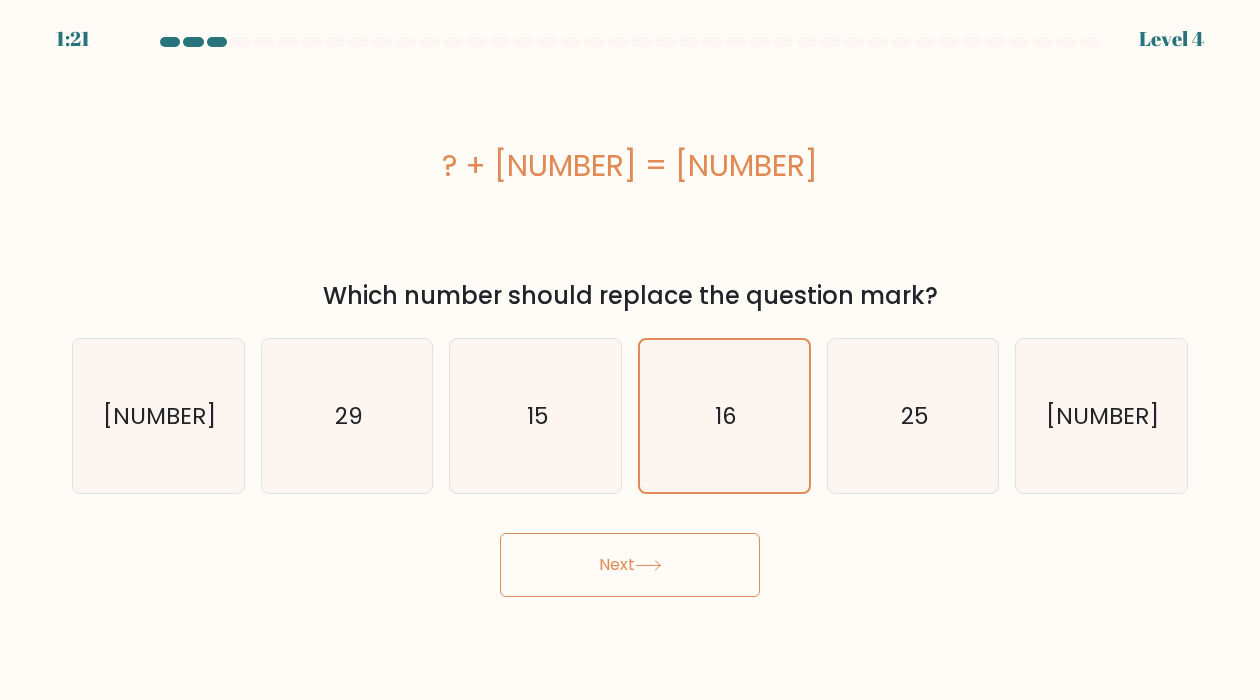 click on "Next" at bounding box center [630, 565] 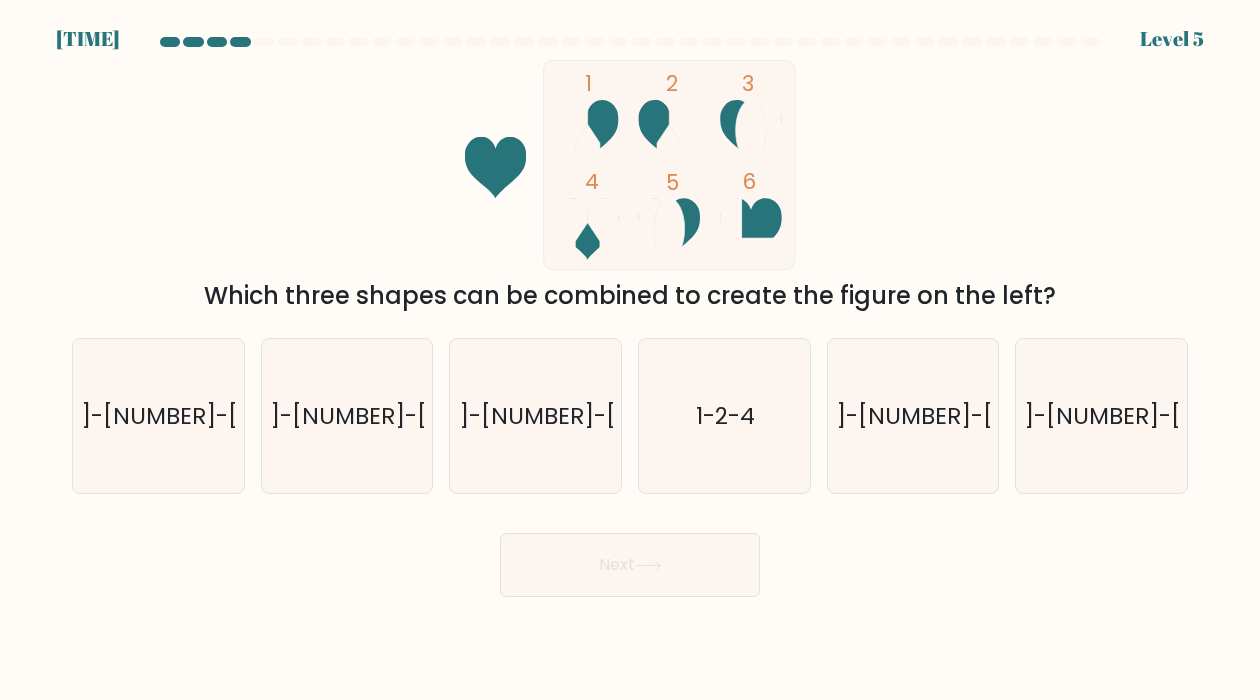 click on "Which three shapes can be combined to create the figure on the left?" at bounding box center (630, 296) 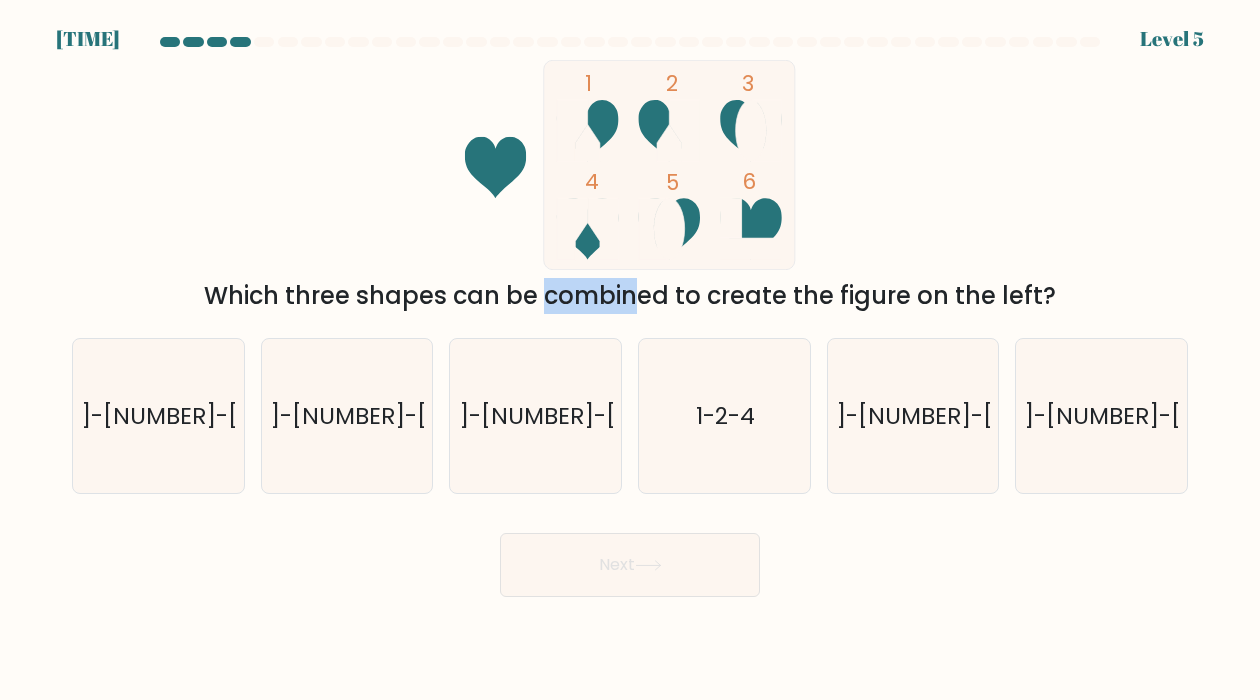 click on "Which three shapes can be combined to create the figure on the left?" at bounding box center (630, 296) 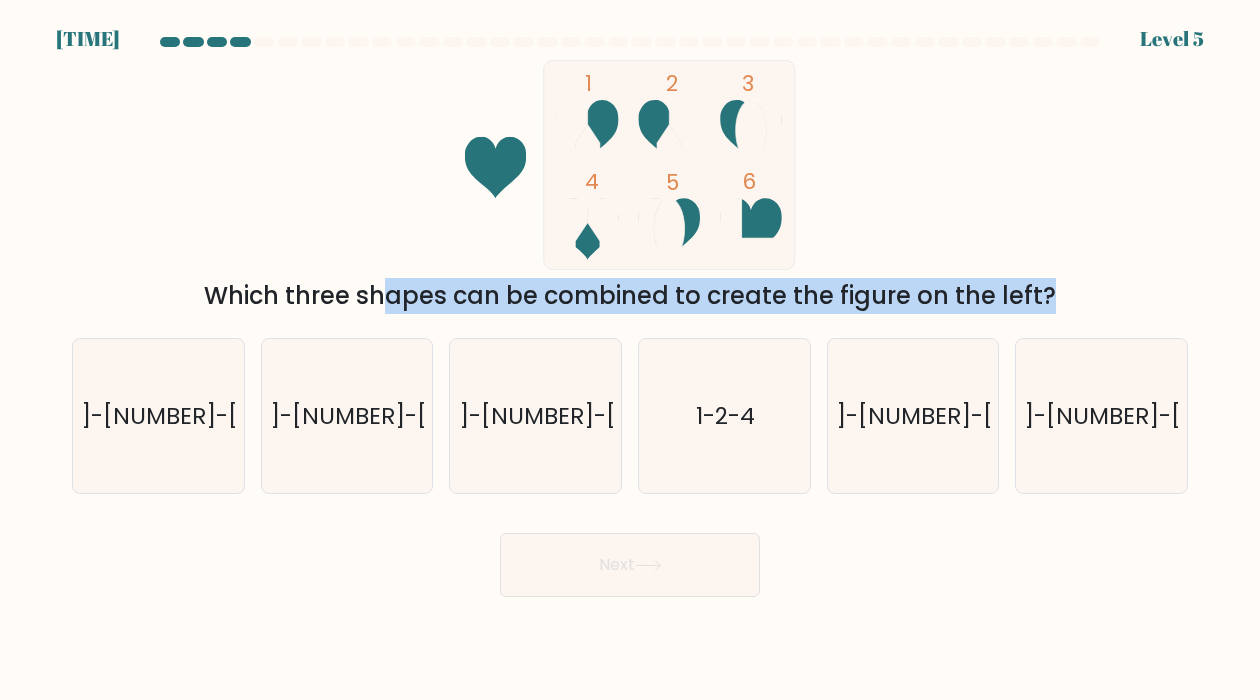 click on "Which three shapes can be combined to create the figure on the left?" at bounding box center [630, 296] 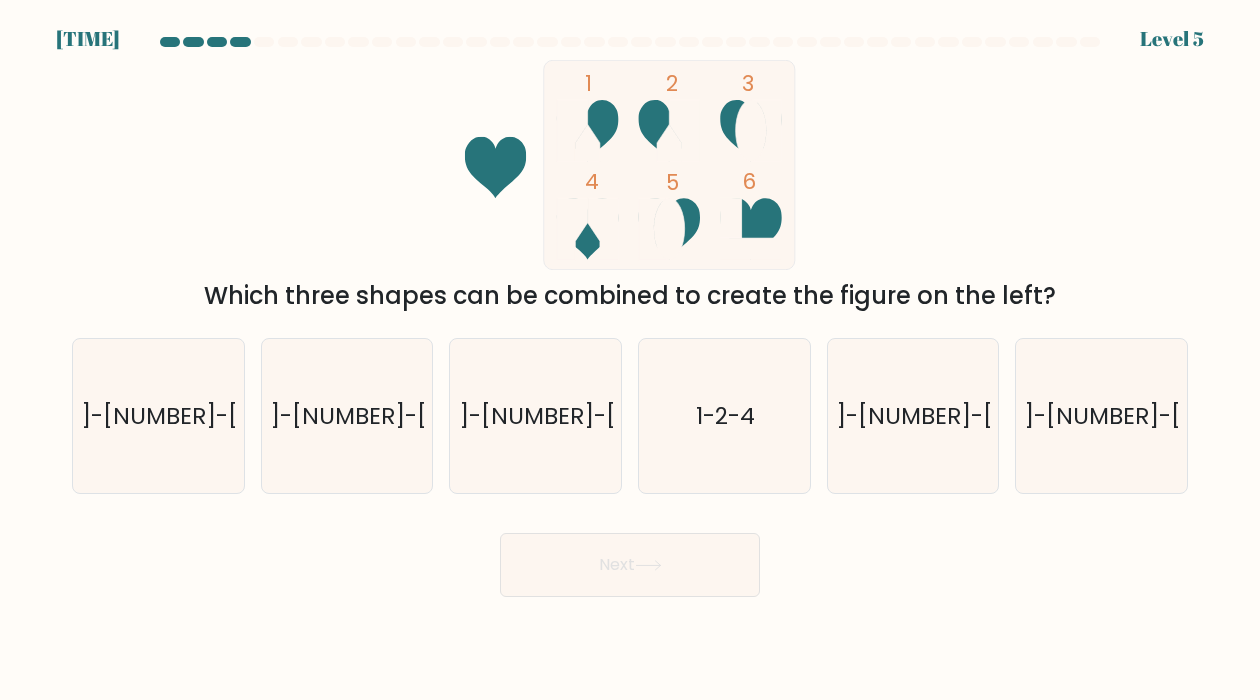 drag, startPoint x: 580, startPoint y: 116, endPoint x: 688, endPoint y: 226, distance: 154.15576 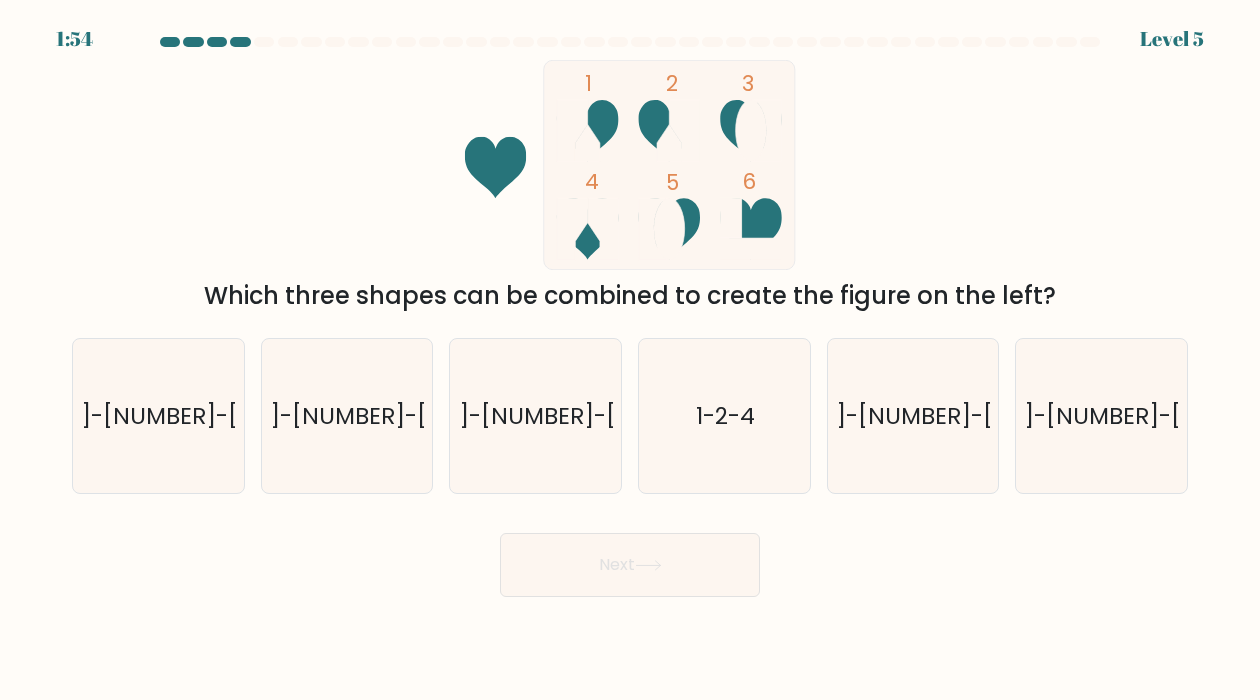 drag, startPoint x: 561, startPoint y: 67, endPoint x: 778, endPoint y: 198, distance: 253.47583 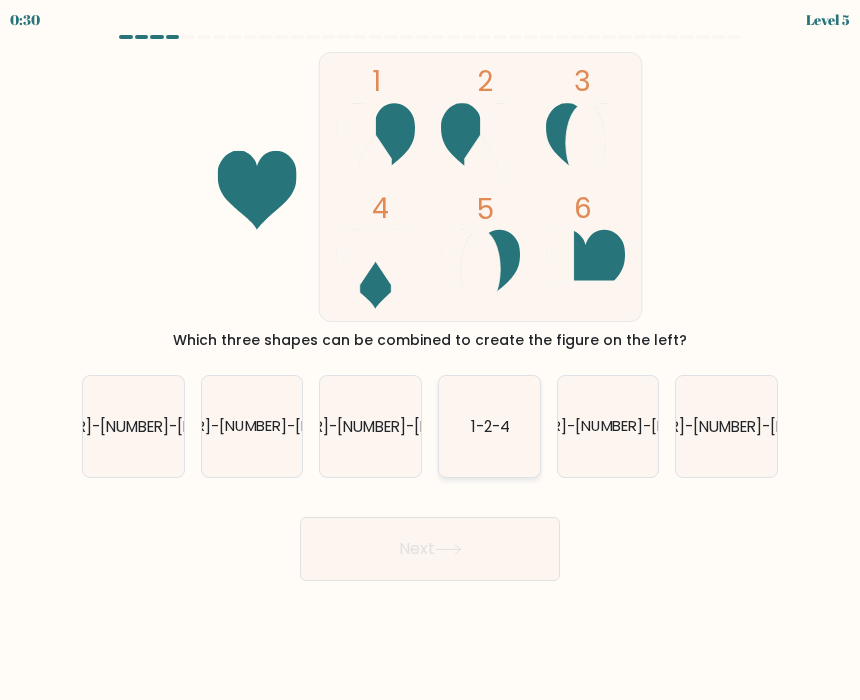 click on "1-2-4" at bounding box center [489, 426] 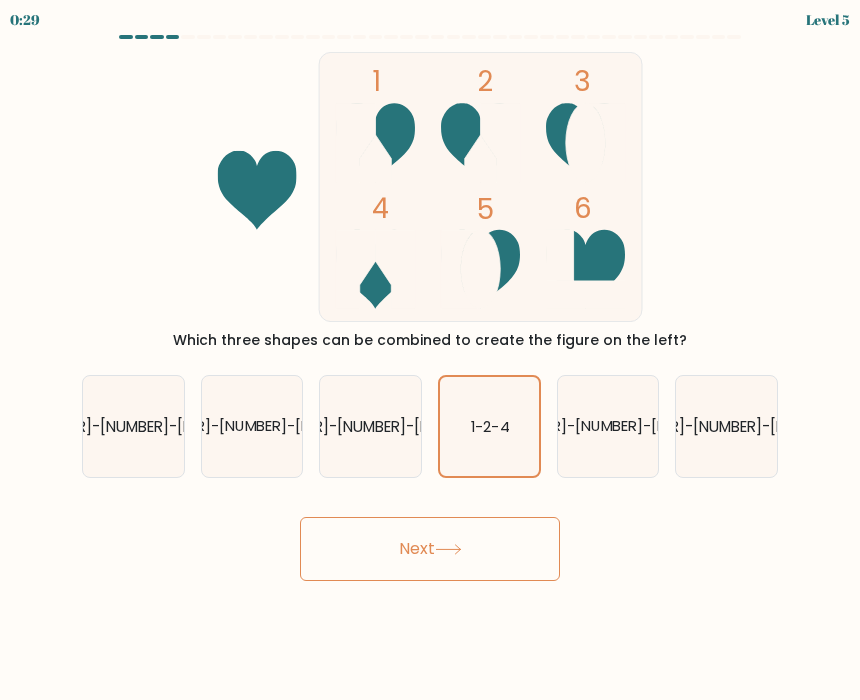 click on "Next" at bounding box center [430, 549] 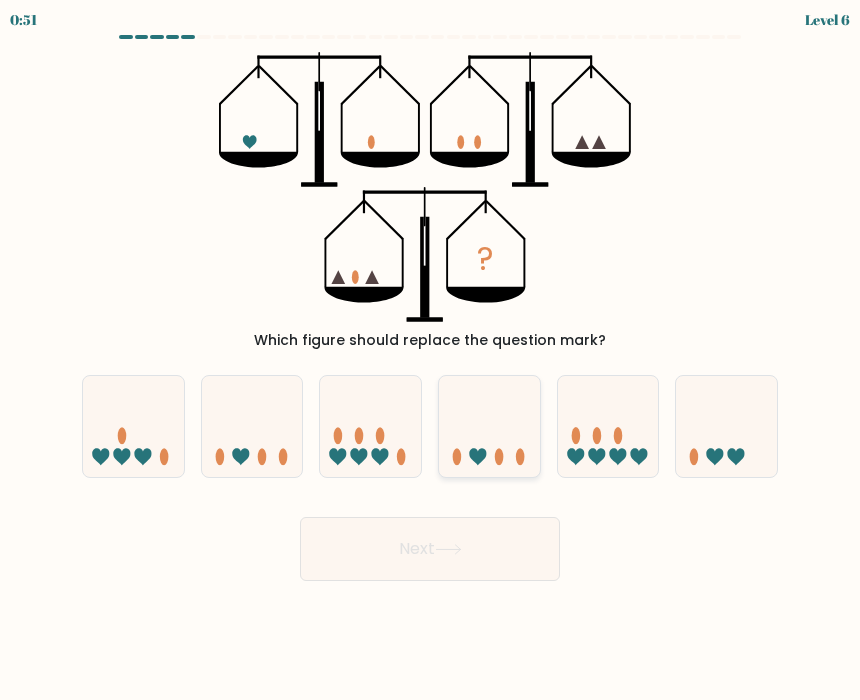 click at bounding box center [489, 426] 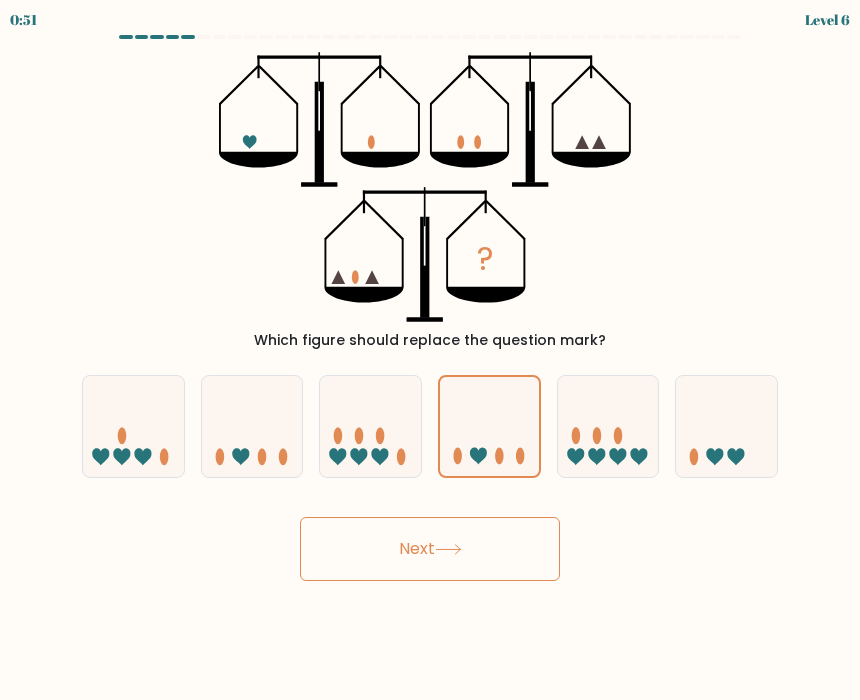 click on "Next" at bounding box center [430, 549] 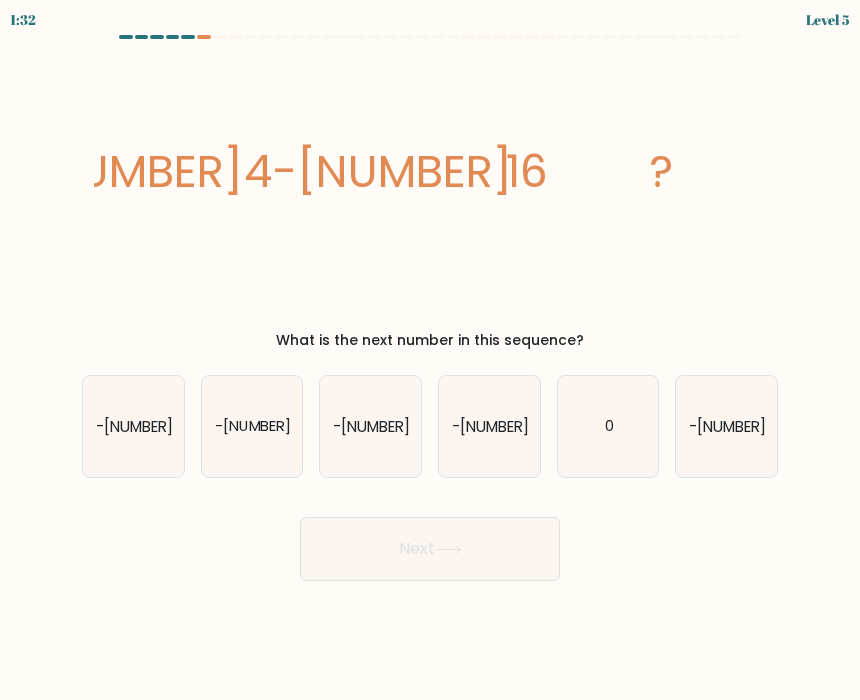 click on "What is the next number in this sequence?" at bounding box center (430, 340) 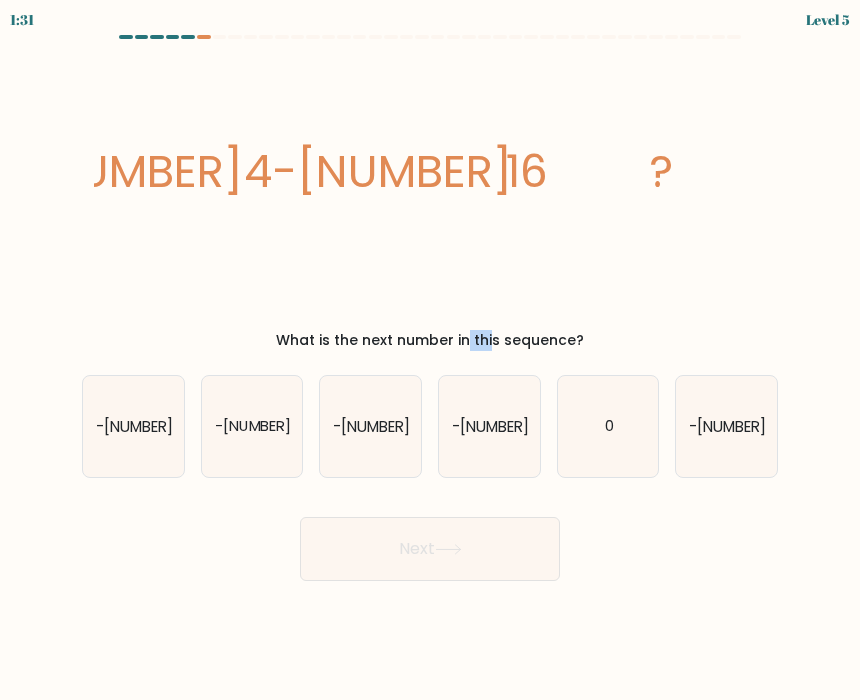 click on "What is the next number in this sequence?" at bounding box center [430, 340] 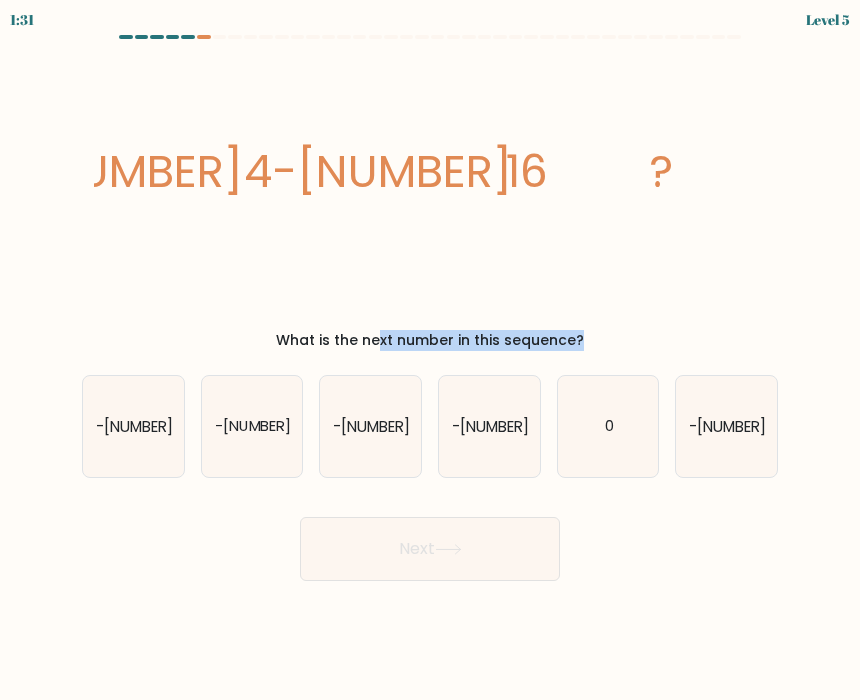 click on "What is the next number in this sequence?" at bounding box center [430, 340] 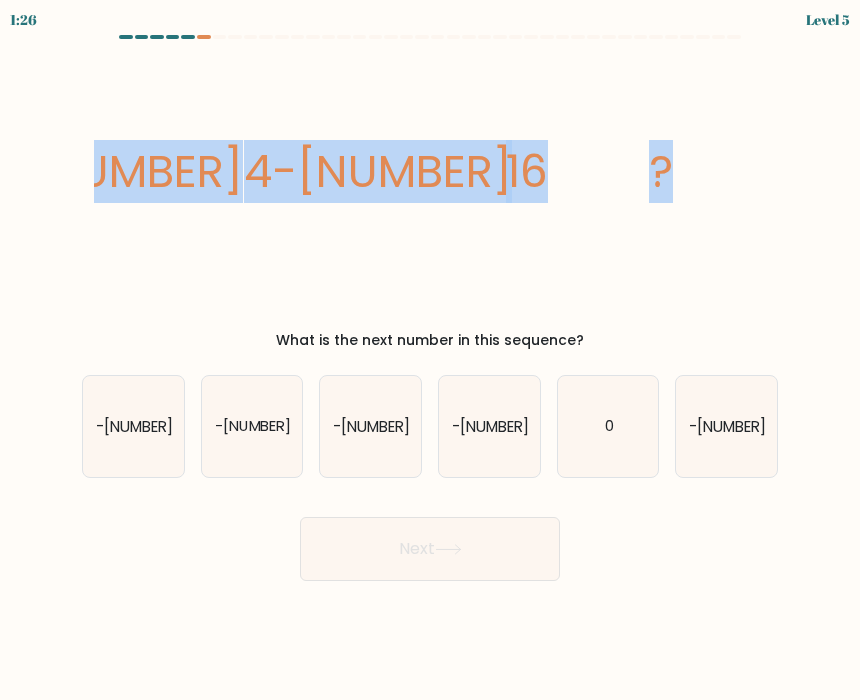 drag, startPoint x: 91, startPoint y: 168, endPoint x: 674, endPoint y: 160, distance: 583.0549 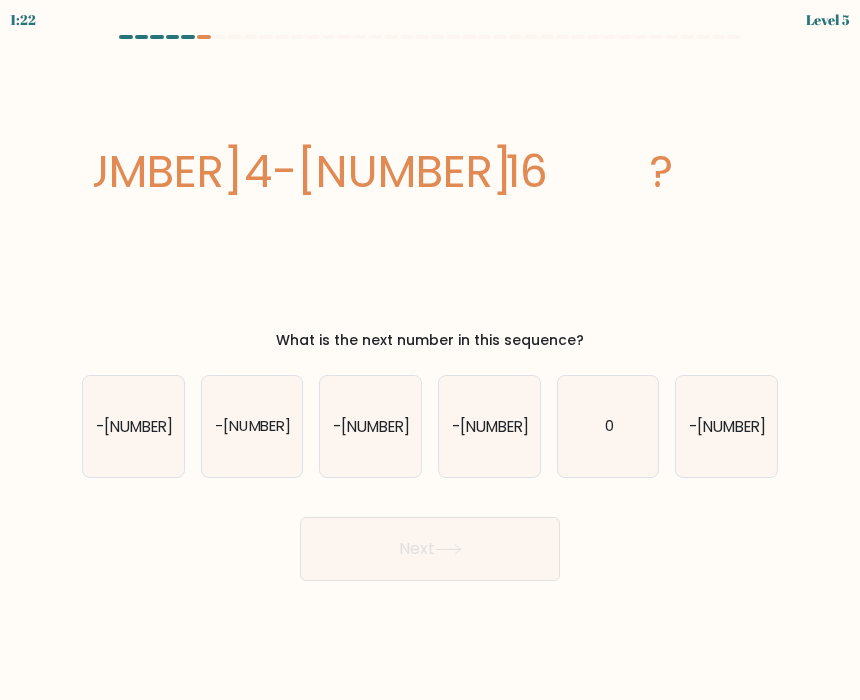 click on "What is the next number in this sequence?" at bounding box center (430, 340) 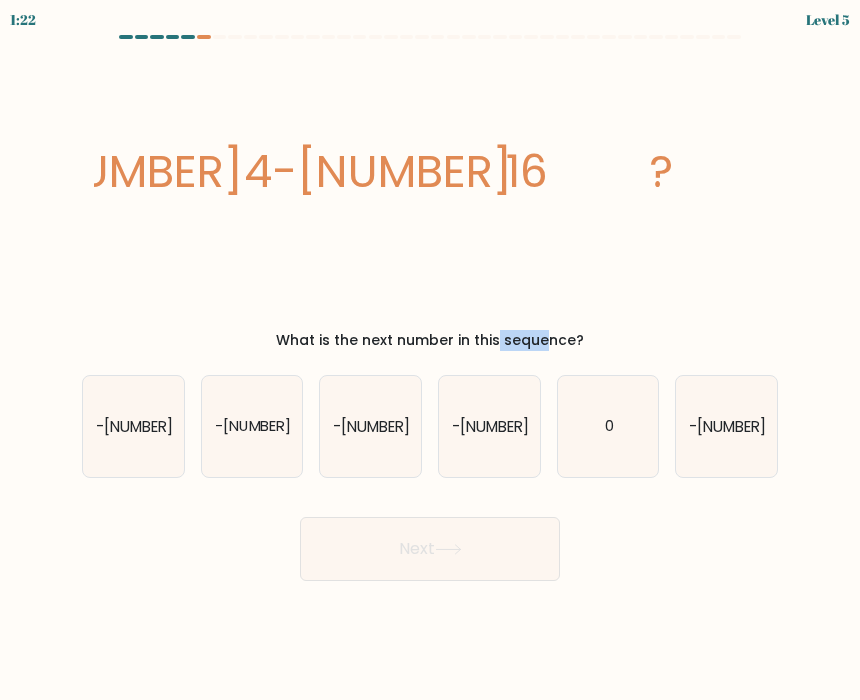click on "What is the next number in this sequence?" at bounding box center (430, 340) 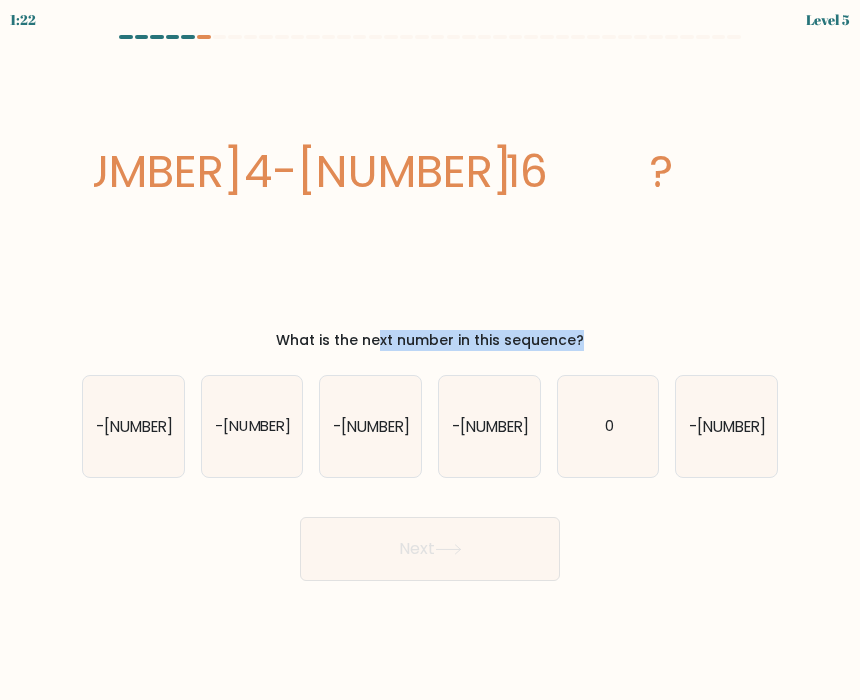 click on "What is the next number in this sequence?" at bounding box center [430, 340] 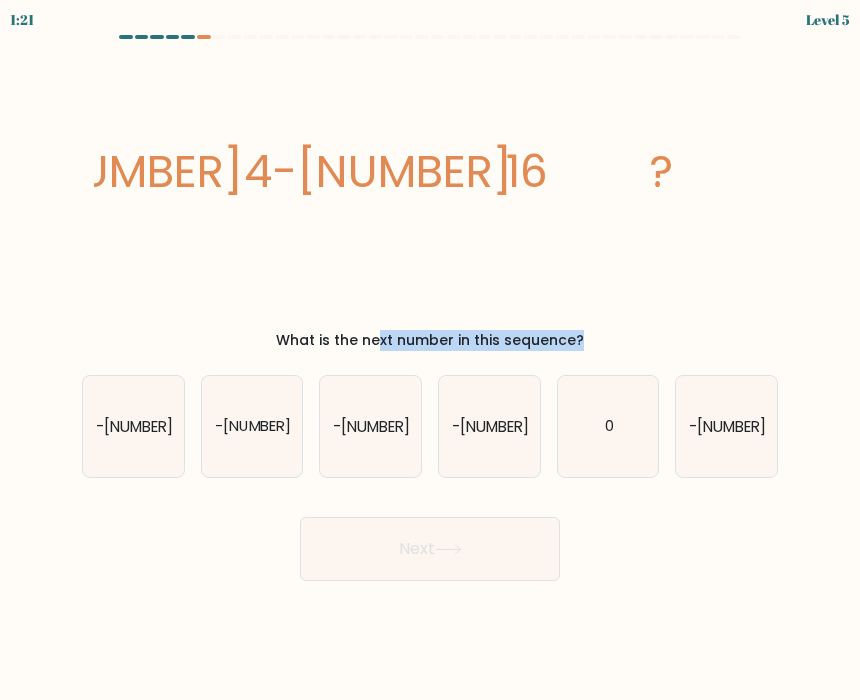 copy on "What is the next number in this sequence?" 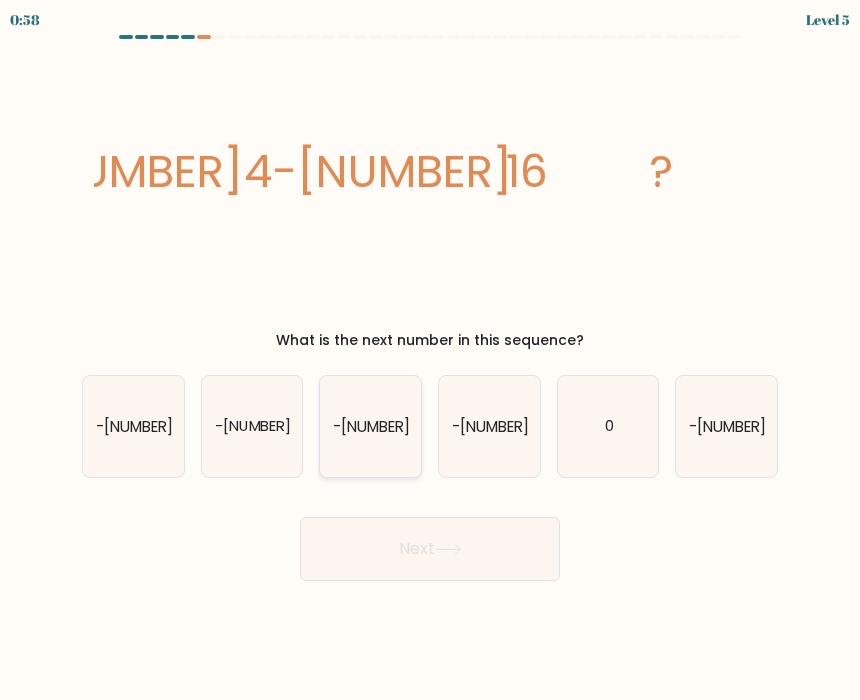 click on "-32" at bounding box center [370, 426] 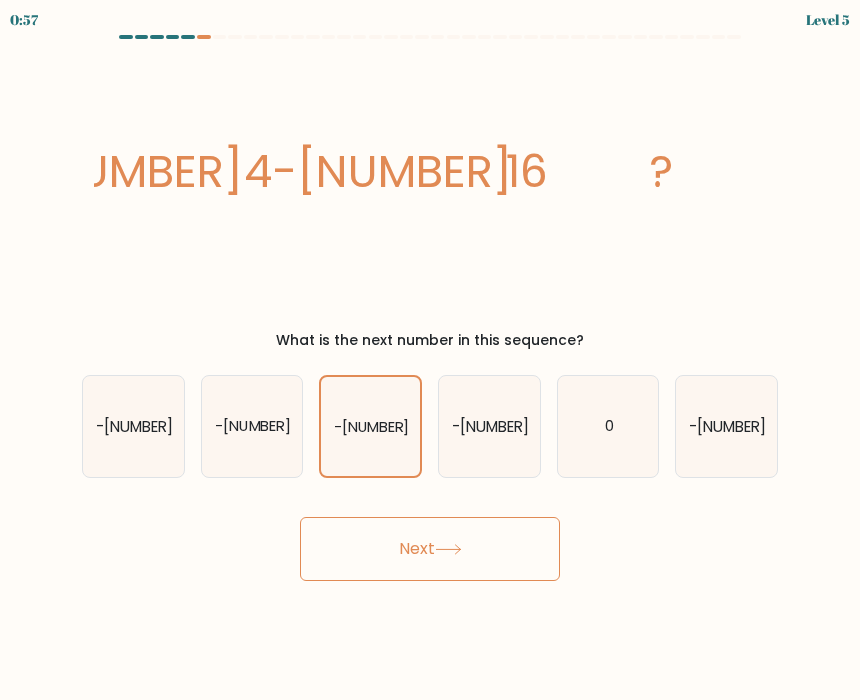 click on "Next" at bounding box center [430, 549] 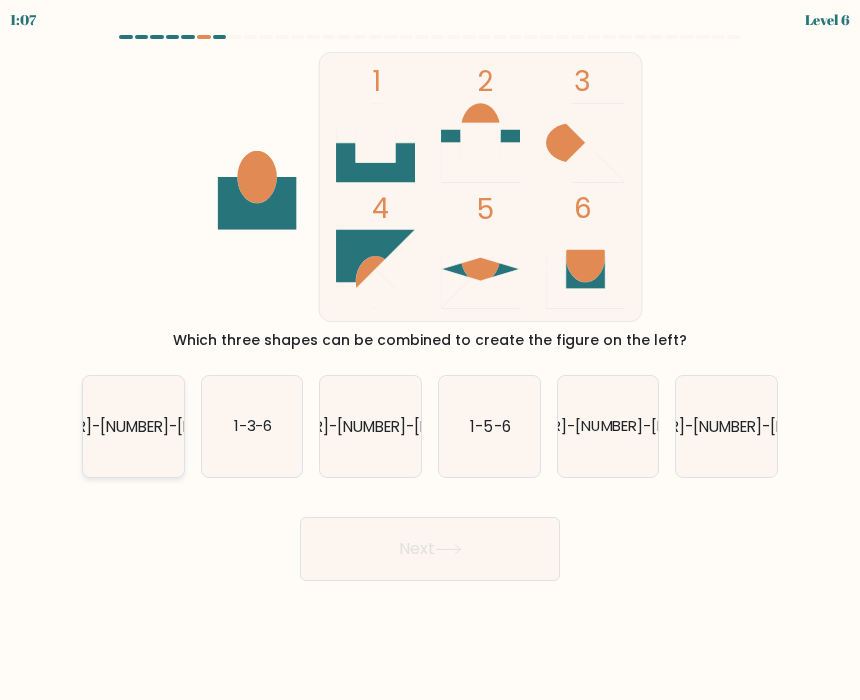 click on "1-2-6" at bounding box center [134, 425] 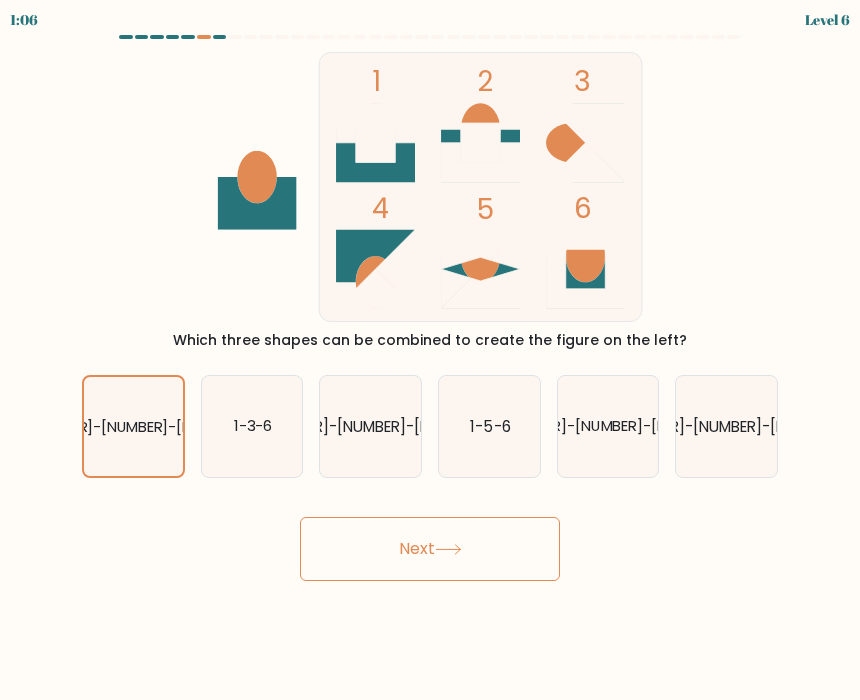click on "Next" at bounding box center [430, 549] 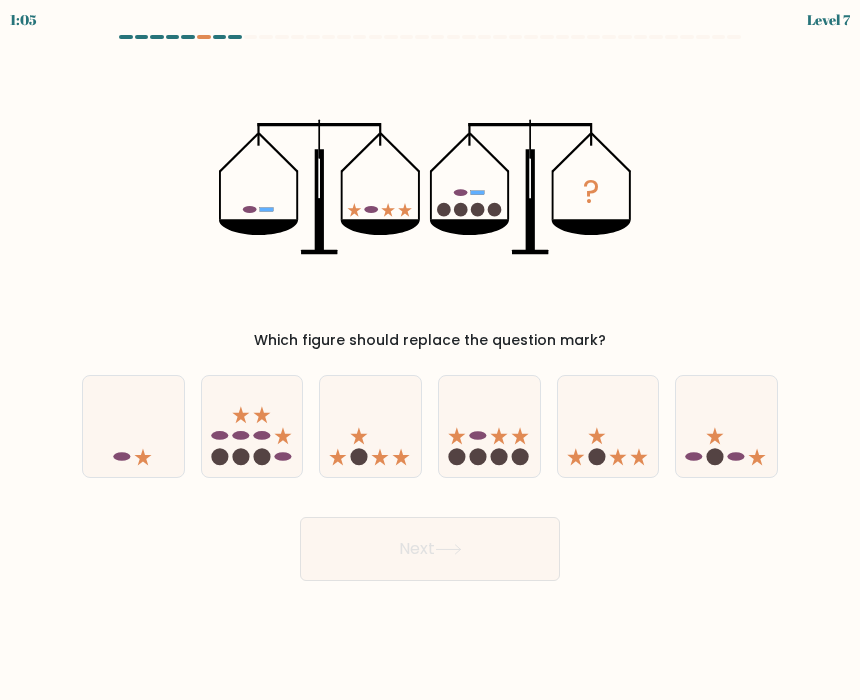 click on "Next" at bounding box center (430, 549) 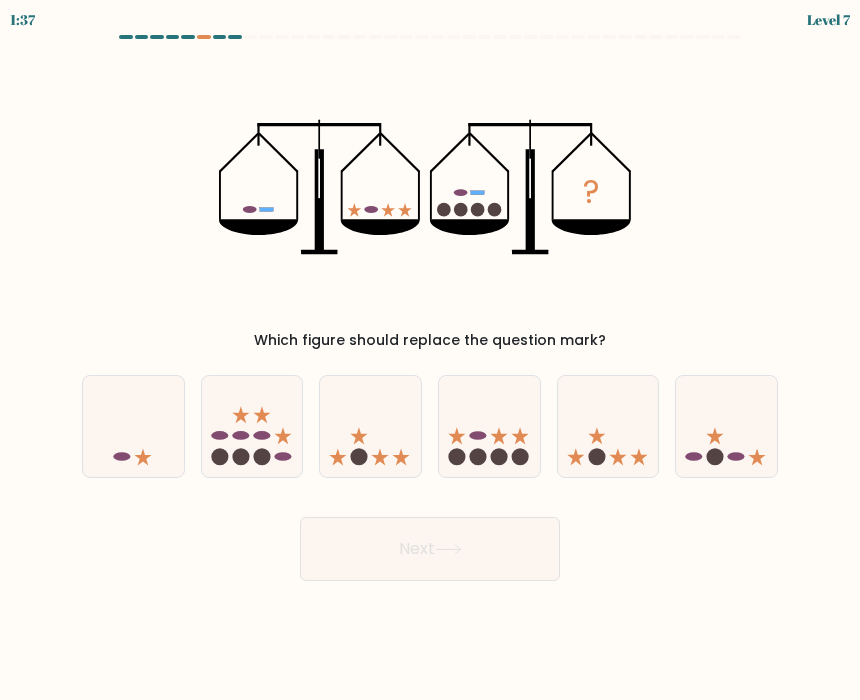 click on "?
Which figure should replace the question mark?" at bounding box center (430, 201) 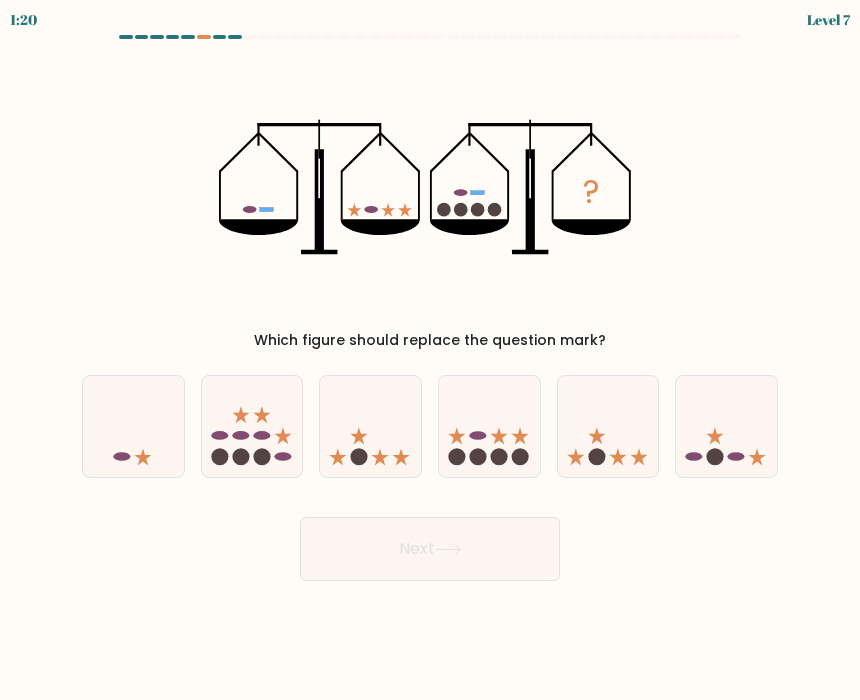 click on "?
Which figure should replace the question mark?" at bounding box center (430, 201) 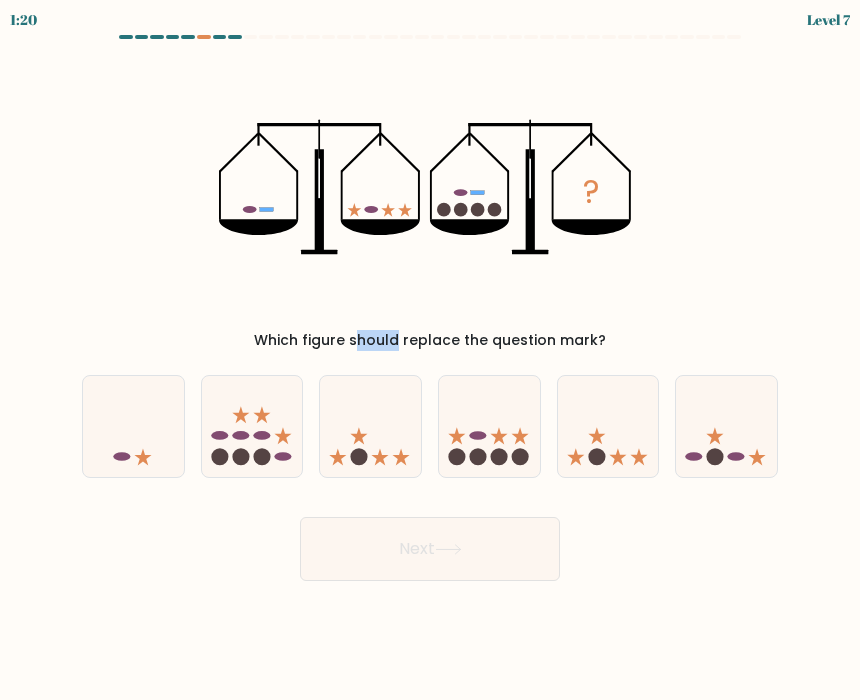 click on "?
Which figure should replace the question mark?" at bounding box center (430, 201) 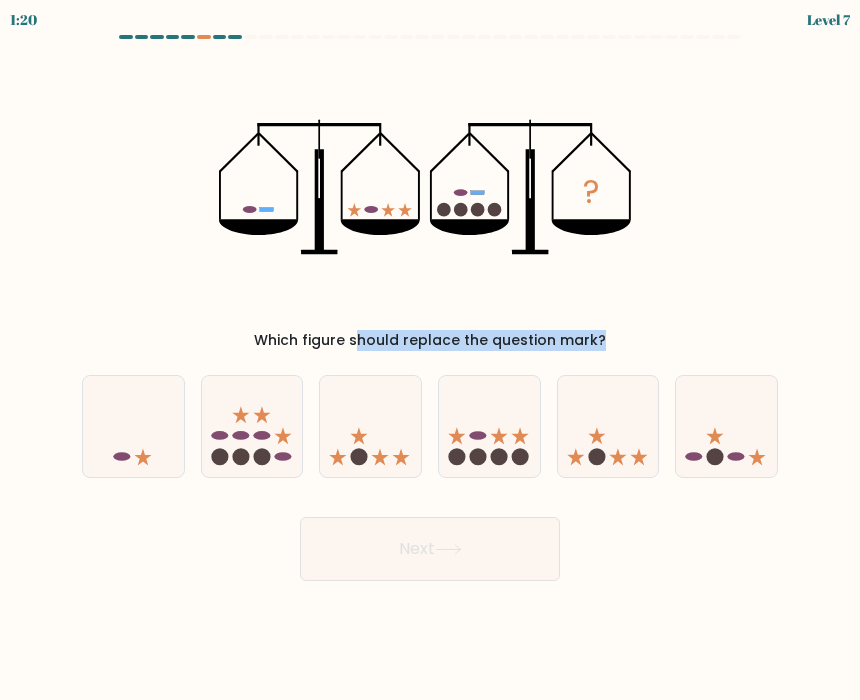click on "?
Which figure should replace the question mark?" at bounding box center [430, 201] 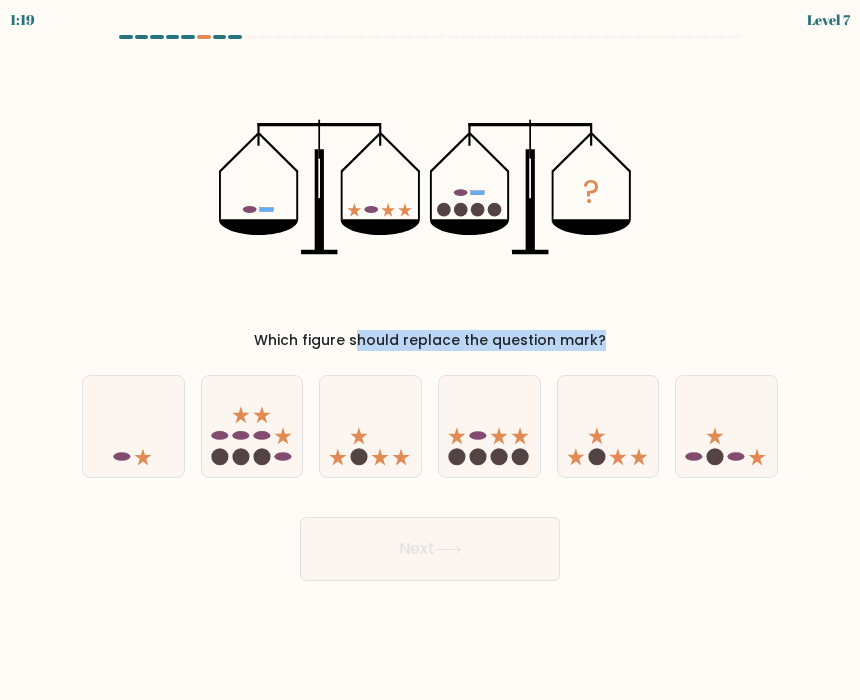copy on "Which figure should replace the question mark?" 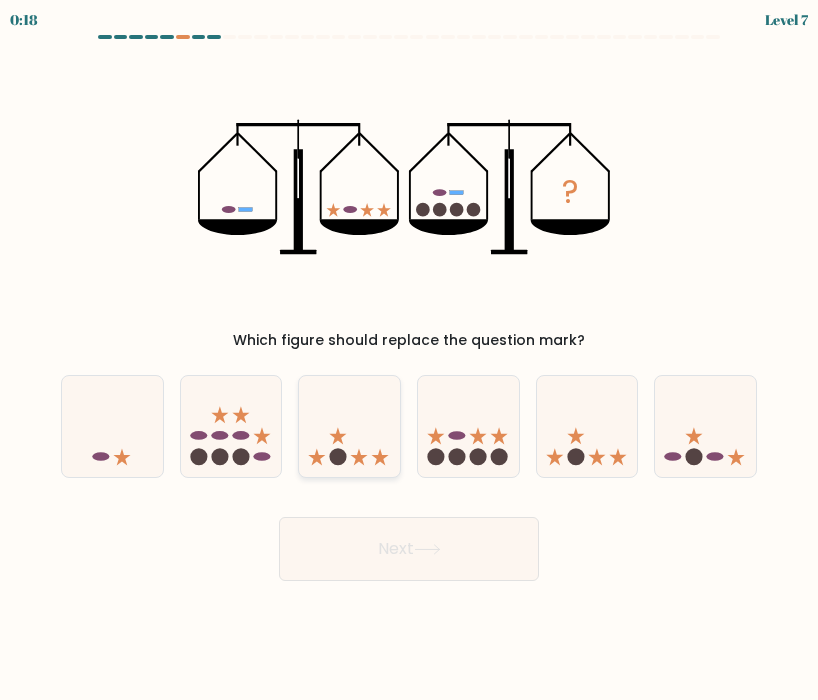 click at bounding box center [349, 426] 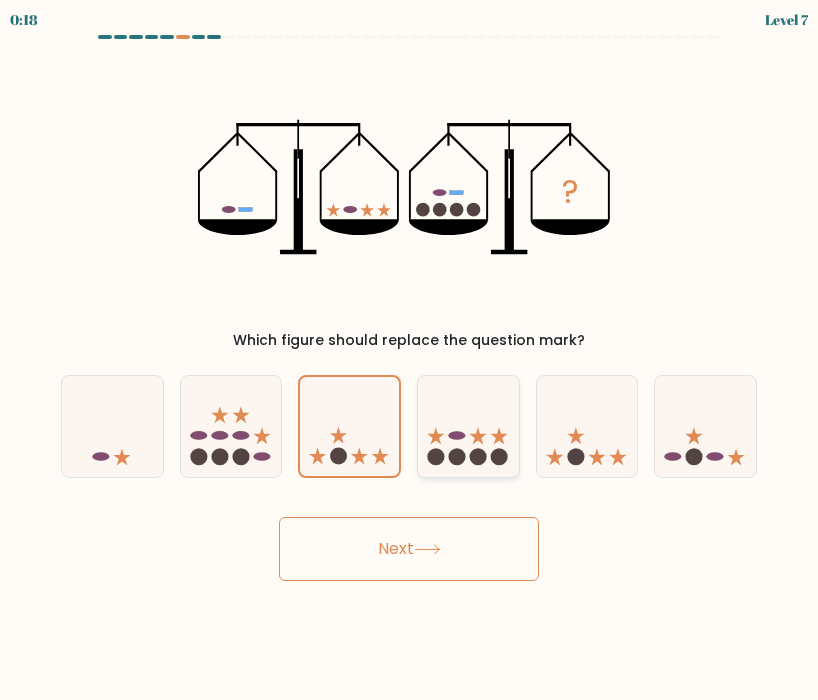 click at bounding box center [456, 435] 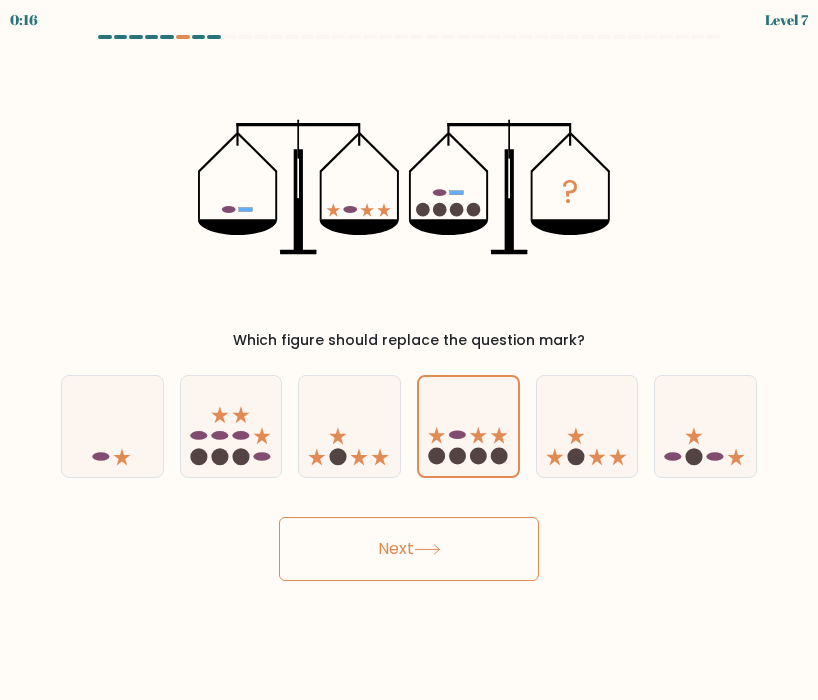 click on "Next" at bounding box center (409, 549) 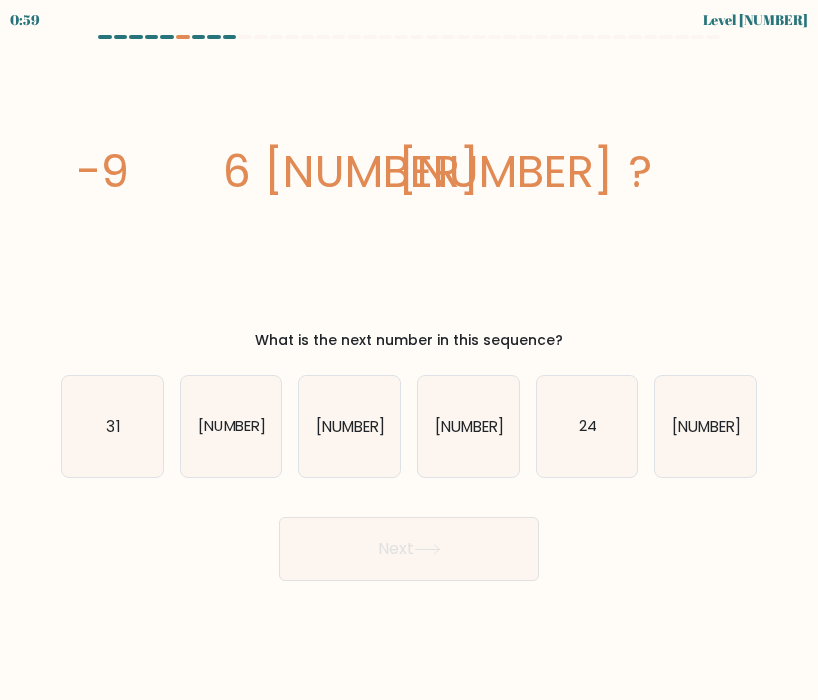 click on "image/svg+xml
-9
6
21
36
?
What is the next number in this sequence?" at bounding box center (409, 201) 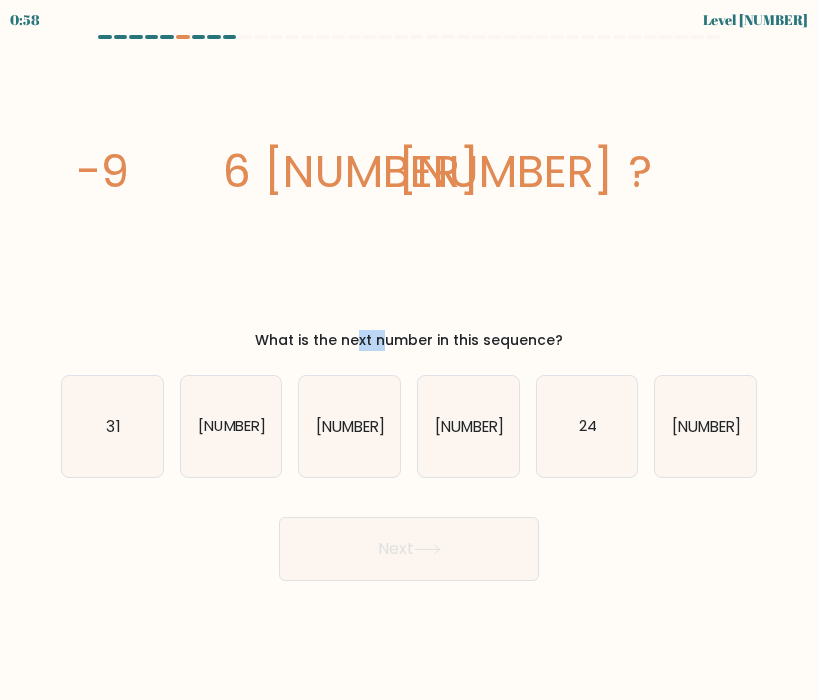 click on "image/svg+xml
-9
6
21
36
?
What is the next number in this sequence?" at bounding box center (409, 201) 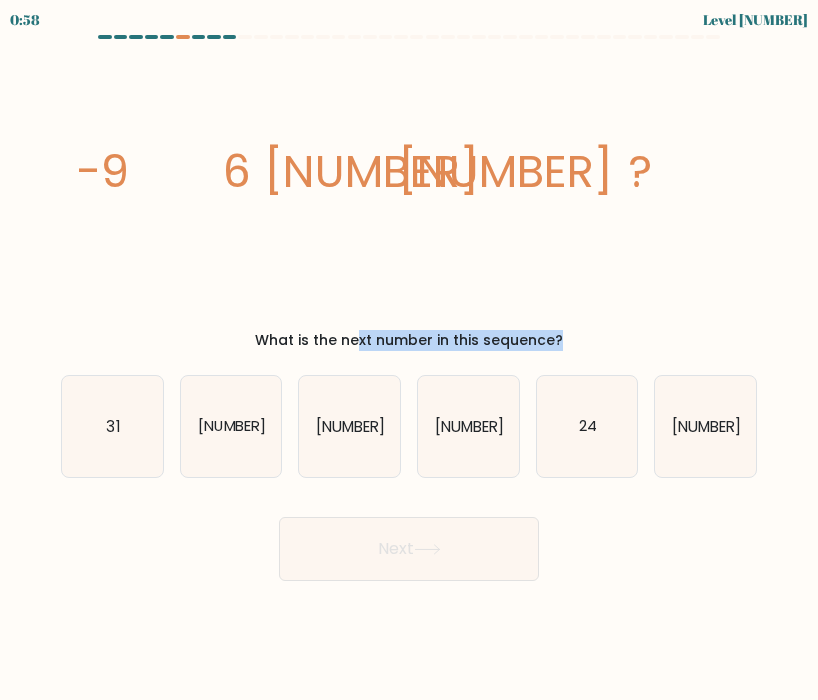 click on "image/svg+xml
-9
6
21
36
?
What is the next number in this sequence?" at bounding box center (409, 201) 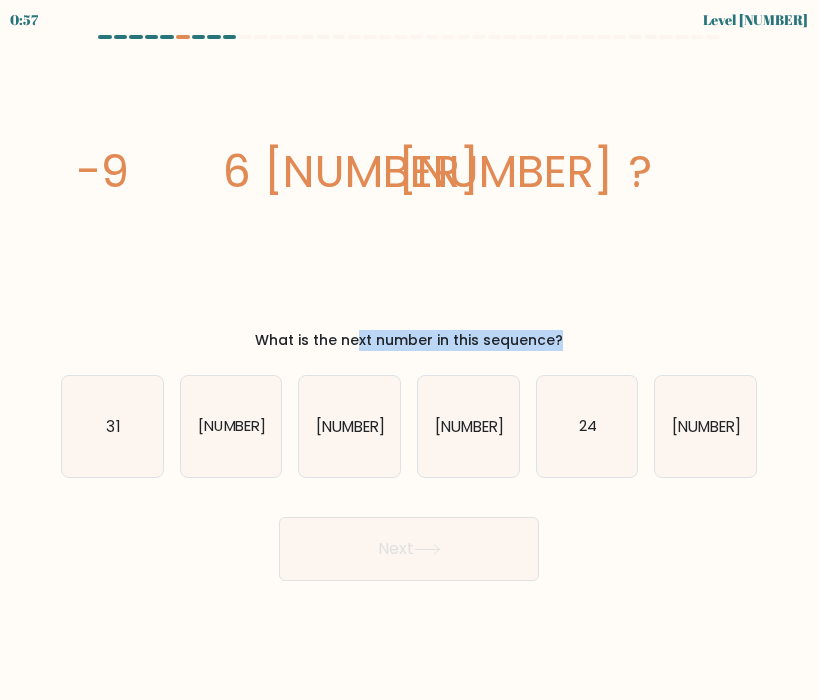 copy on "What is the next number in this sequence?" 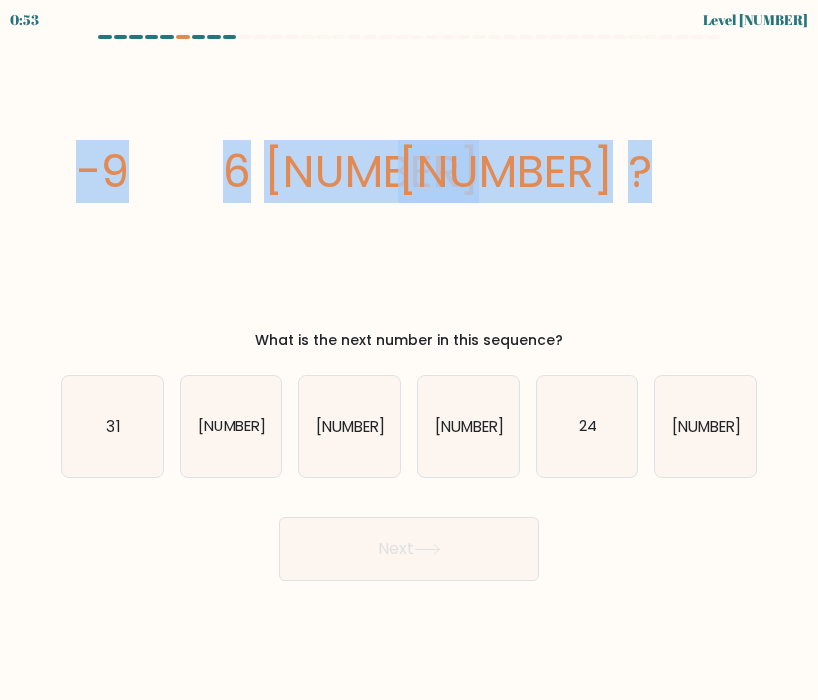 drag, startPoint x: 75, startPoint y: 170, endPoint x: 676, endPoint y: 160, distance: 601.0832 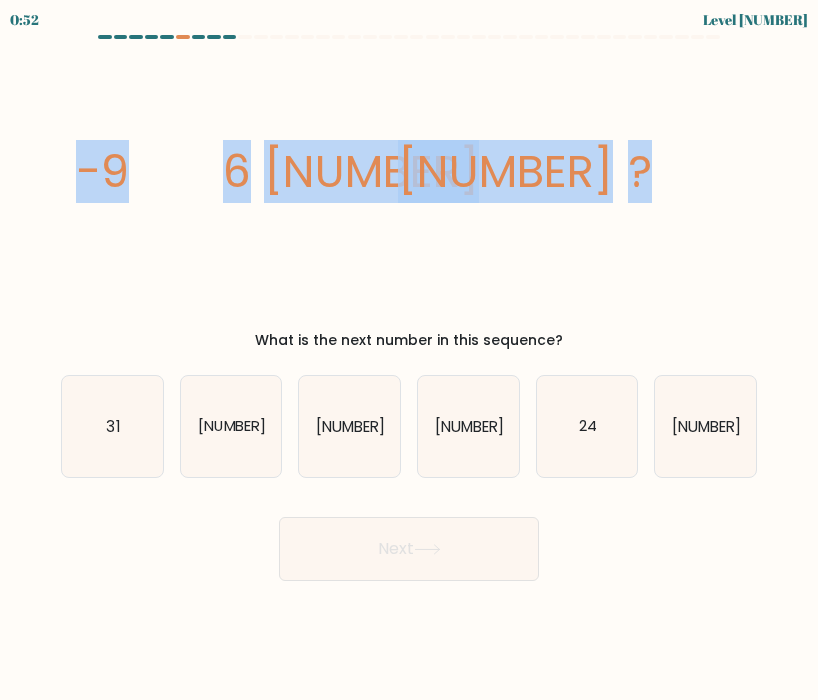 copy on "-9
6
21
36
?" 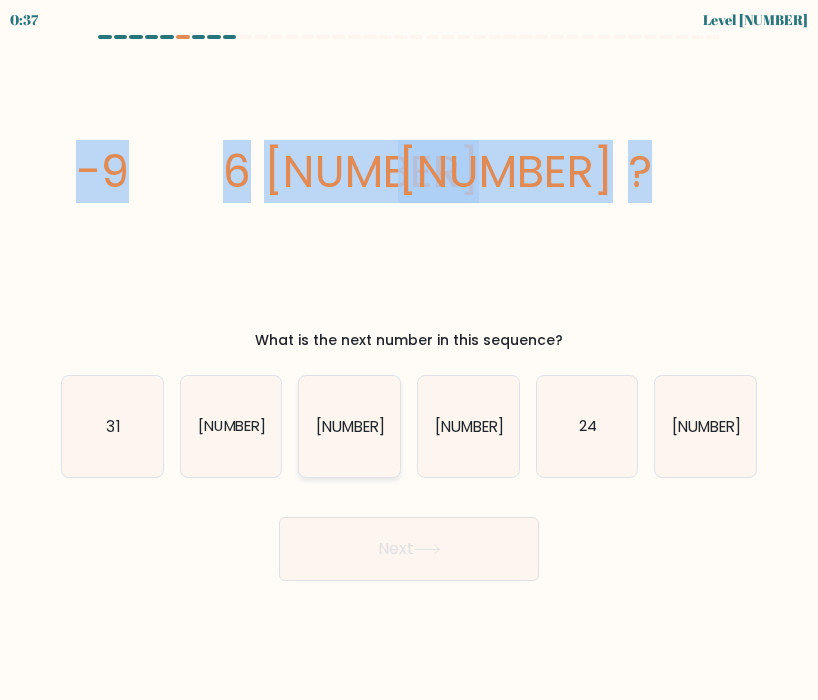 click on "51" at bounding box center (349, 426) 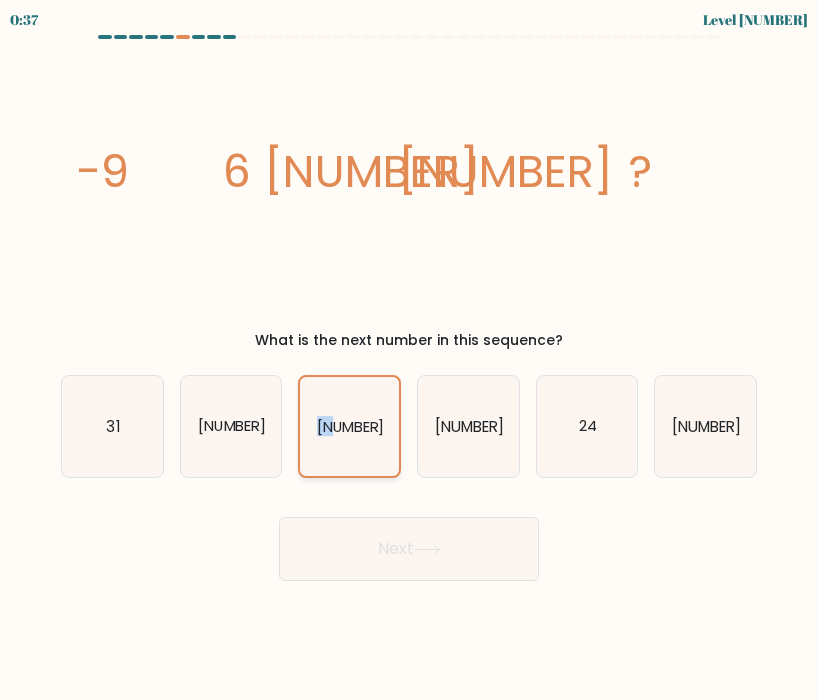 click on "51" at bounding box center [349, 426] 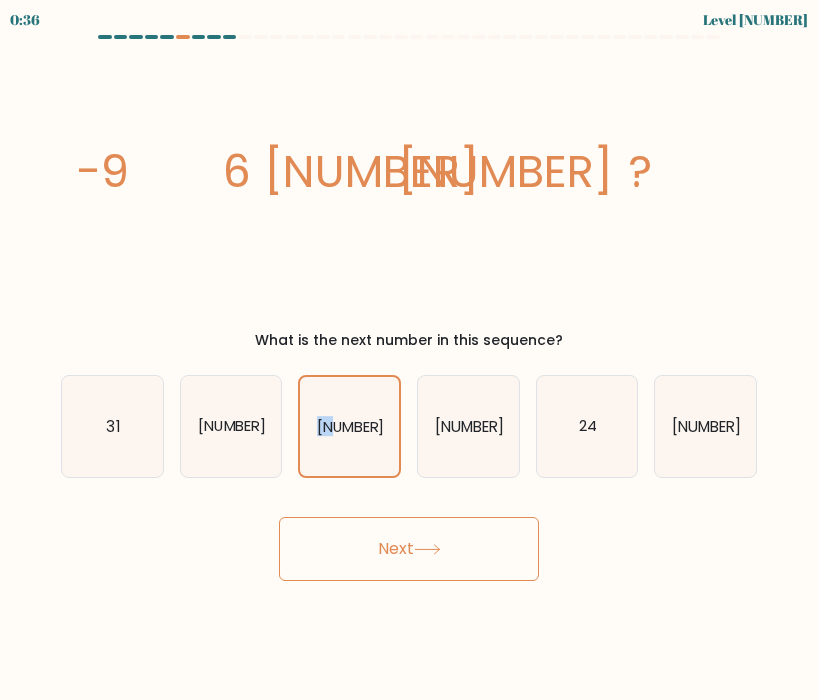 click on "Next" at bounding box center (409, 549) 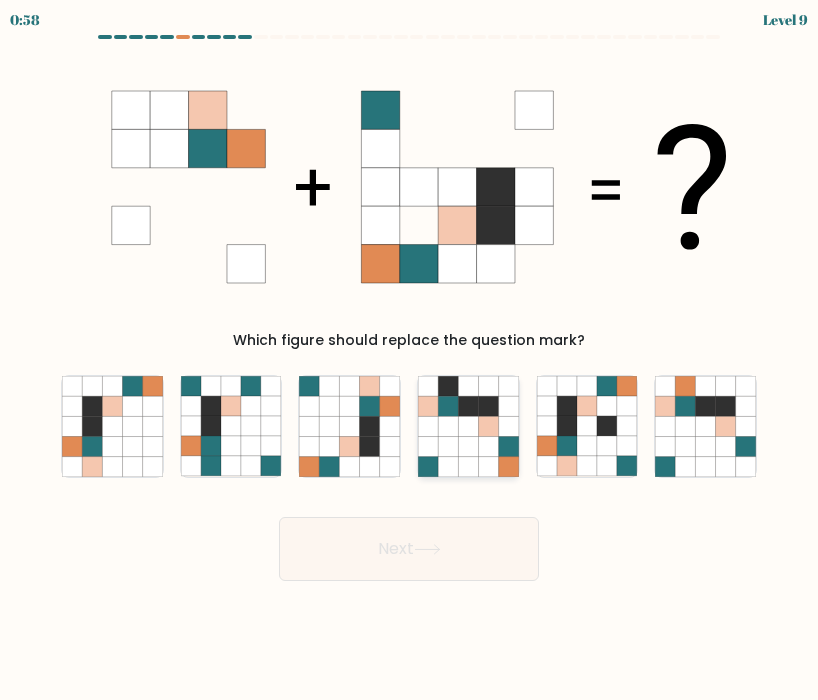 click at bounding box center [428, 446] 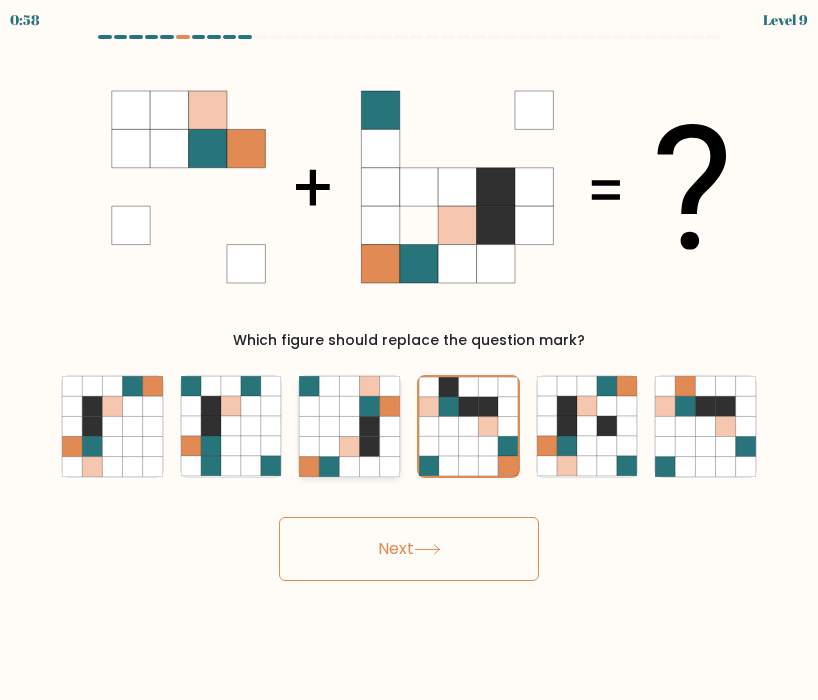 click at bounding box center [310, 426] 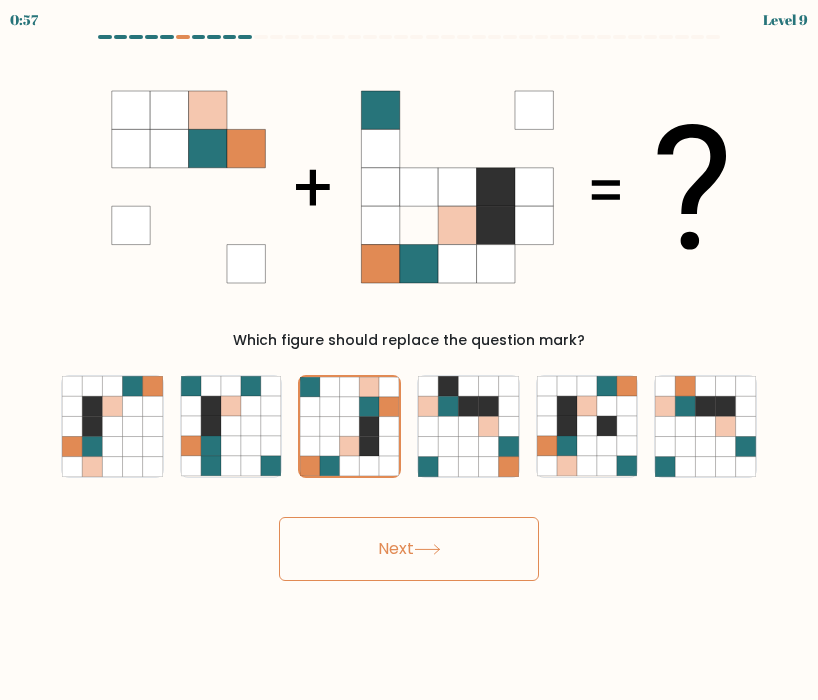 click on "Next" at bounding box center (409, 549) 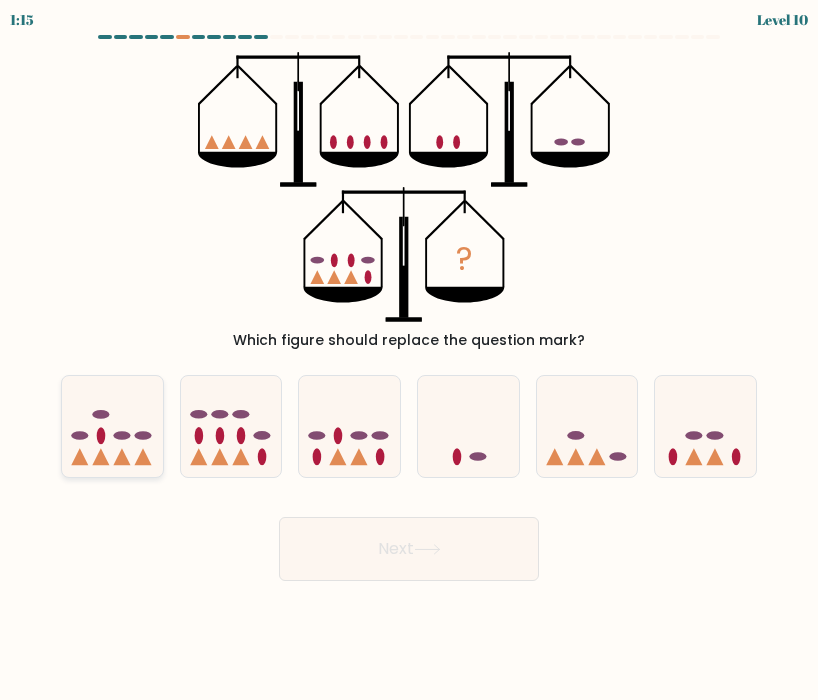 click at bounding box center [101, 435] 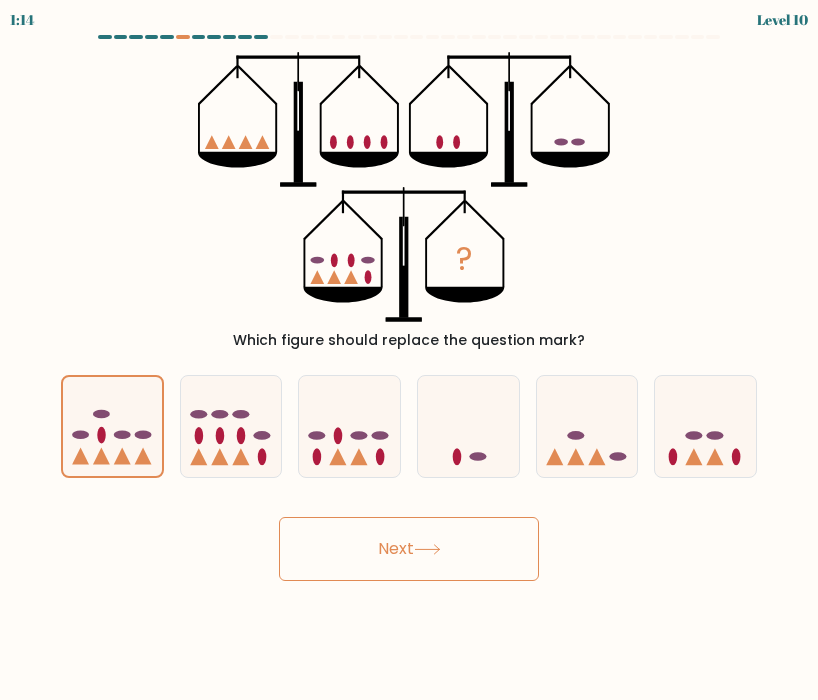 click on "Next" at bounding box center [409, 549] 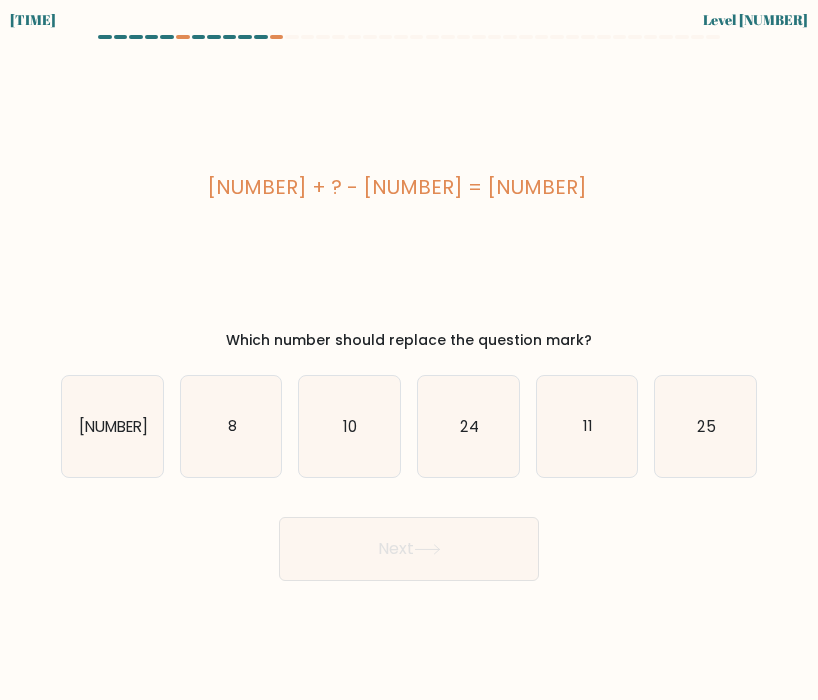 click on "Which number should replace the question mark?" at bounding box center [409, 340] 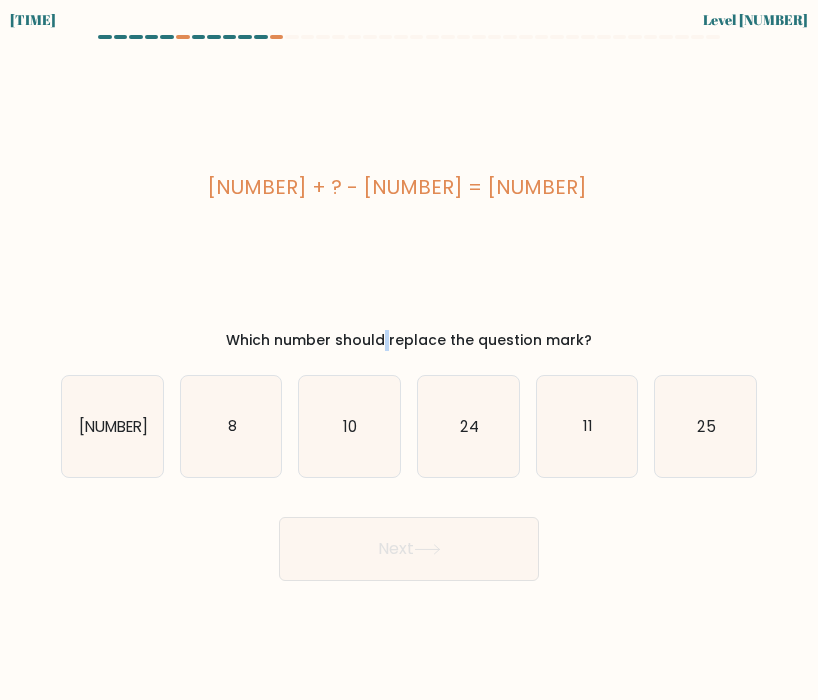 click on "Which number should replace the question mark?" at bounding box center [409, 340] 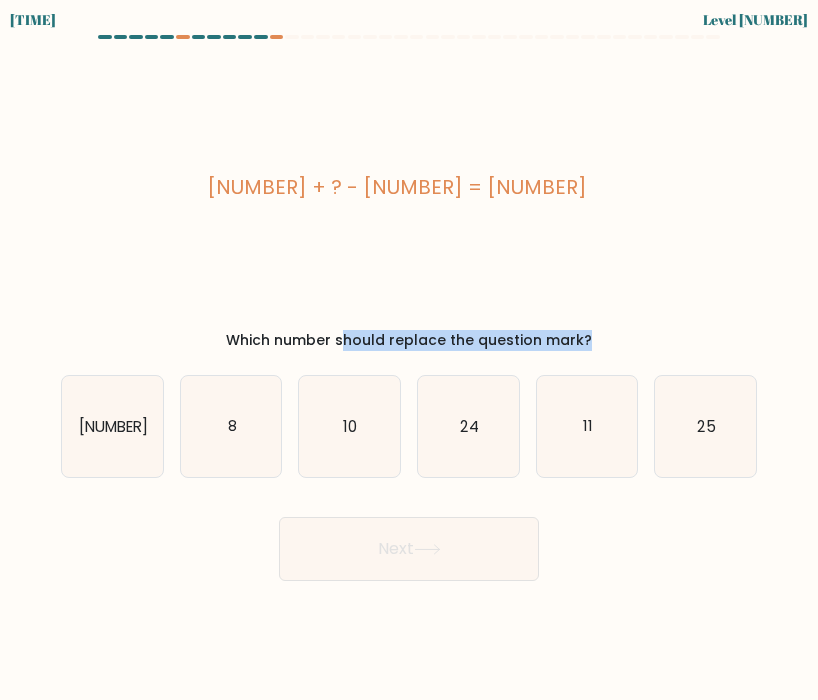 click on "Which number should replace the question mark?" at bounding box center [409, 340] 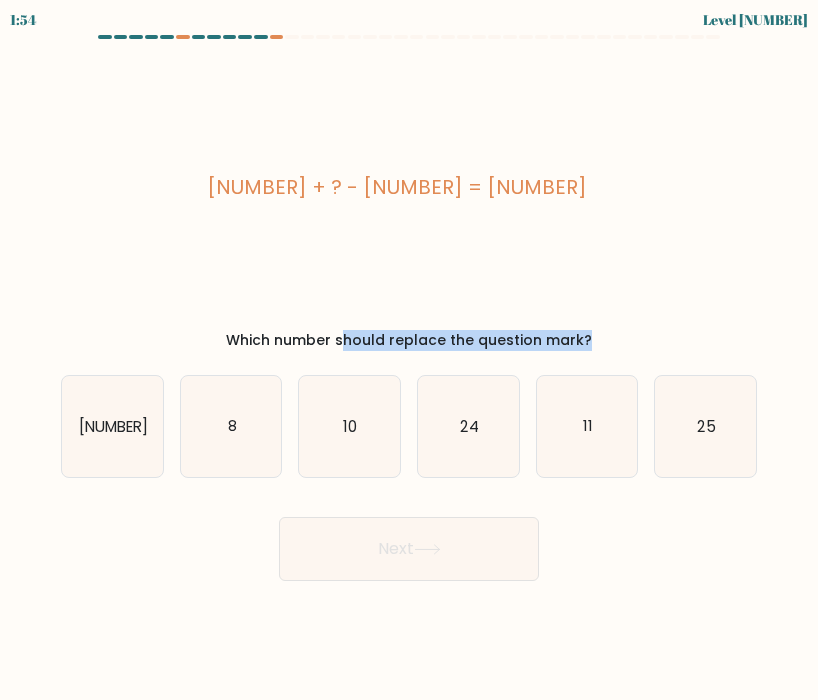 click on "18 + ? - 29 = 14" at bounding box center (397, 187) 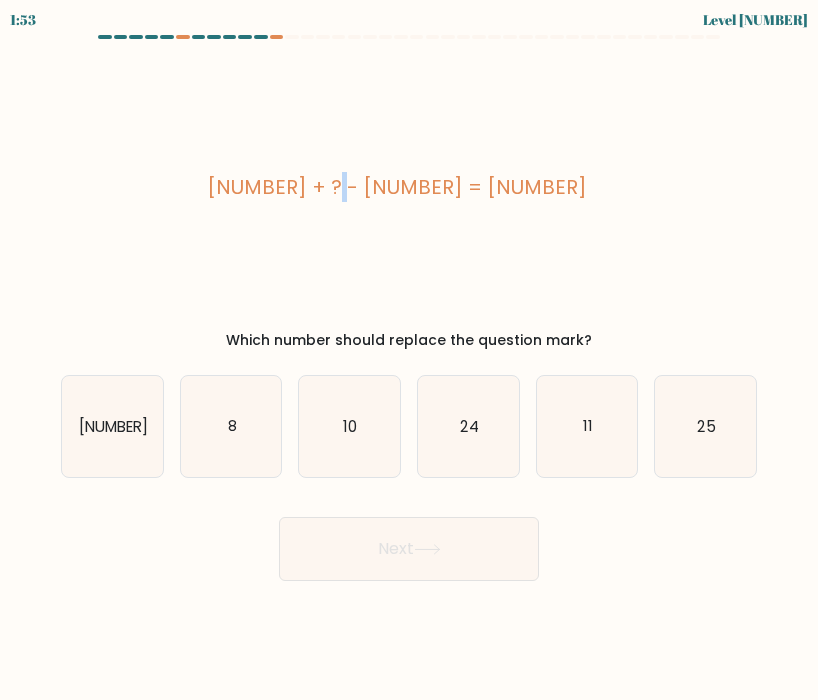 click on "18 + ? - 29 = 14" at bounding box center [397, 187] 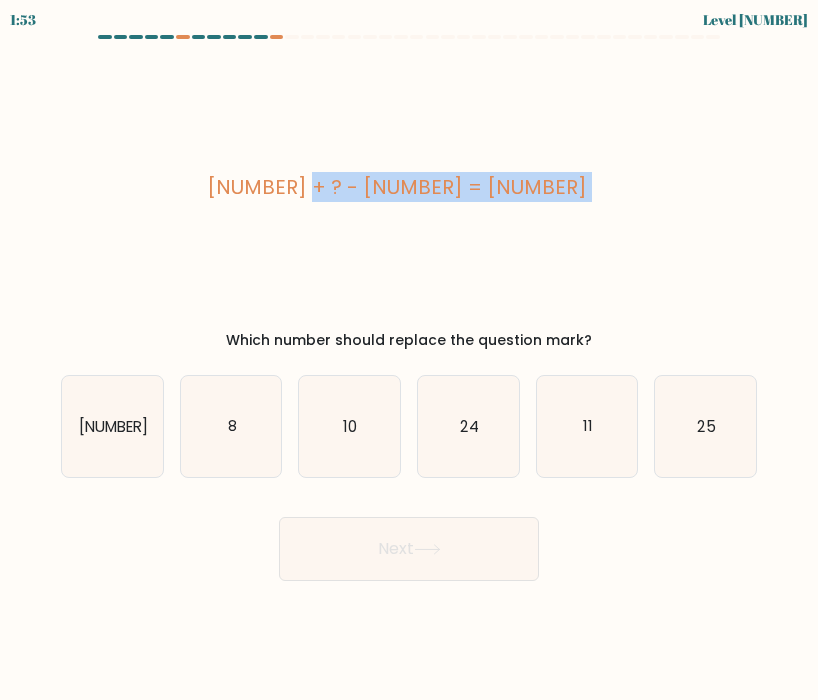 click on "18 + ? - 29 = 14" at bounding box center [397, 187] 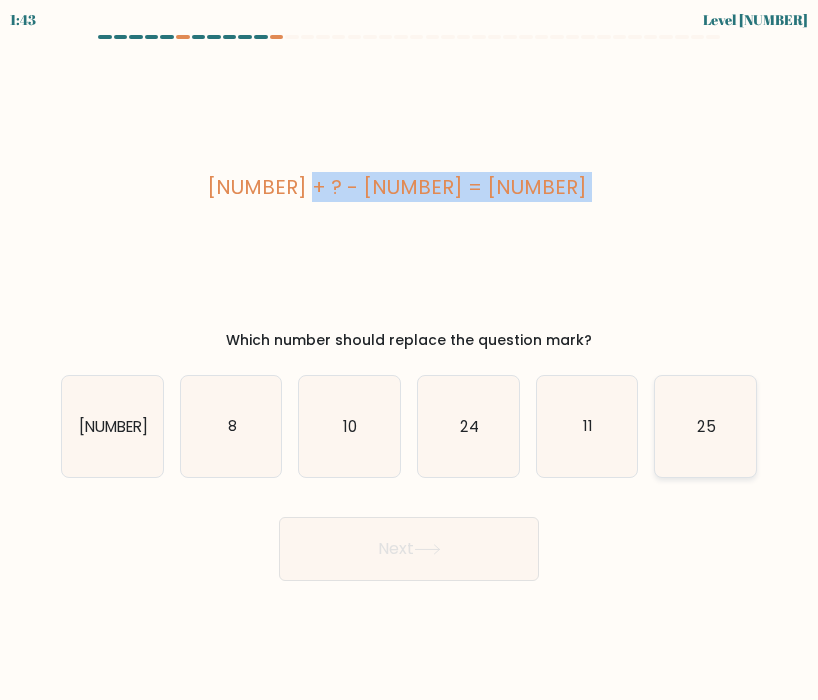 click on "25" at bounding box center (705, 426) 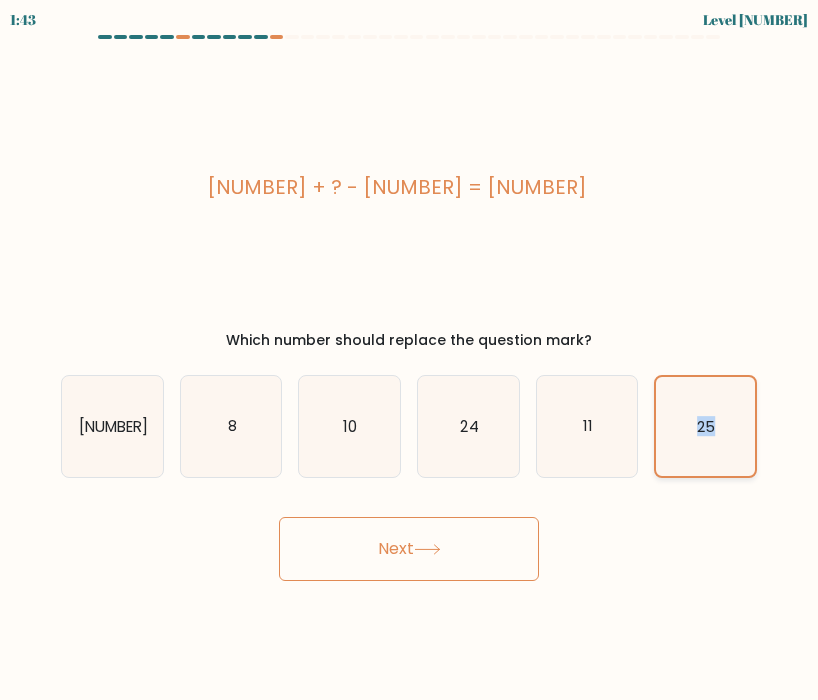 click on "25" at bounding box center (705, 426) 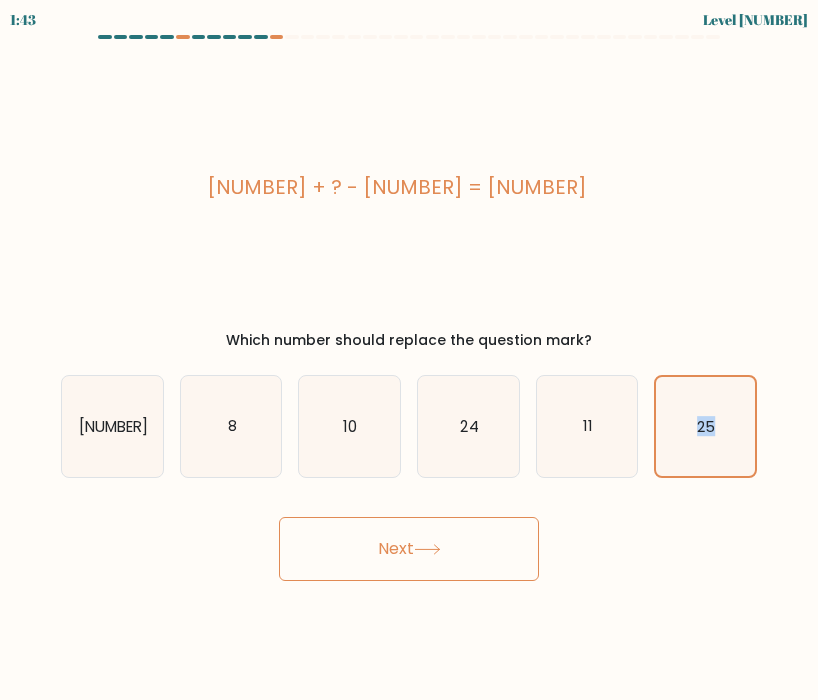 click on "Next" at bounding box center [409, 549] 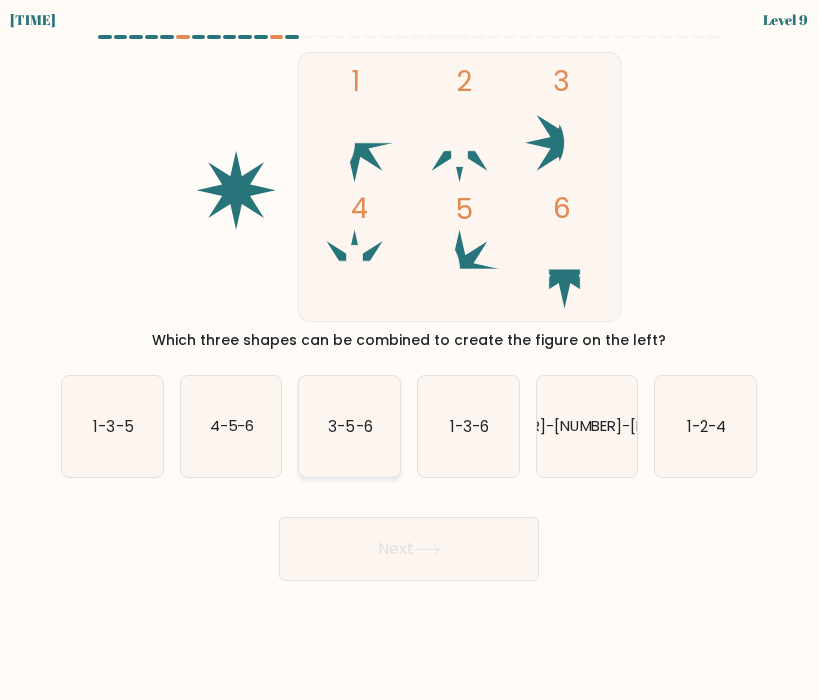 click on "3-5-6" at bounding box center (351, 425) 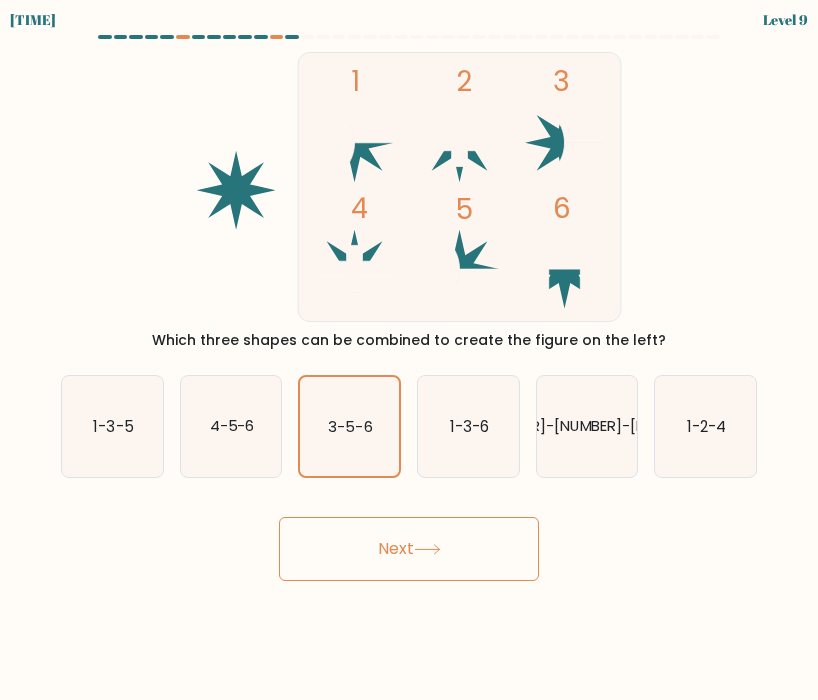click on "Next" at bounding box center [409, 549] 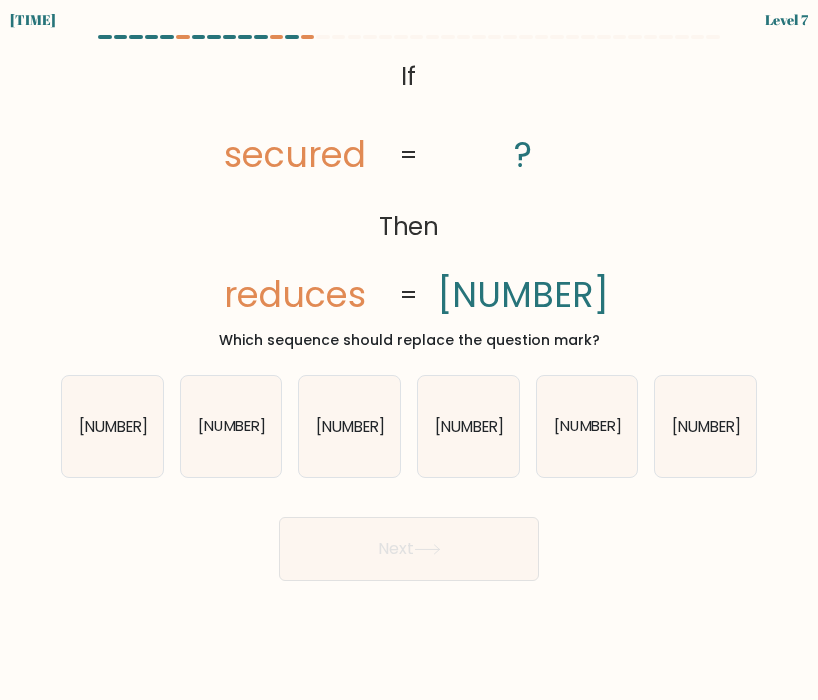 click on "Which sequence should replace the question mark?" at bounding box center (409, 340) 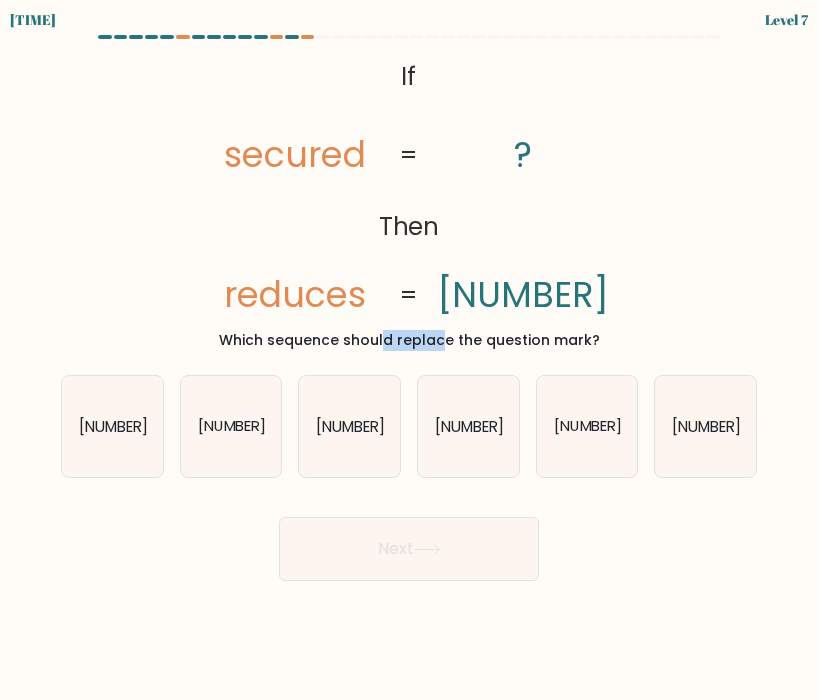 click on "Which sequence should replace the question mark?" at bounding box center (409, 340) 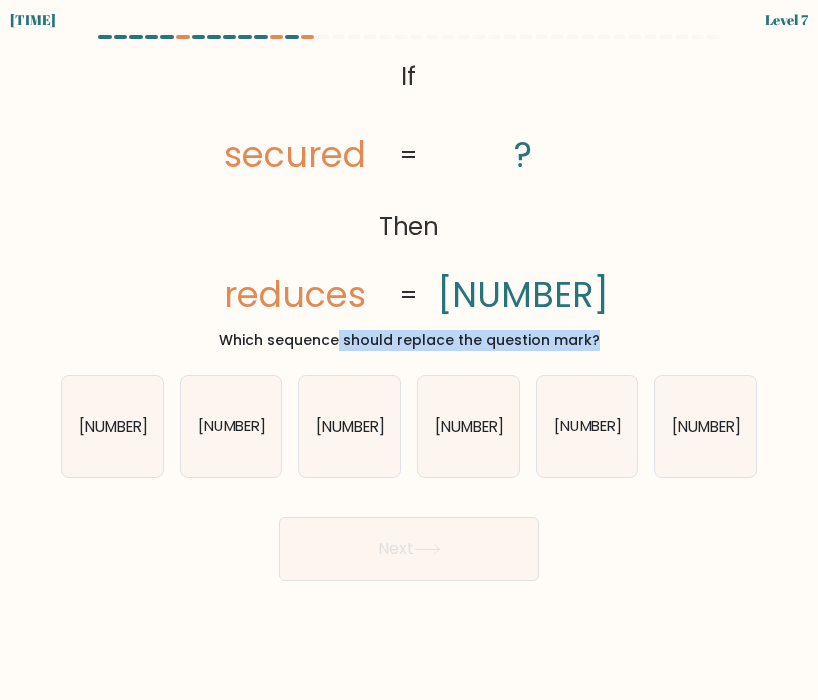 click on "Which sequence should replace the question mark?" at bounding box center [409, 340] 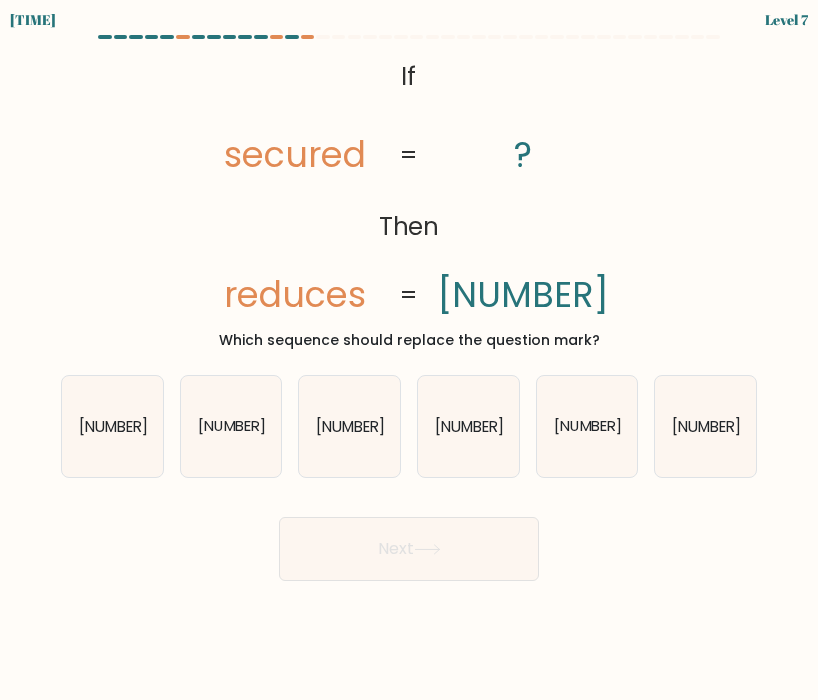 click on "secured" at bounding box center [295, 154] 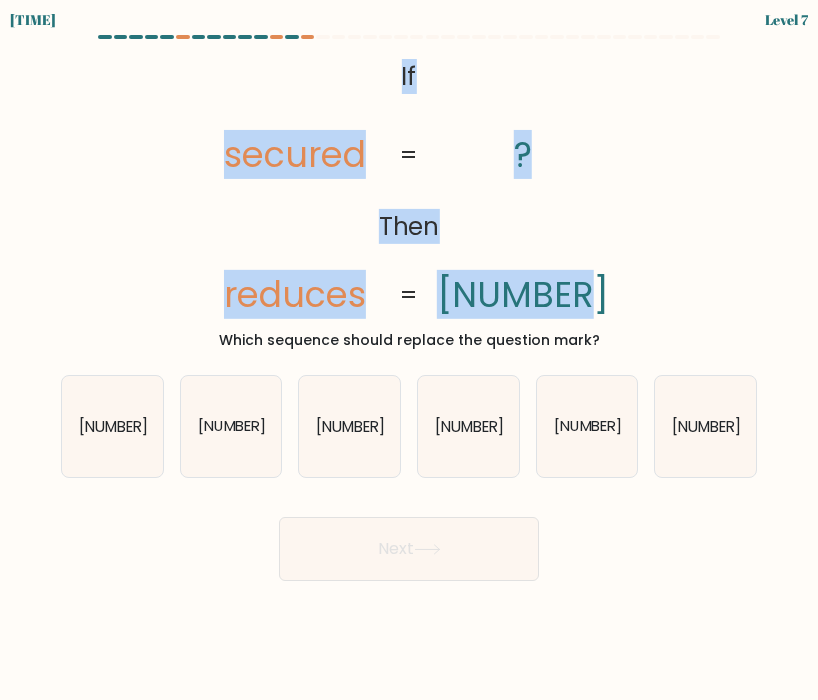 drag, startPoint x: 402, startPoint y: 72, endPoint x: 636, endPoint y: 290, distance: 319.81244 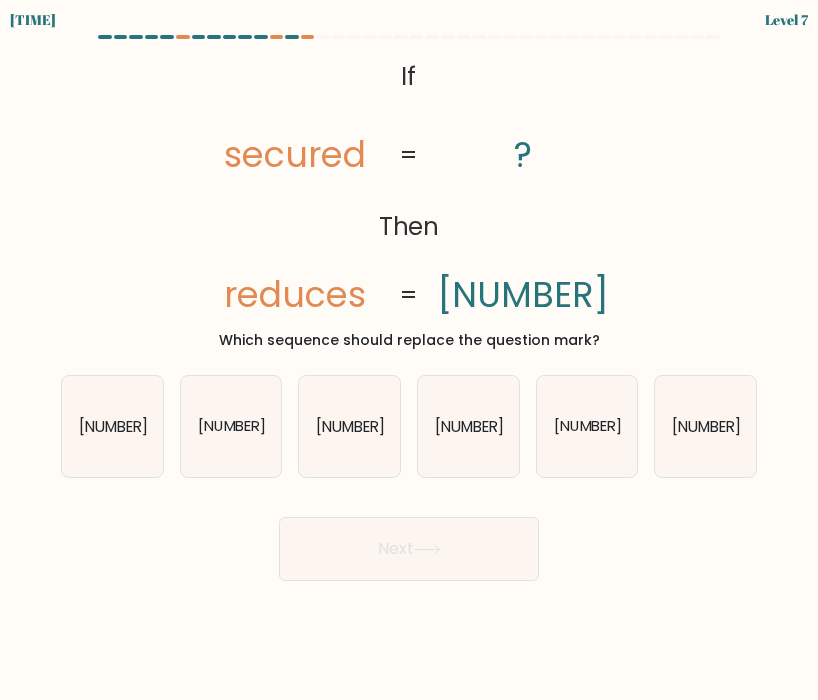 click on "@import url('https://fonts.googleapis.com/css?family=Abril+Fatface:400,100,100italic,300,300italic,400italic,500,500italic,700,700italic,900,900italic');           If       Then       secured       reduces       ?       4695067       =       =" at bounding box center [409, 187] 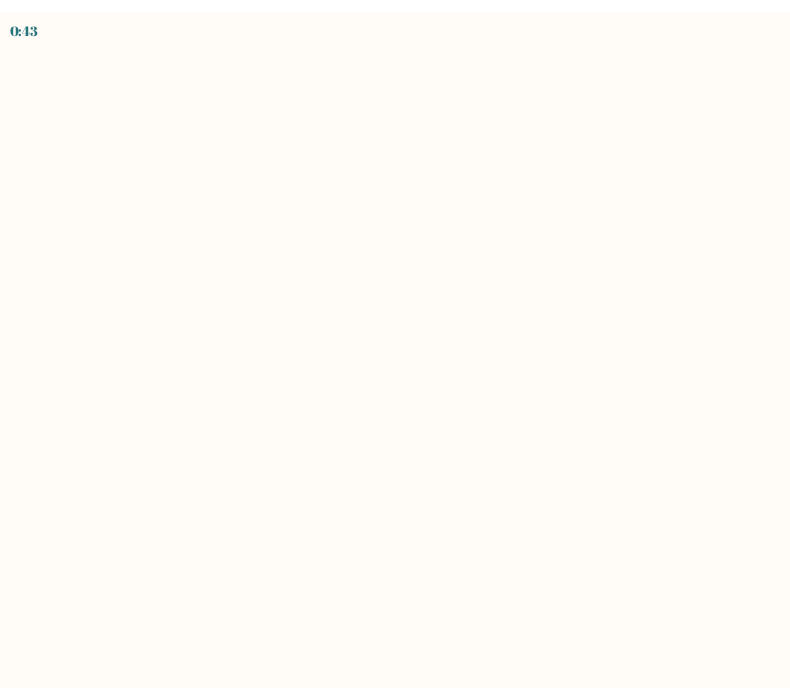 scroll, scrollTop: 0, scrollLeft: 0, axis: both 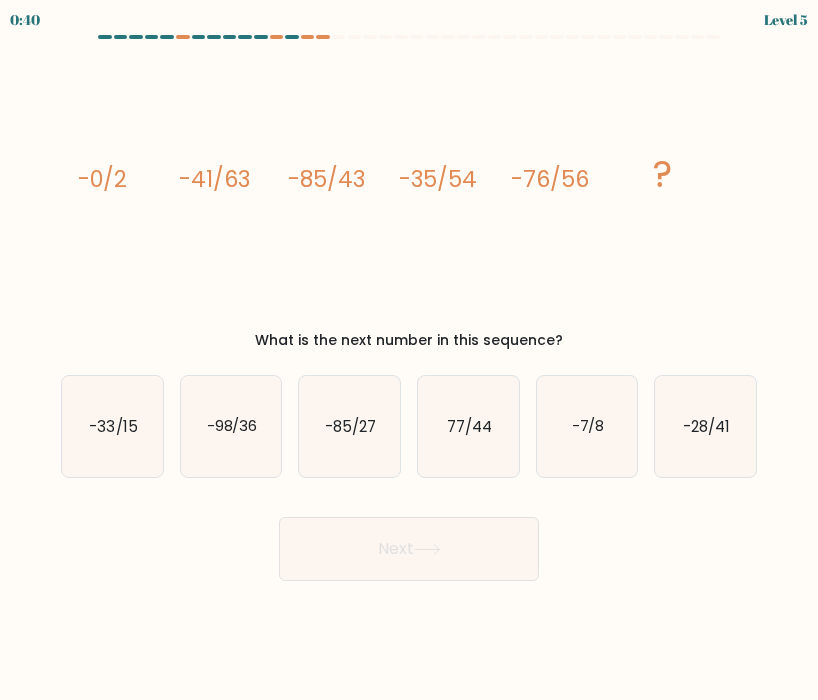 click on "What is the next number in this sequence?" at bounding box center (409, 340) 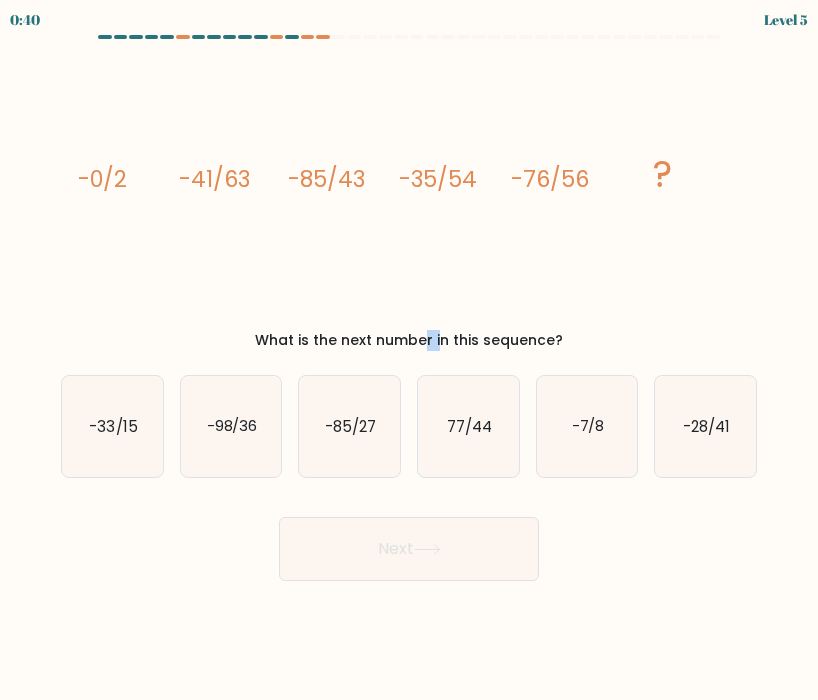 click on "What is the next number in this sequence?" at bounding box center [409, 340] 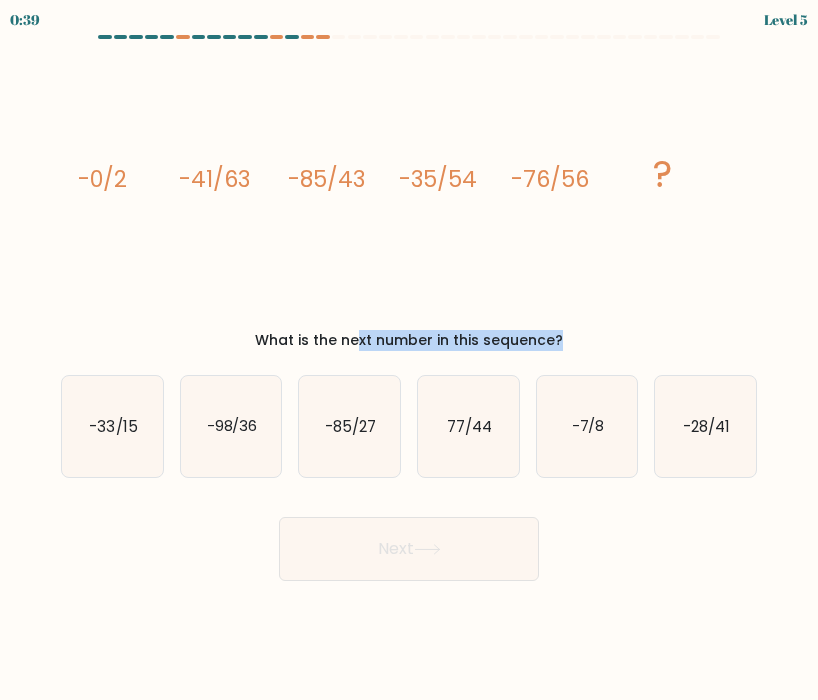 click on "What is the next number in this sequence?" at bounding box center (409, 340) 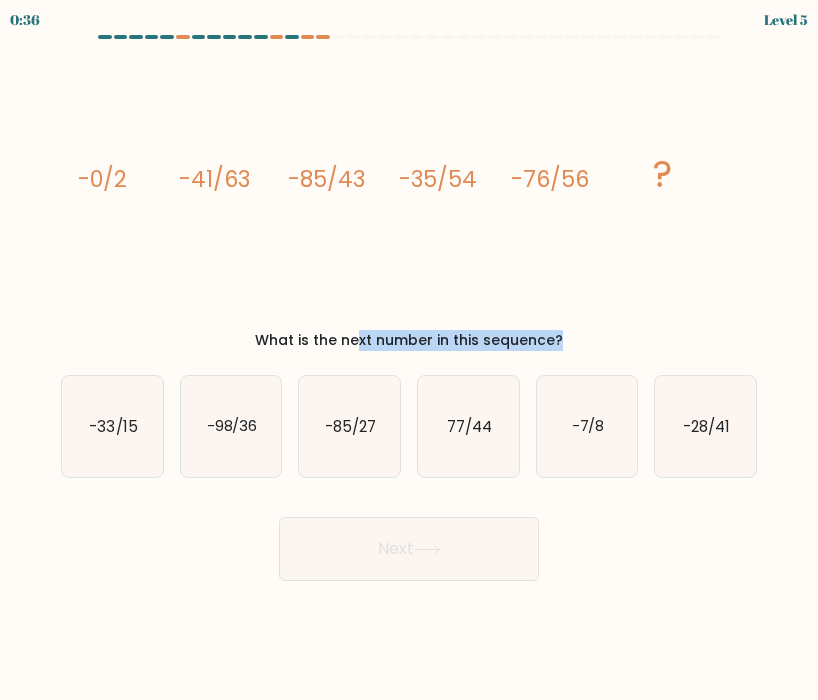 click on "lorem/ips+dol
-2/8
-59/49
-12/31
-95/14
-65/03
?
Sita co adi elit seddoe te inci utlabore?" at bounding box center (409, 201) 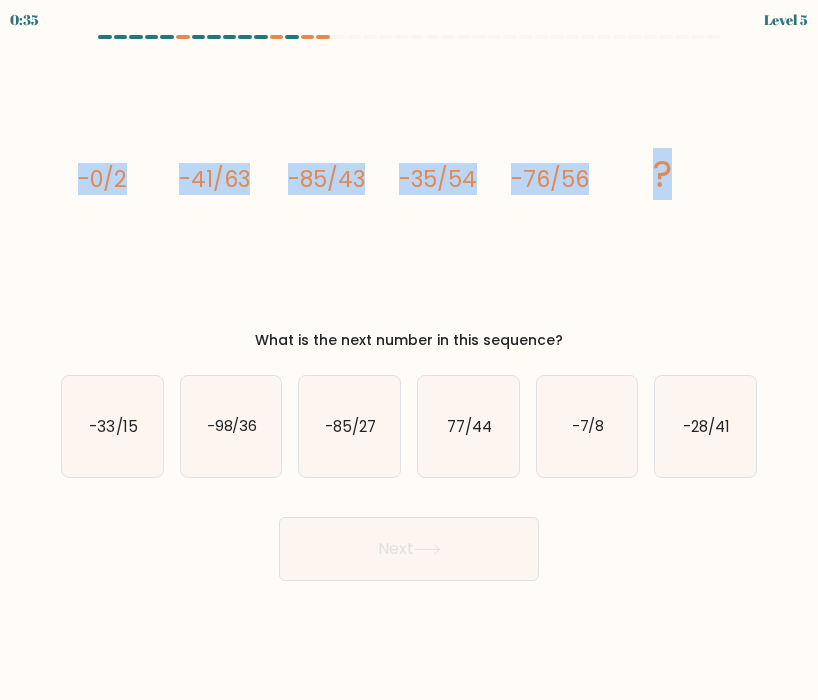 drag, startPoint x: 87, startPoint y: 174, endPoint x: 651, endPoint y: 153, distance: 564.3908 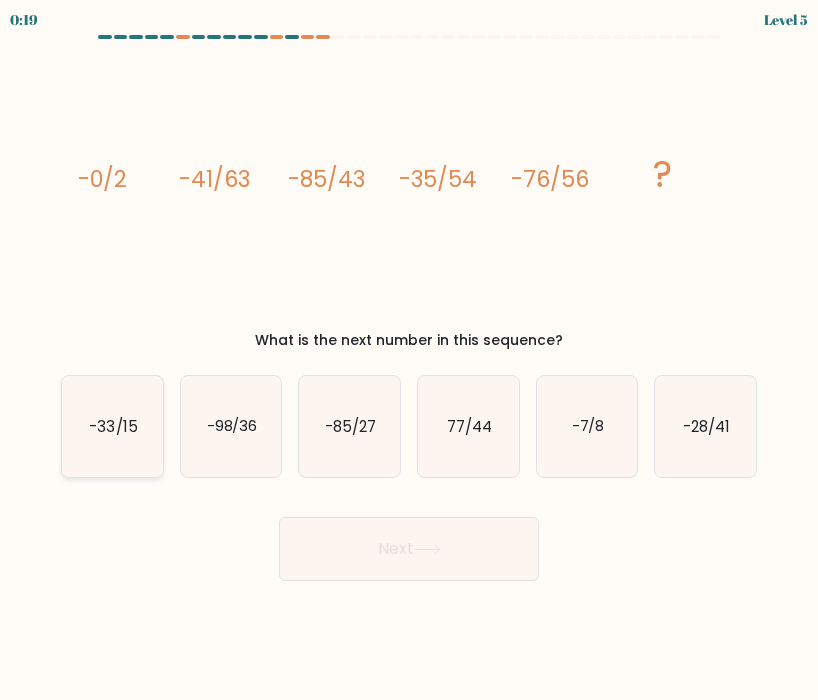 click on "-33/15" at bounding box center (112, 426) 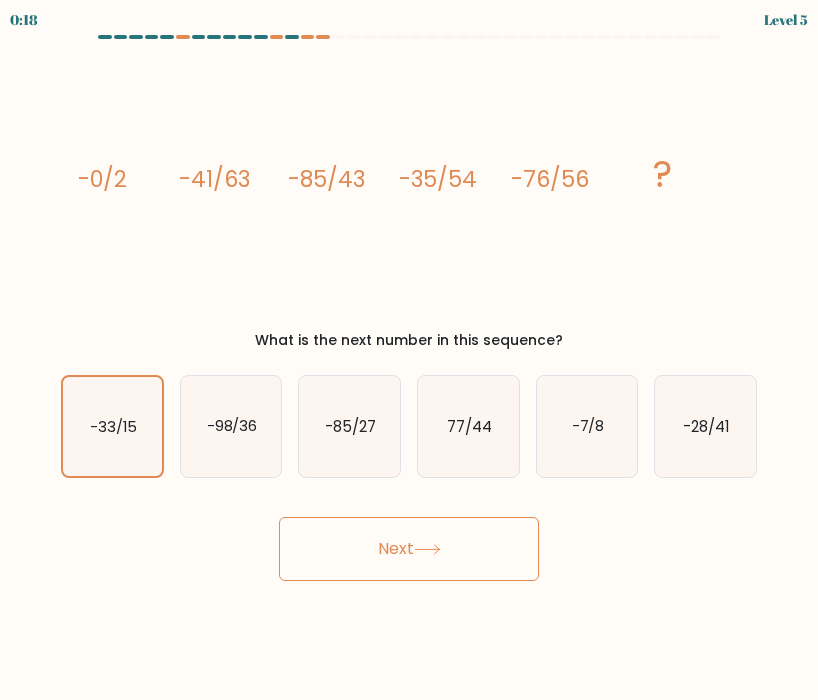 click on "Next" at bounding box center (409, 549) 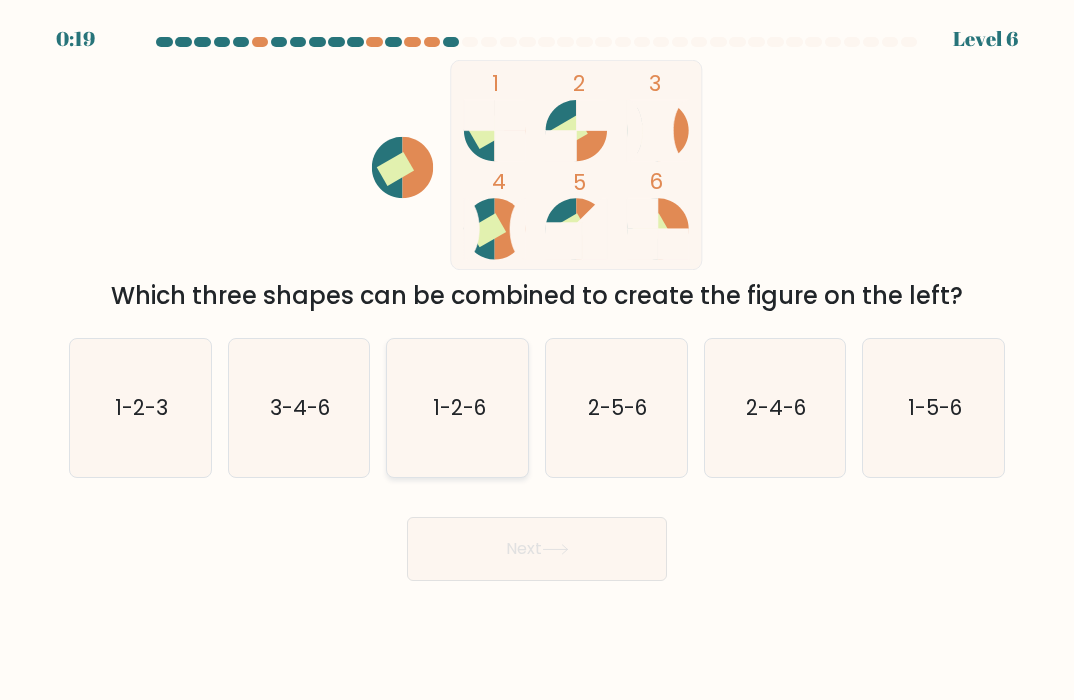 click on "1-2-6" at bounding box center [458, 408] 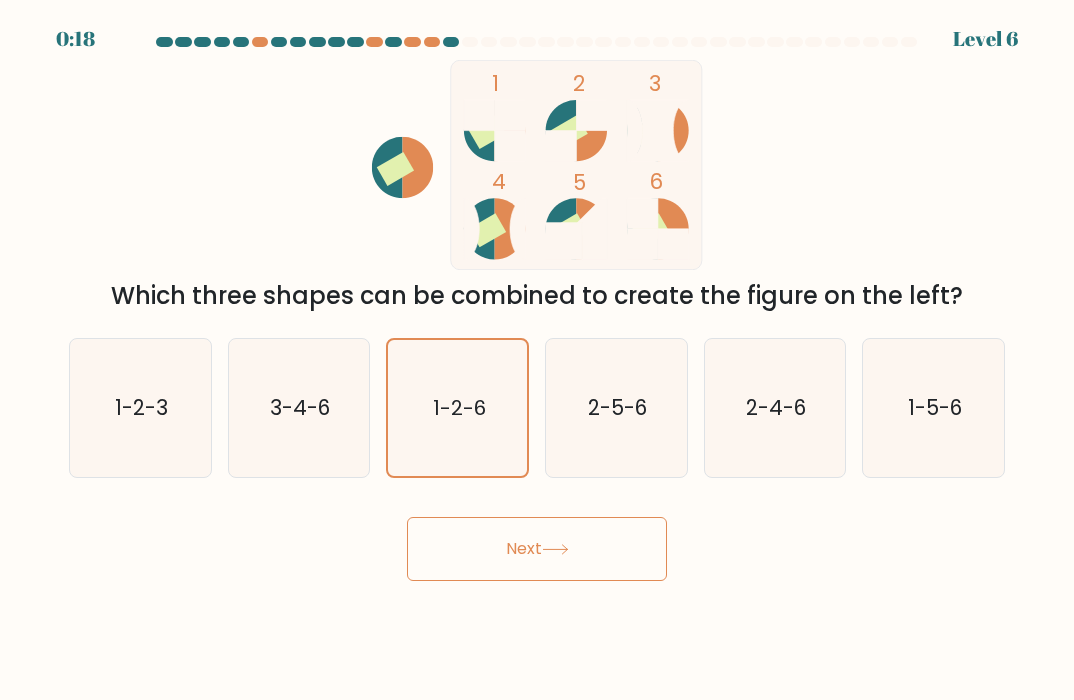 click on "Next" at bounding box center [537, 549] 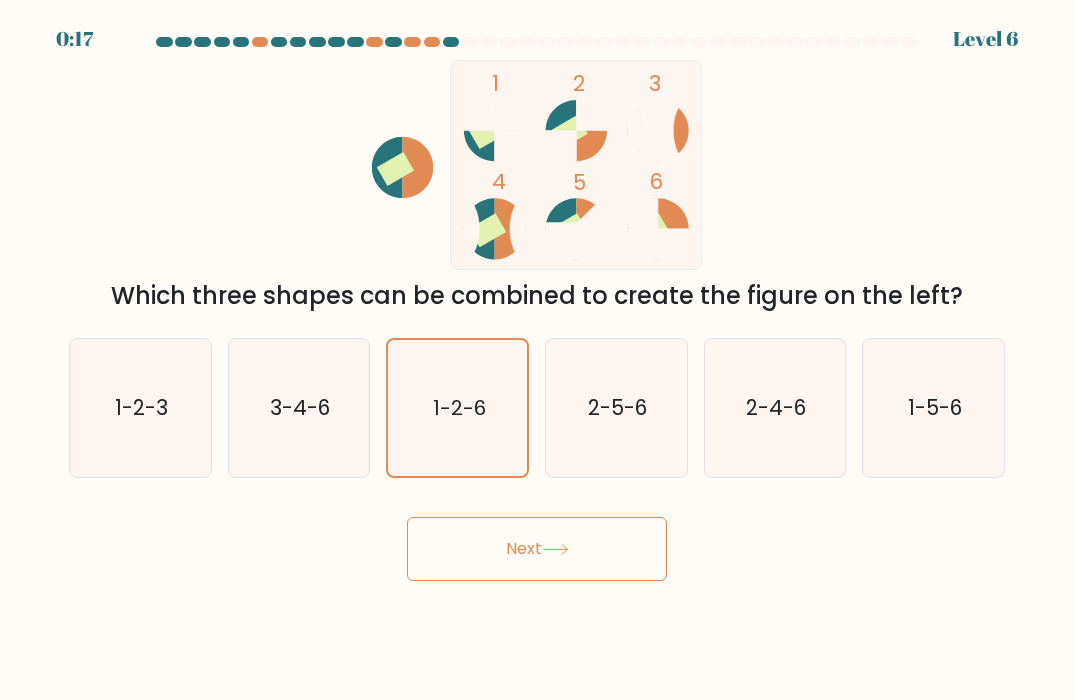 click on "Next" at bounding box center [537, 549] 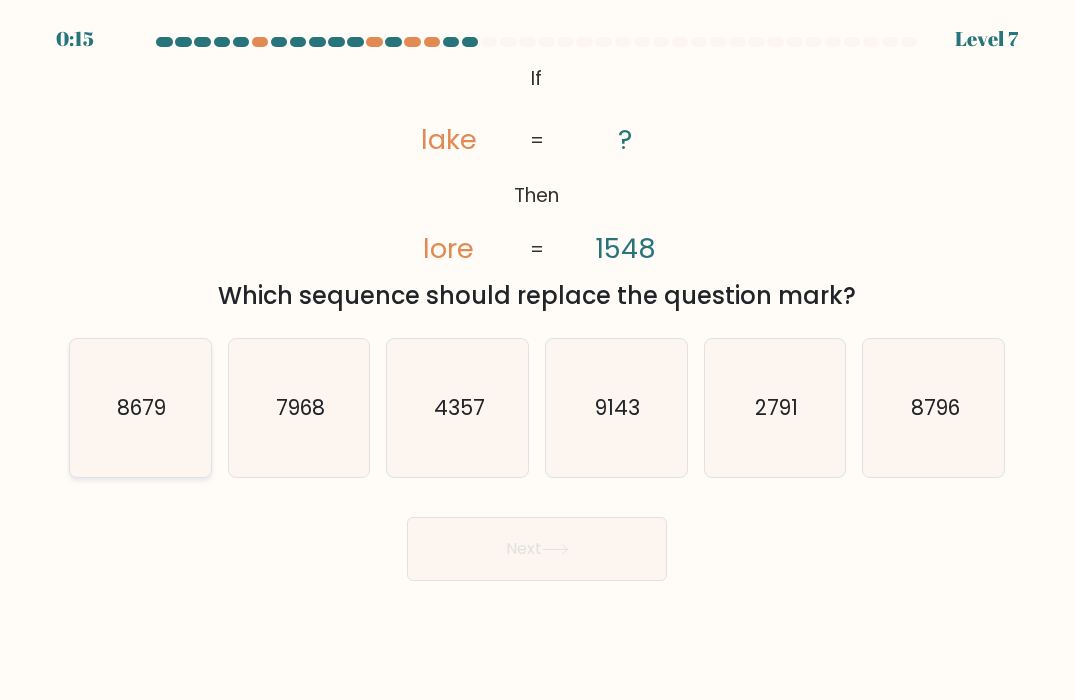 click on "8679" at bounding box center (140, 408) 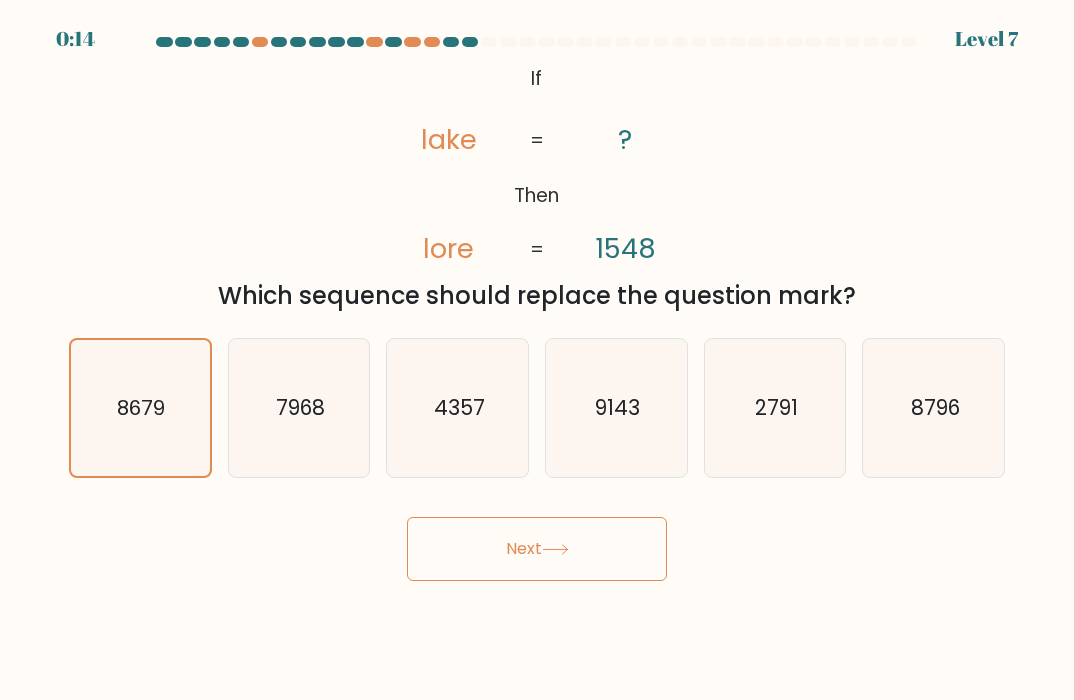 click on "If ?" at bounding box center [537, 309] 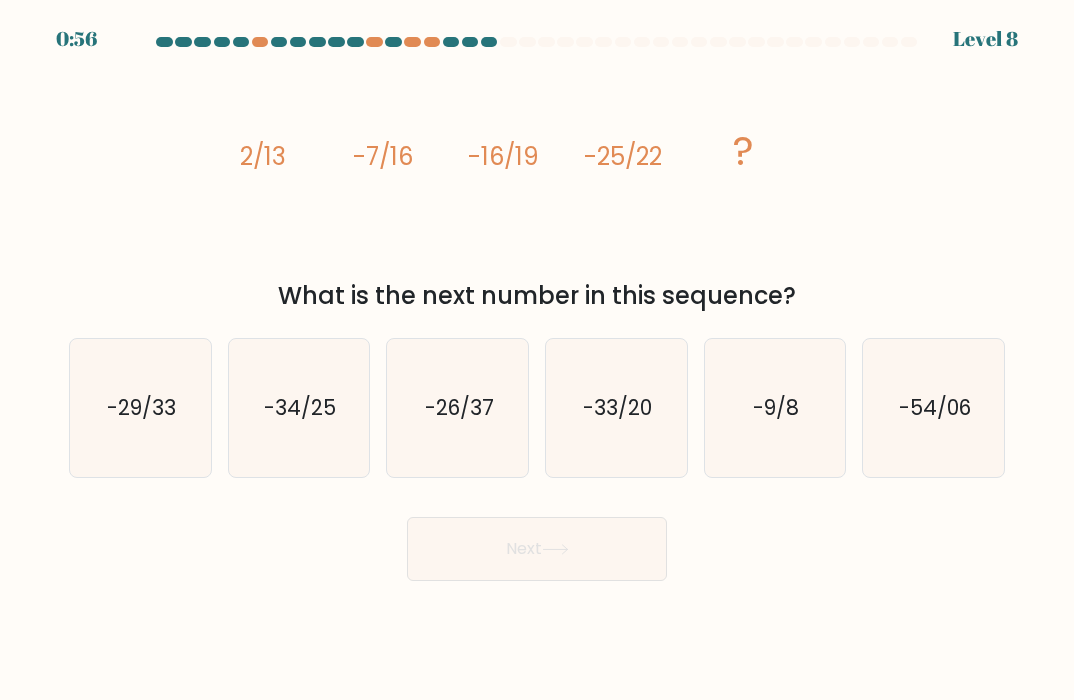 click on "What is the next number in this sequence?" at bounding box center [537, 296] 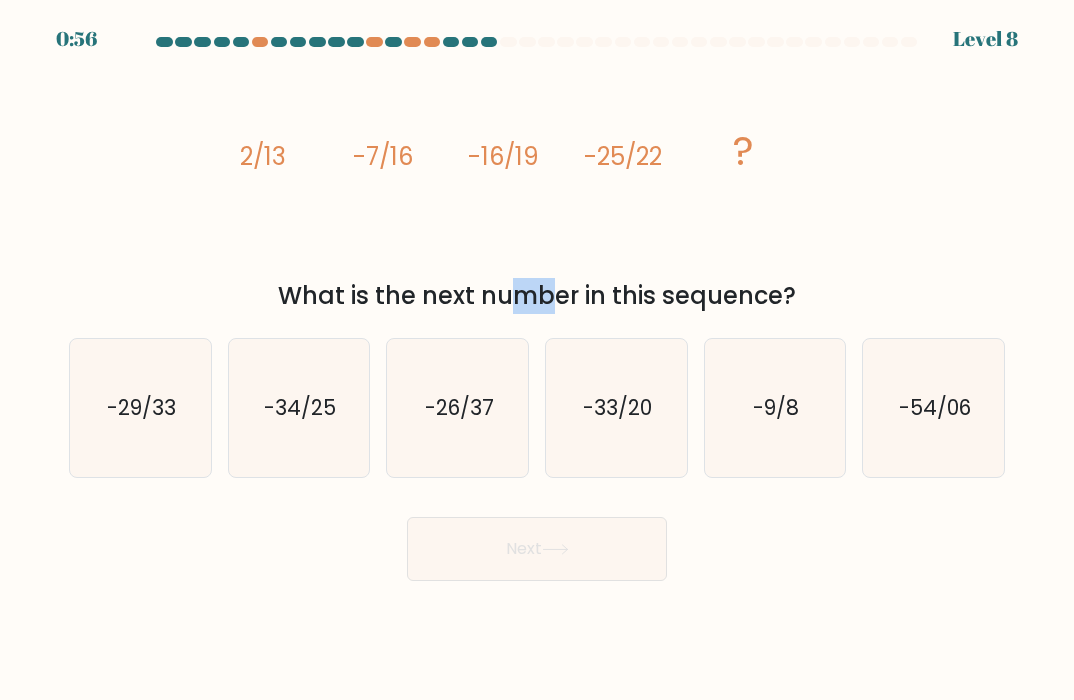 click on "What is the next number in this sequence?" at bounding box center [537, 296] 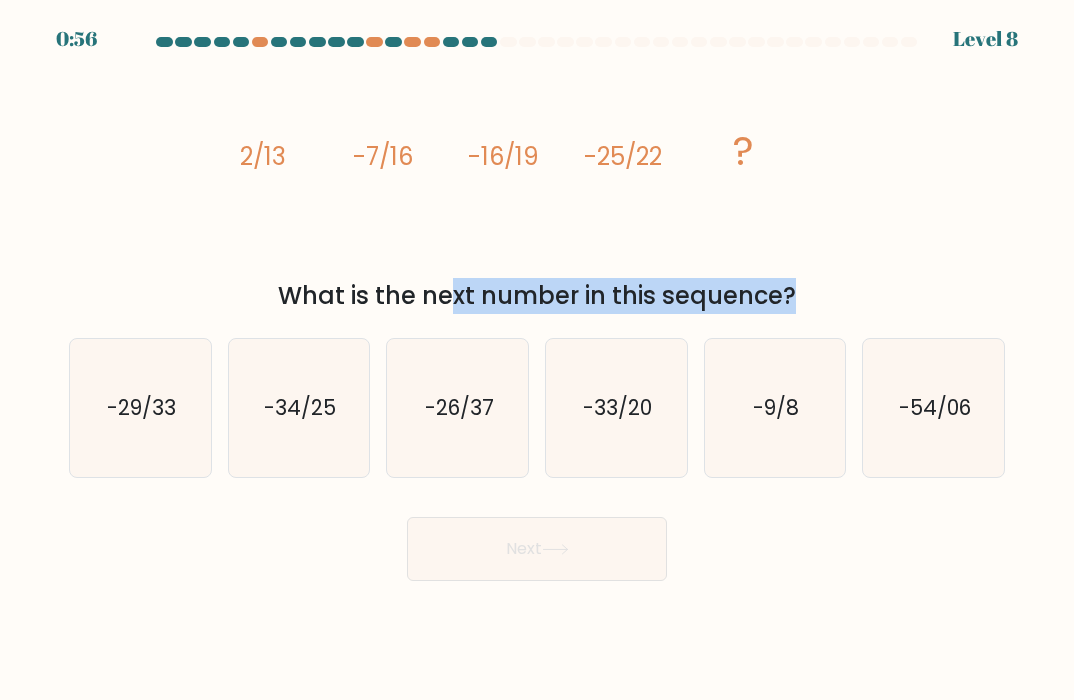 click on "What is the next number in this sequence?" at bounding box center [537, 296] 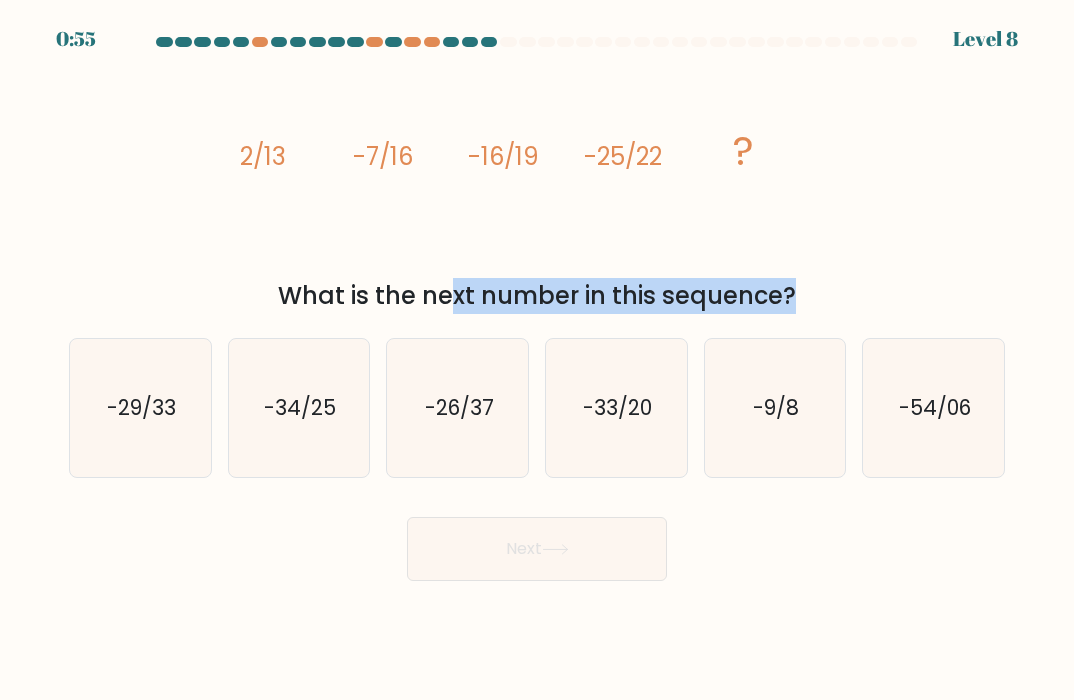 copy on "What is the next number in this sequence?" 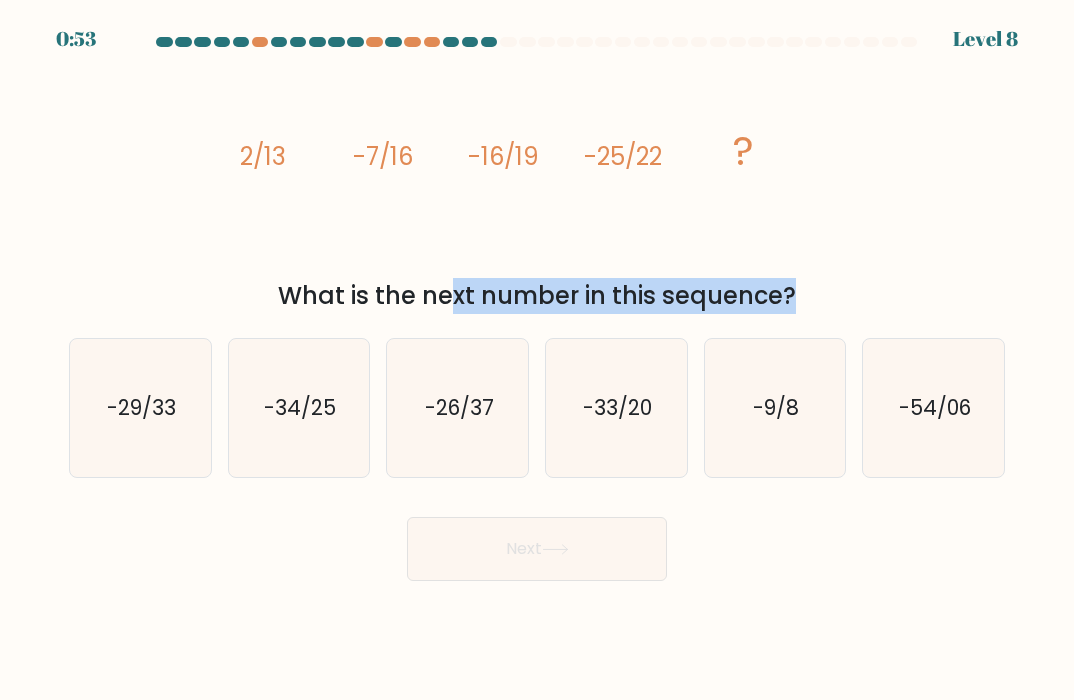 click on "lorem/ips+dol
2/18
-0/51
-36/38
-95/56
?" at bounding box center (537, 165) 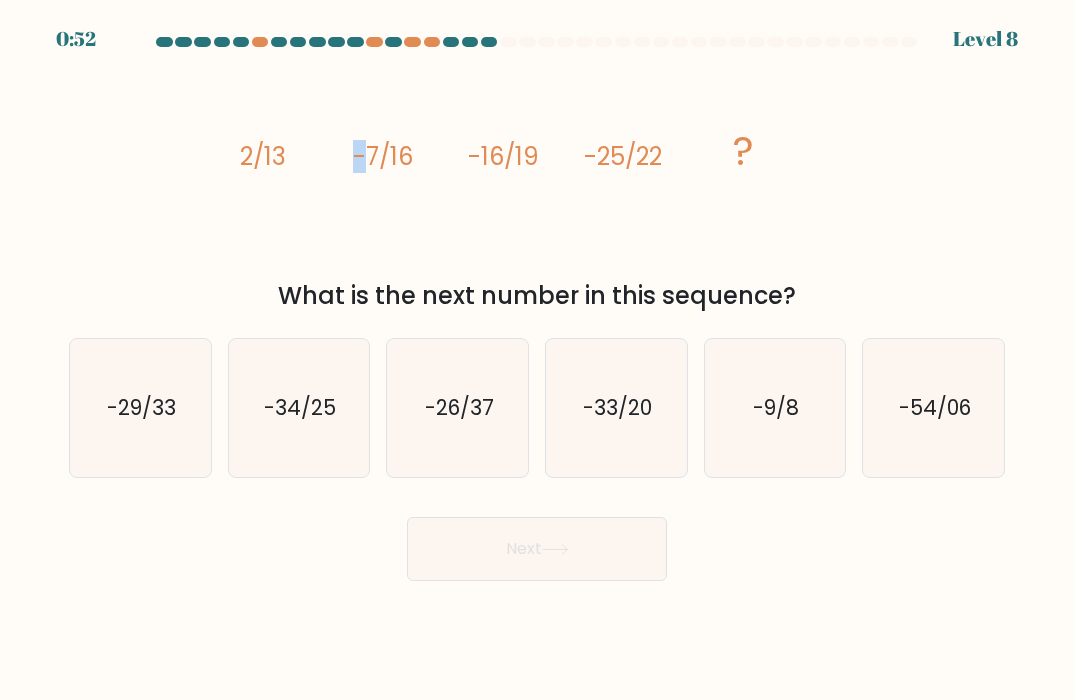 click on "lorem/ips+dol
2/18
-0/51
-36/38
-95/56
?" at bounding box center (537, 165) 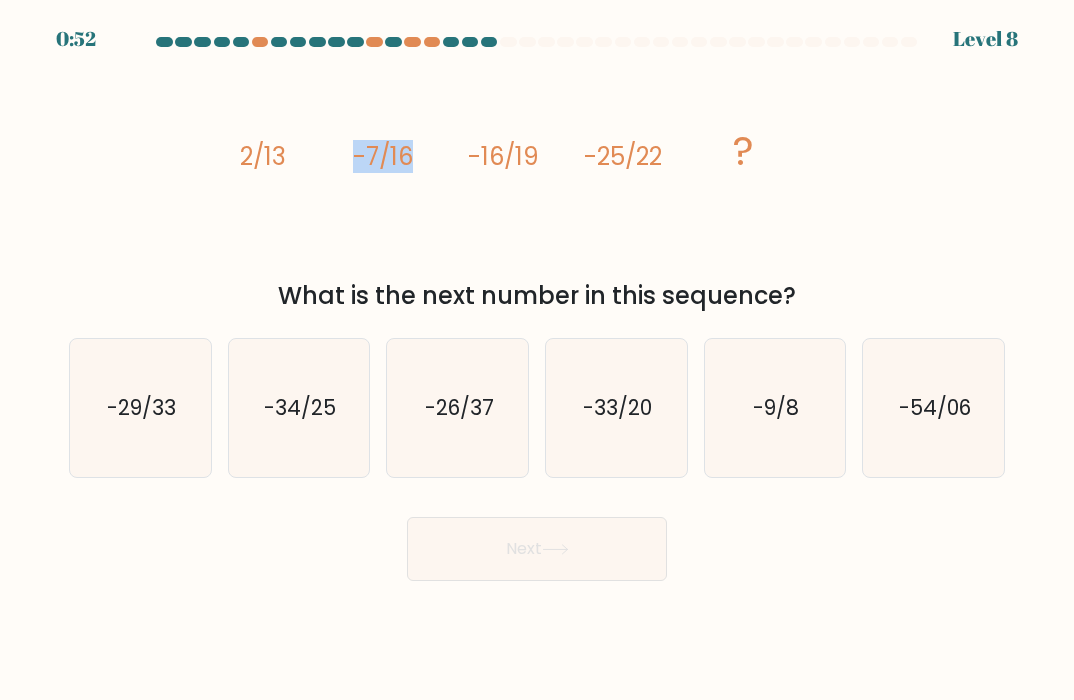 click on "lorem/ips+dol
2/18
-0/51
-36/38
-95/56
?" at bounding box center (537, 165) 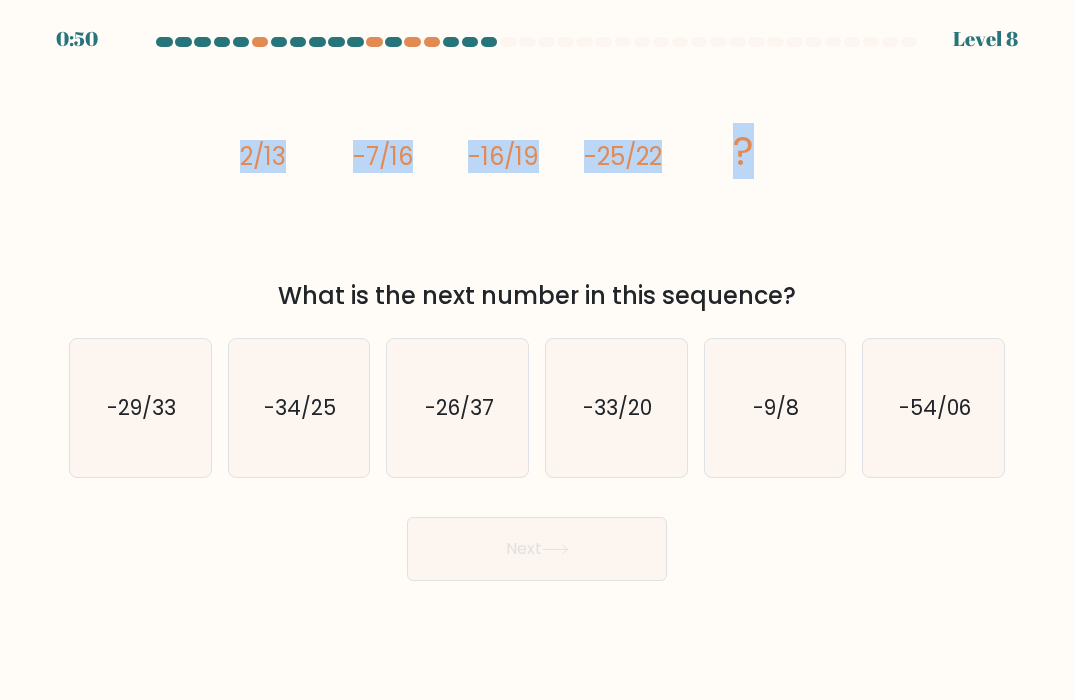 drag, startPoint x: 213, startPoint y: 155, endPoint x: 936, endPoint y: 151, distance: 723.01105 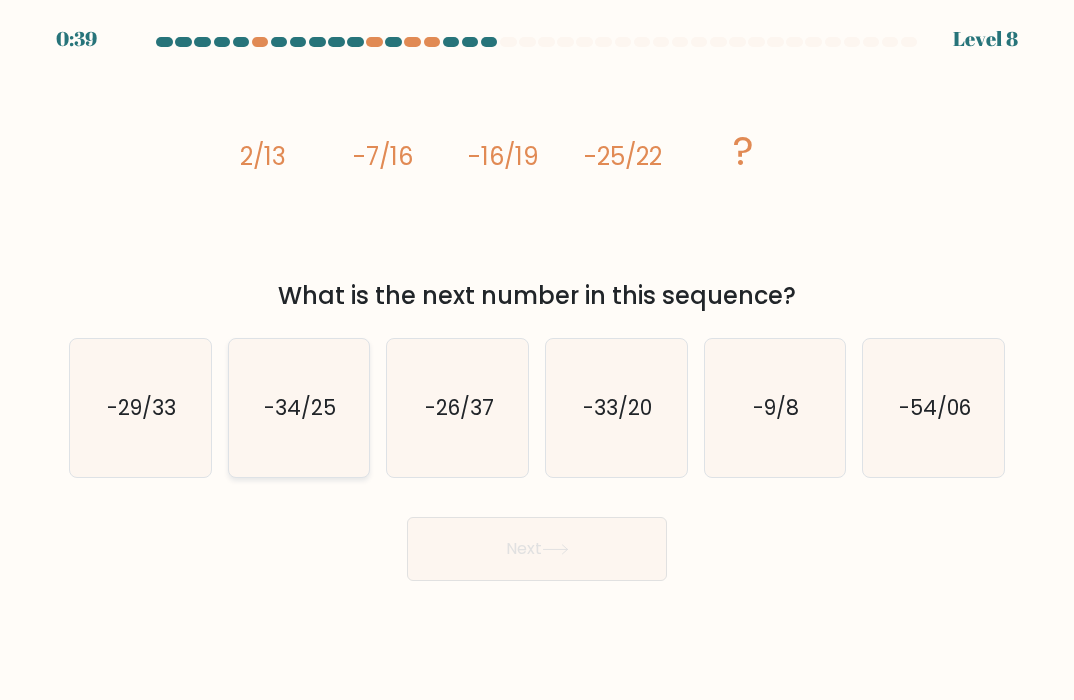 click on "-34/25" at bounding box center (299, 408) 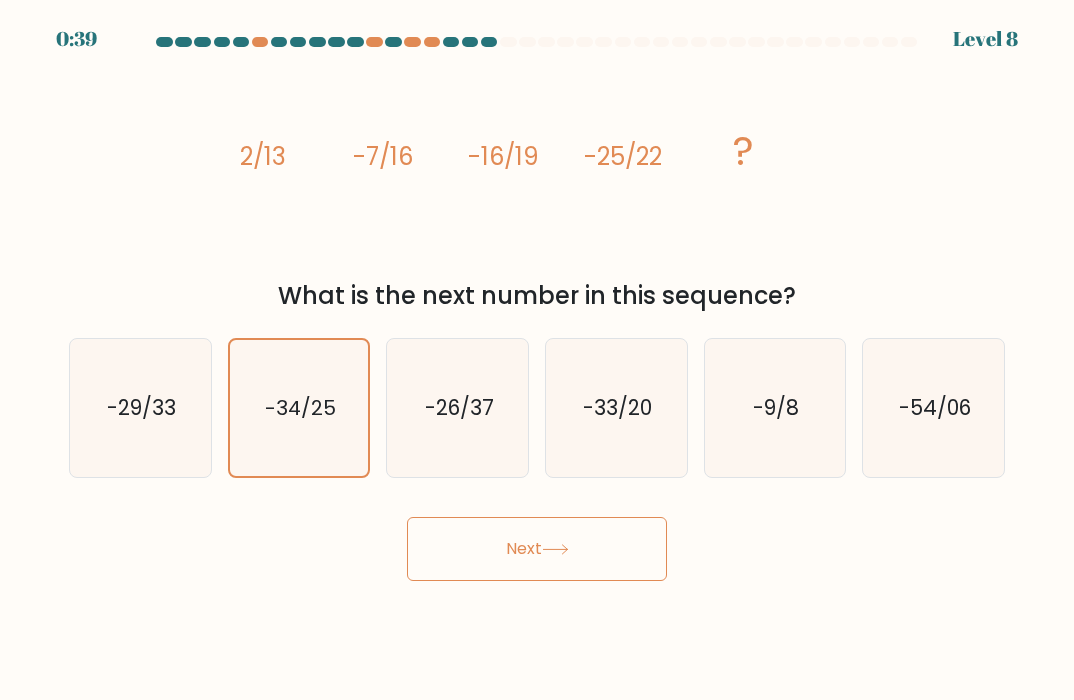click on "Next" at bounding box center (537, 549) 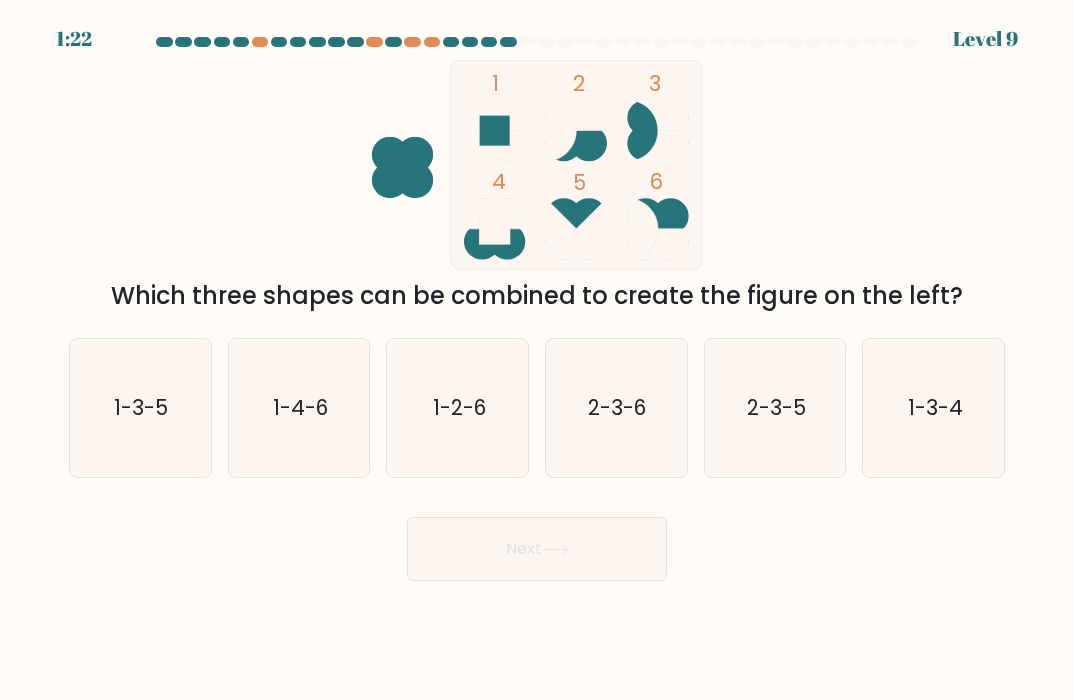 click on "Which three shapes can be combined to create the figure on the left?" at bounding box center (537, 296) 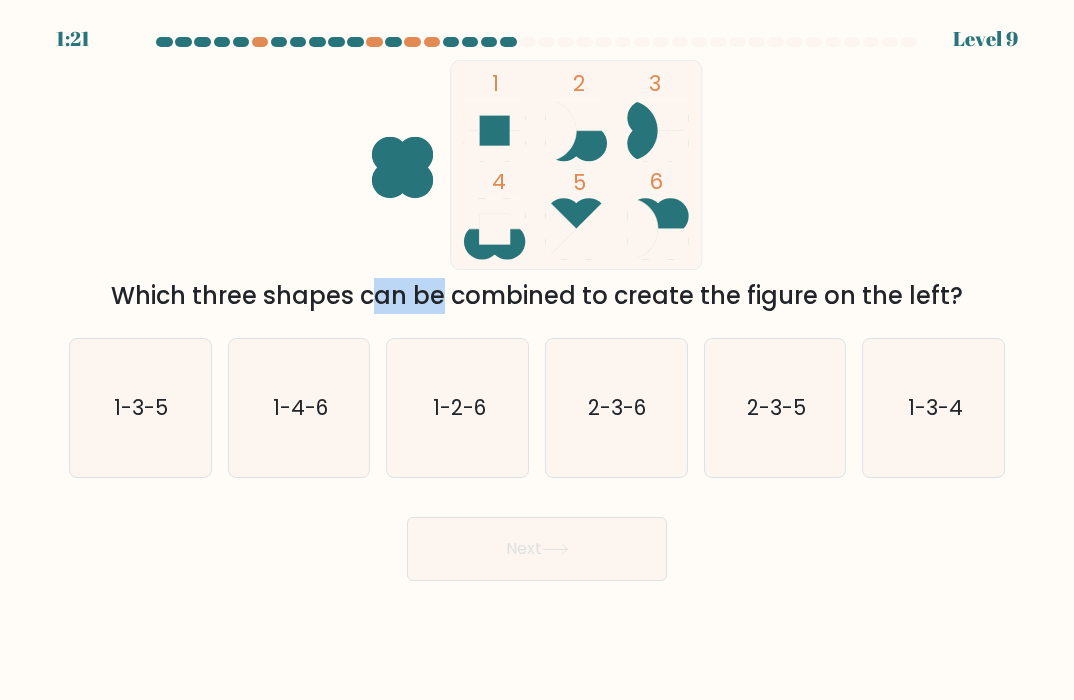 click on "Which three shapes can be combined to create the figure on the left?" at bounding box center [537, 296] 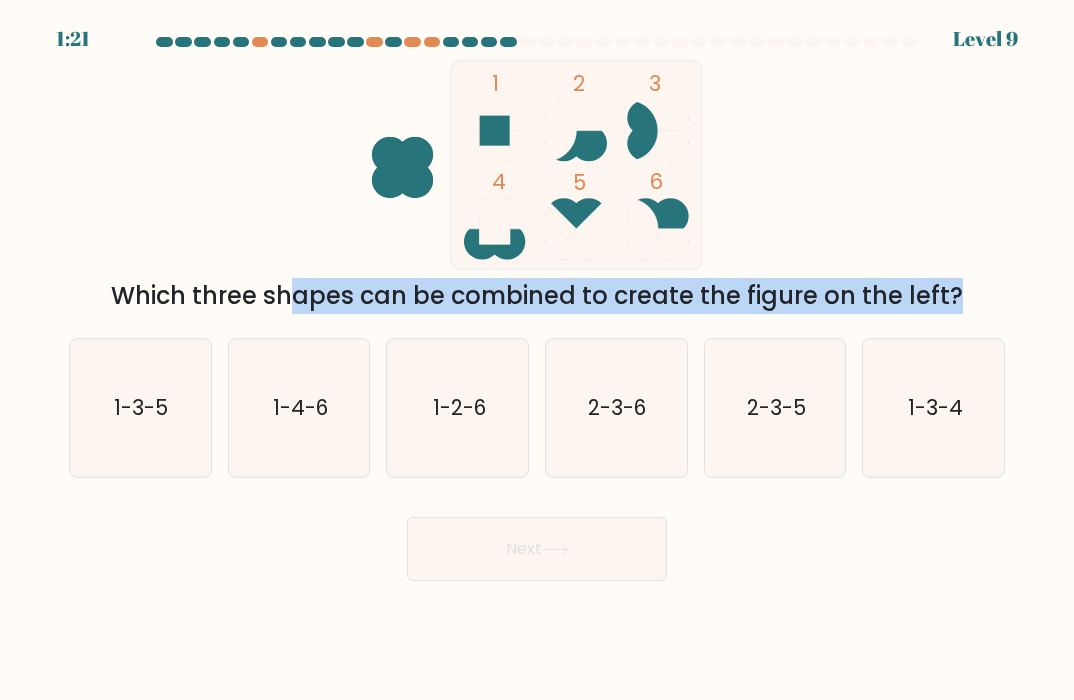 click on "Which three shapes can be combined to create the figure on the left?" at bounding box center [537, 296] 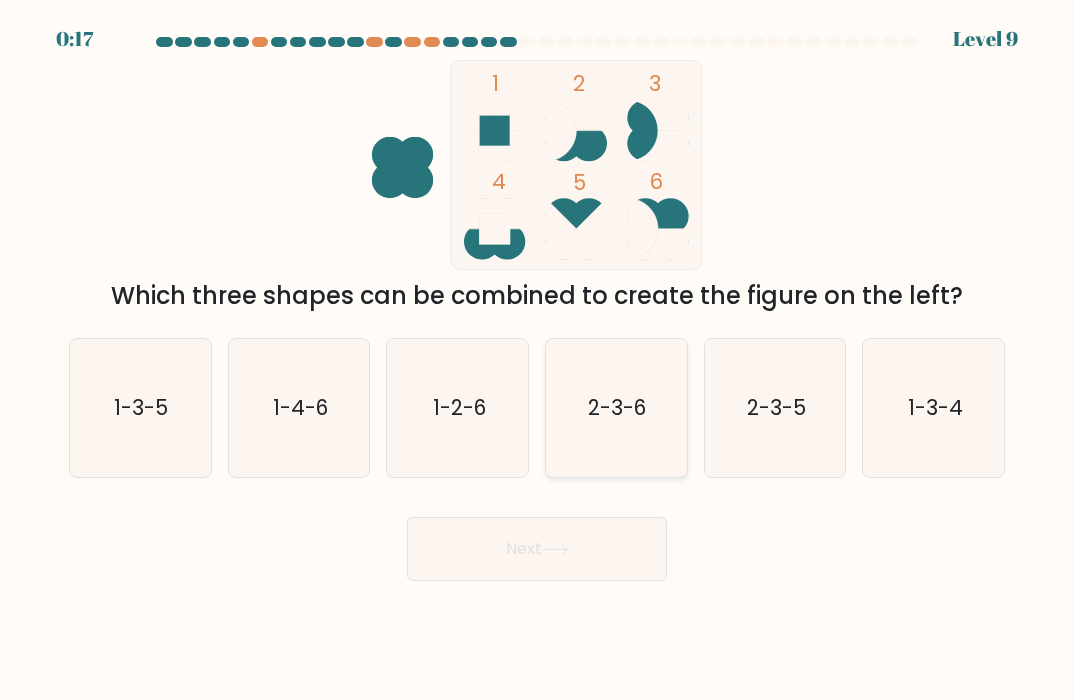 click on "2-3-6" at bounding box center [616, 408] 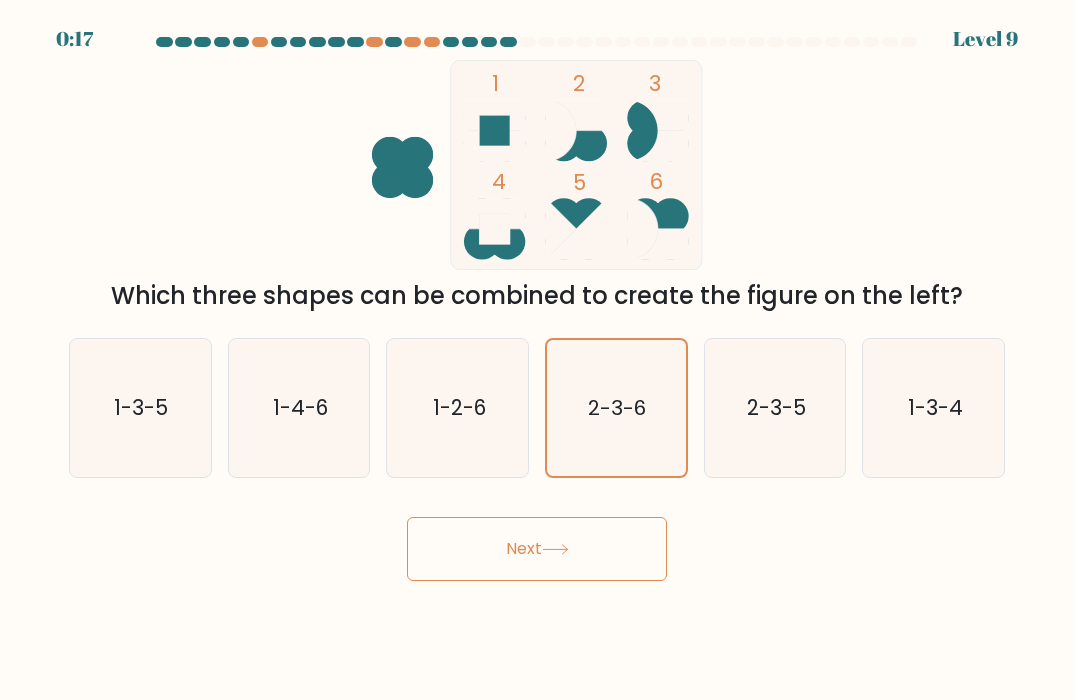click on "Next" at bounding box center [537, 549] 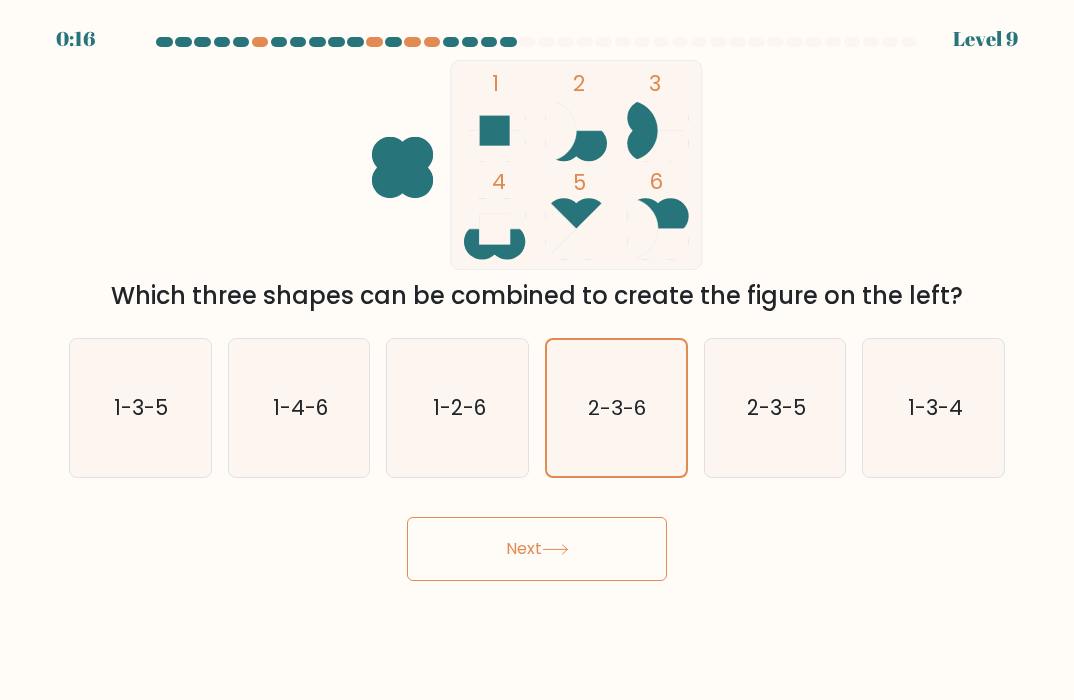 click on "Next" at bounding box center [537, 549] 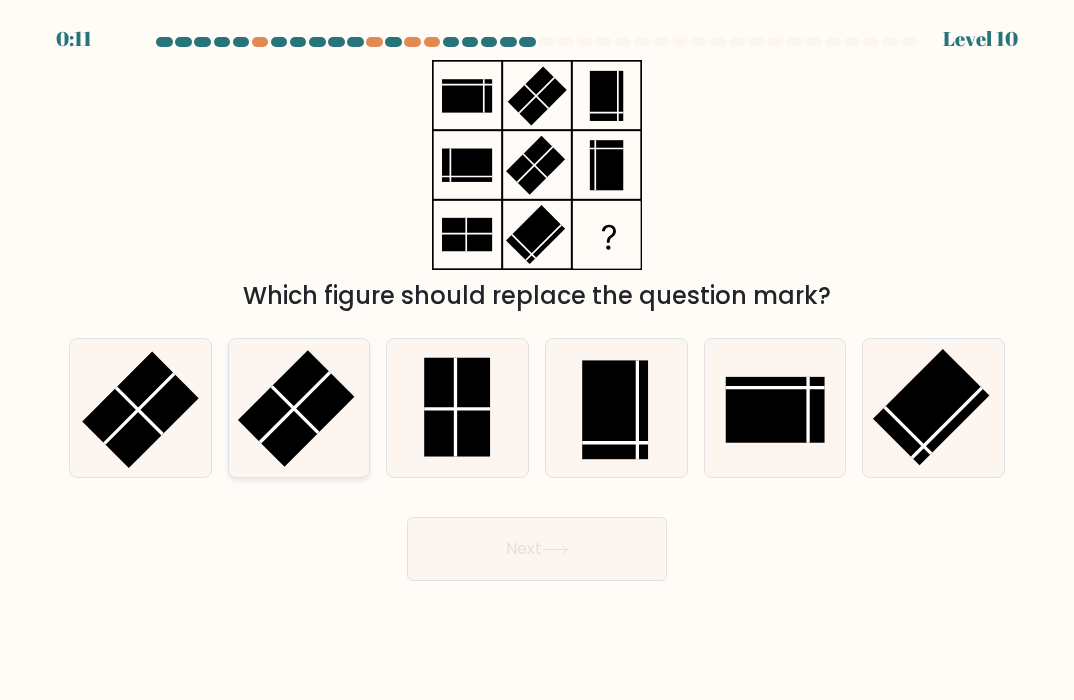 click at bounding box center (296, 408) 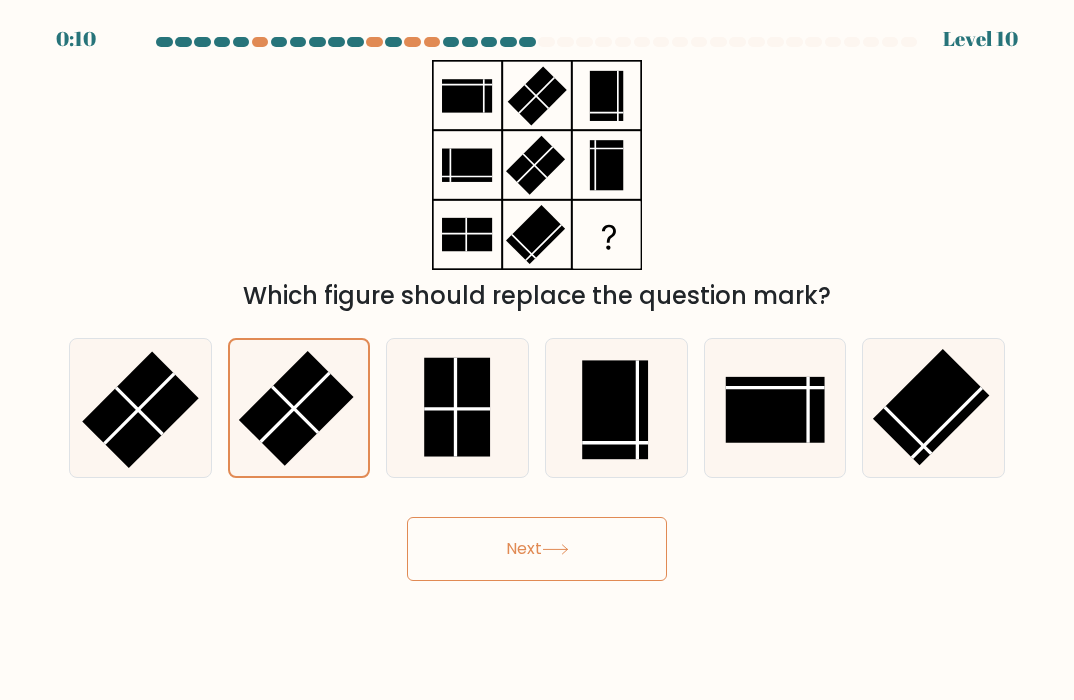 click on "Next" at bounding box center (537, 549) 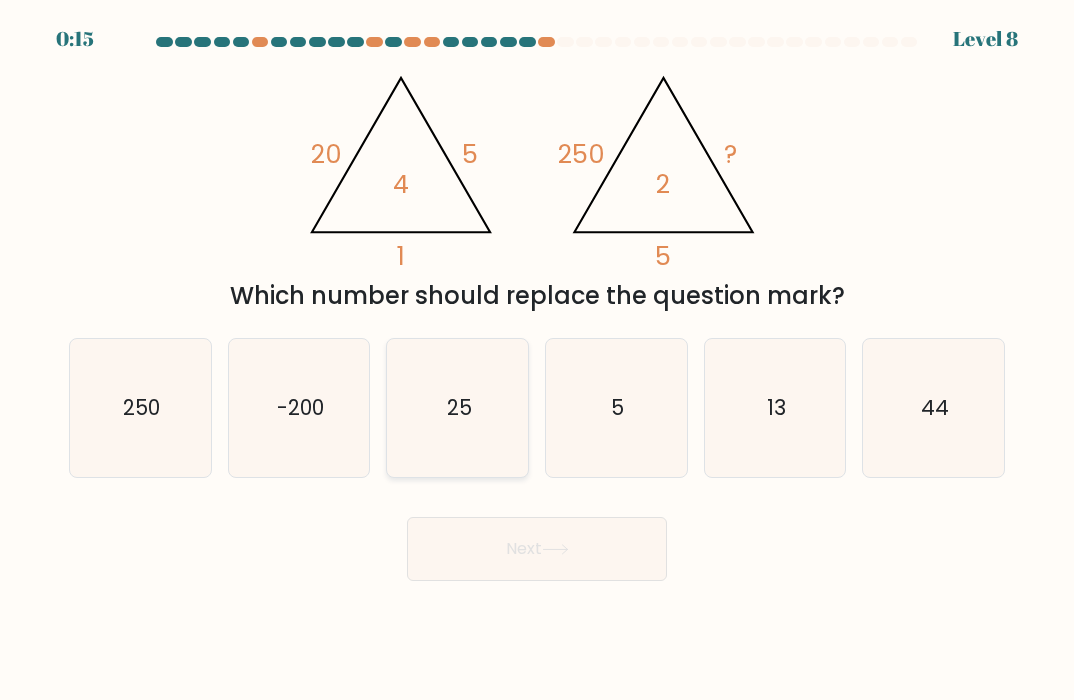 click on "25" at bounding box center (459, 407) 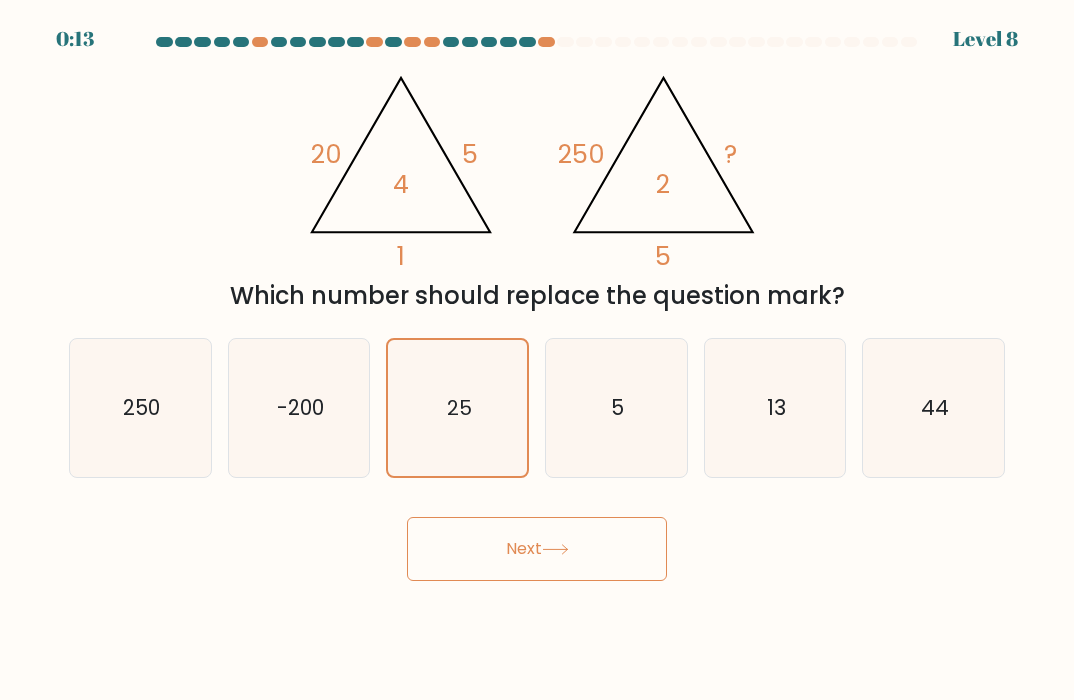 click on "Next" at bounding box center (537, 549) 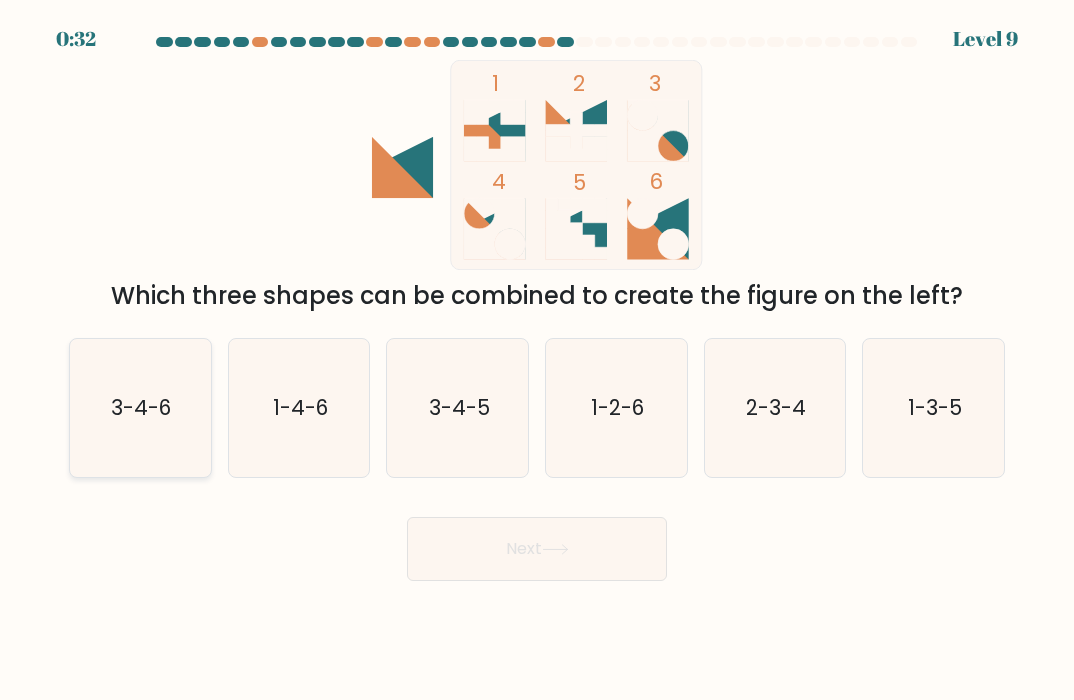 click on "3-4-6" at bounding box center [140, 408] 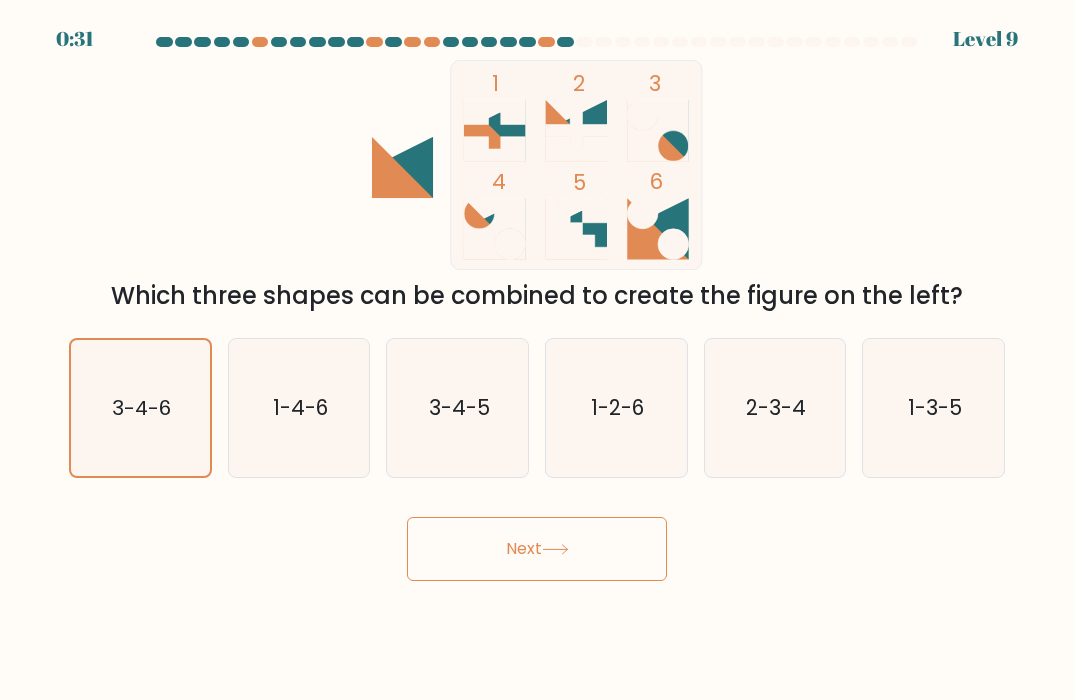 click on "Next" at bounding box center (537, 549) 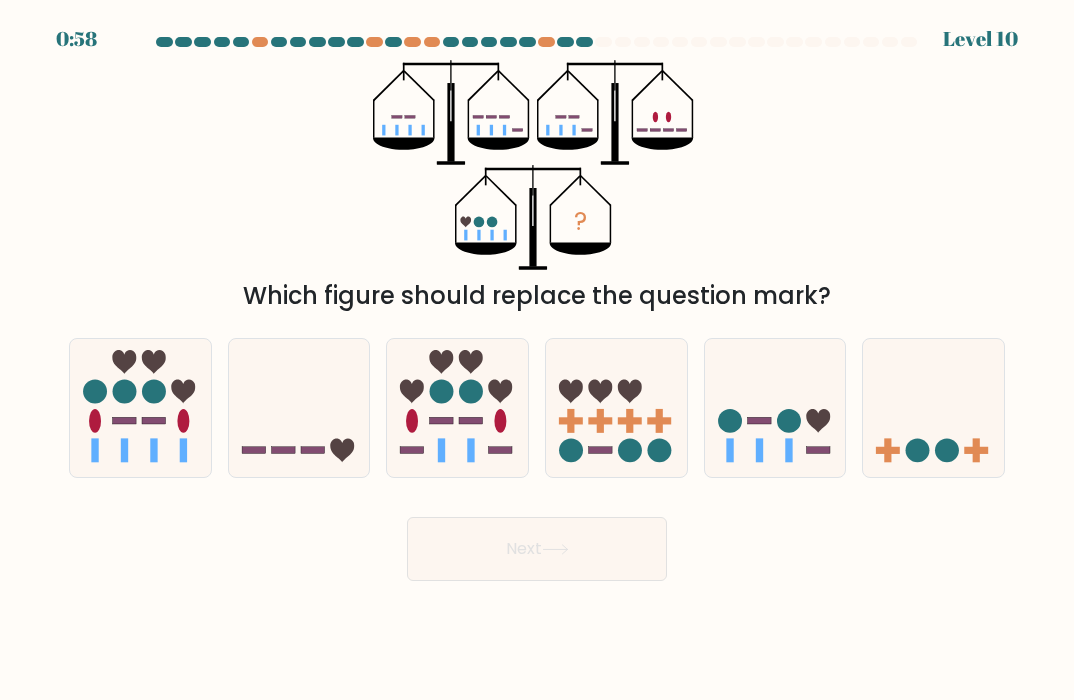 click on "a." at bounding box center [140, 408] 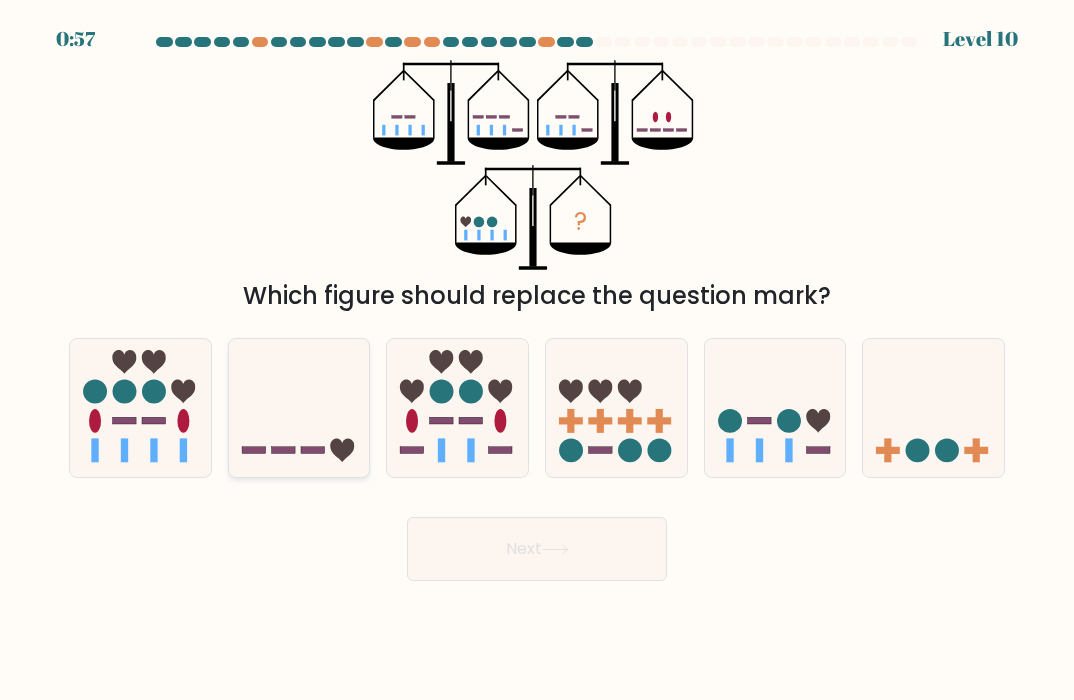 click at bounding box center (299, 408) 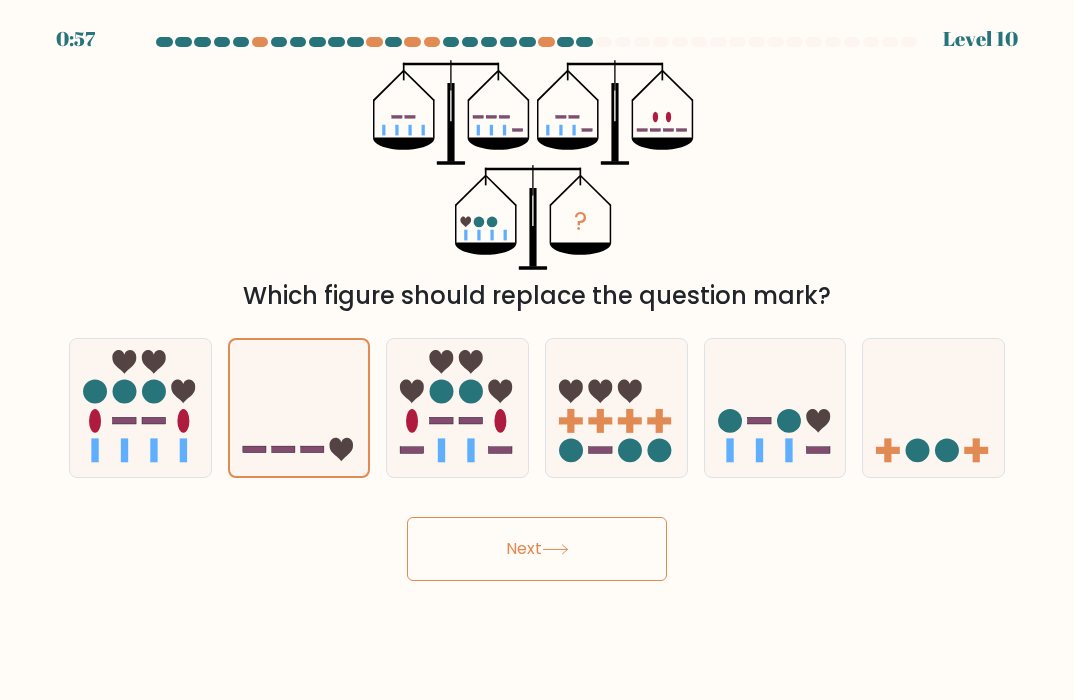 click on "Next" at bounding box center [537, 549] 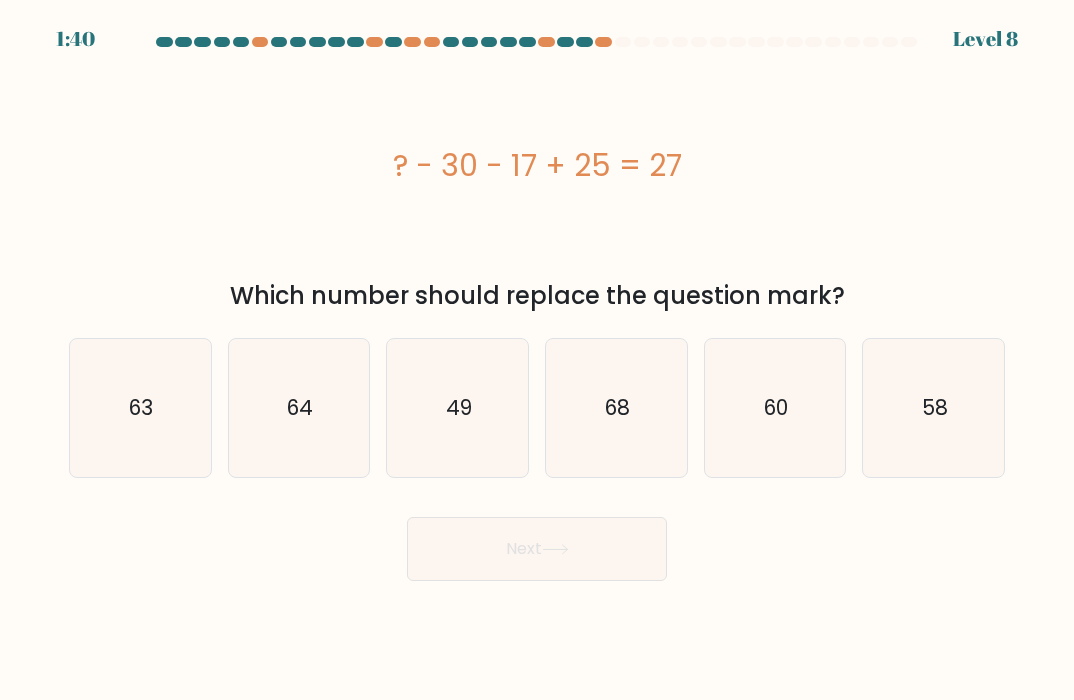 click on "Which number should replace the question mark?" at bounding box center [537, 296] 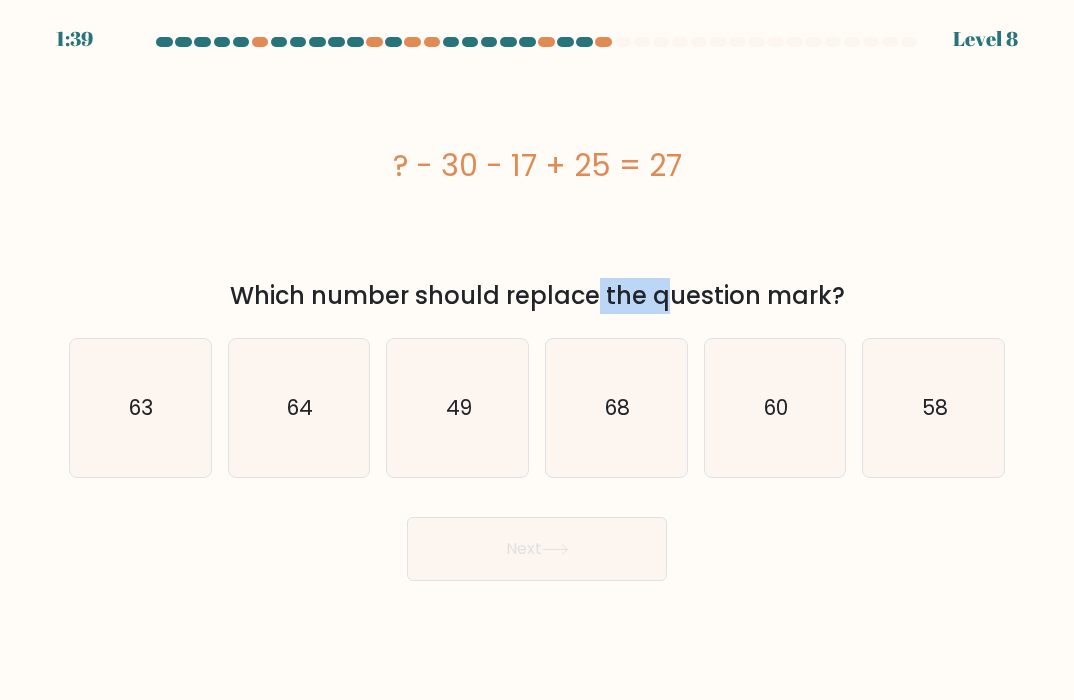 click on "Which number should replace the question mark?" at bounding box center (537, 296) 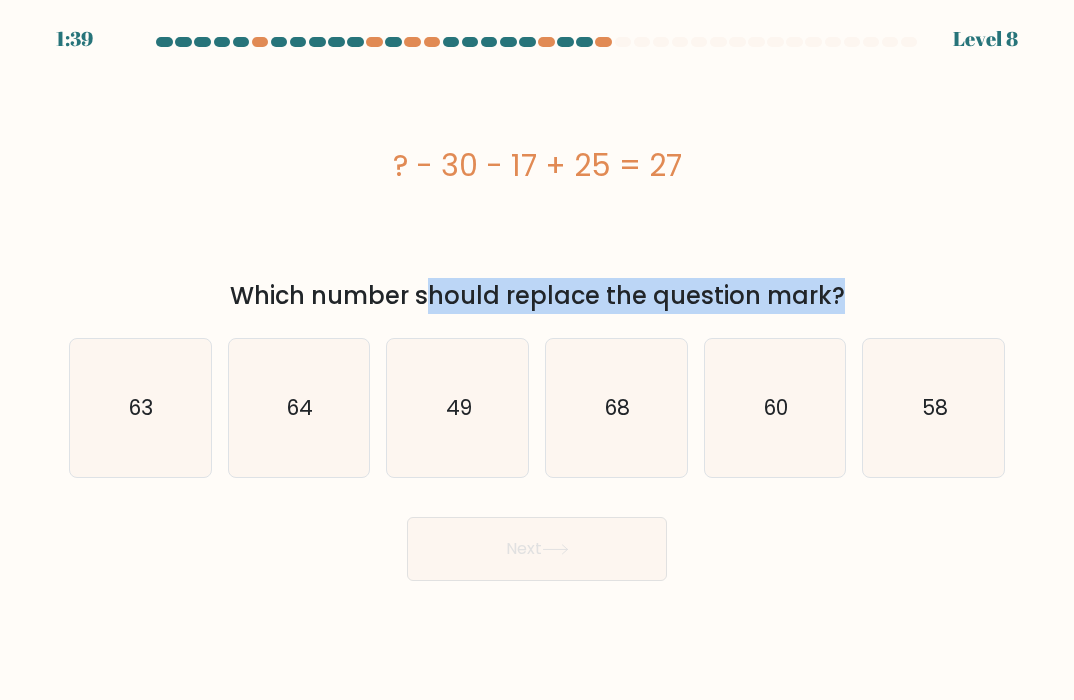 click on "Which number should replace the question mark?" at bounding box center [537, 296] 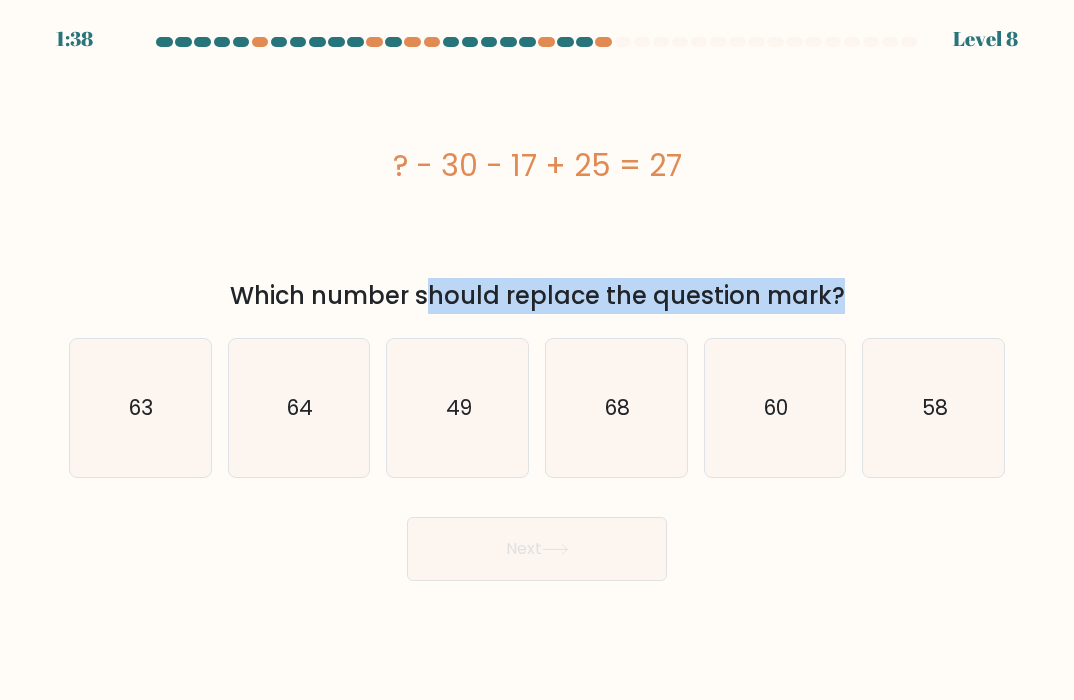 copy on "Which number should replace the question mark?" 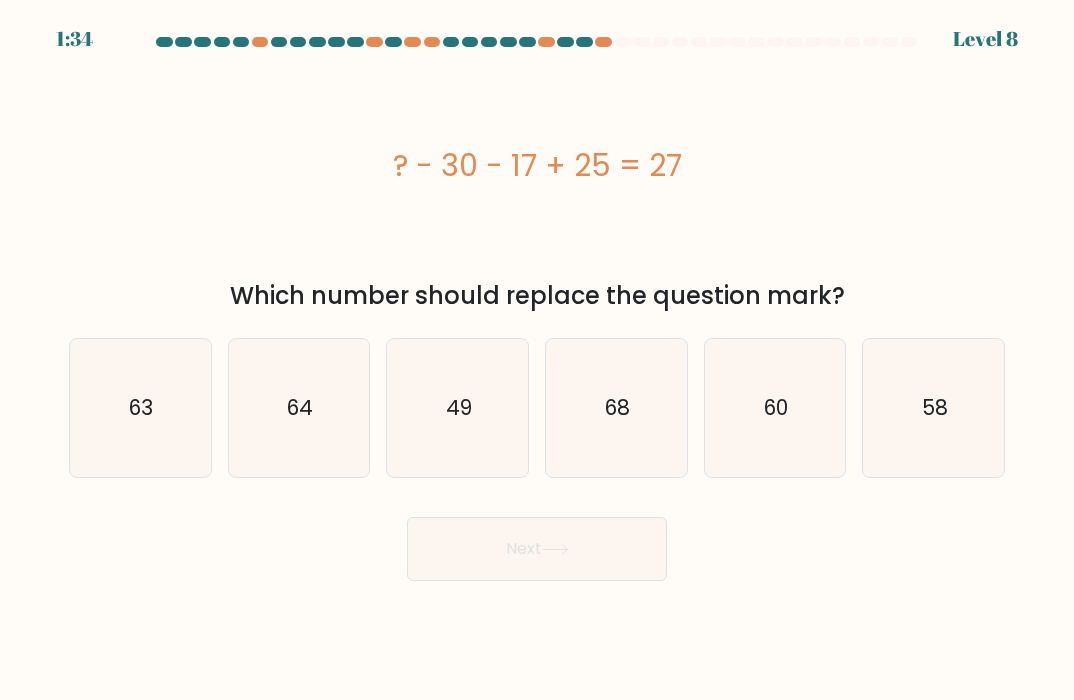 click on "? - 30 - 17 + 25 = 27" at bounding box center [537, 165] 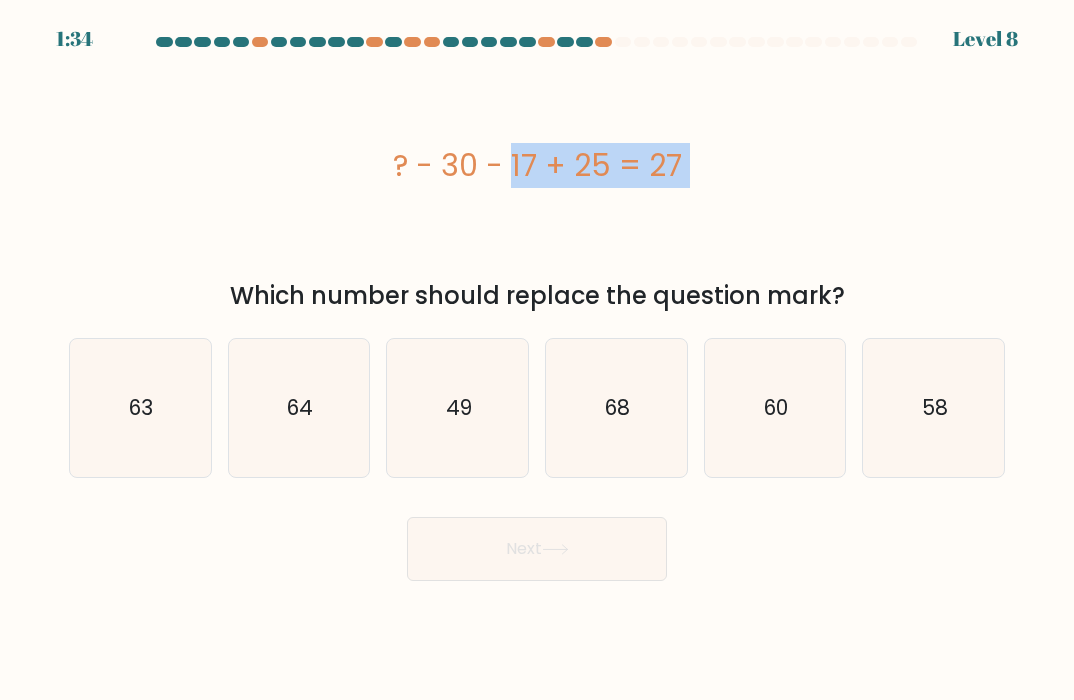 click on "? - 30 - 17 + 25 = 27" at bounding box center (537, 165) 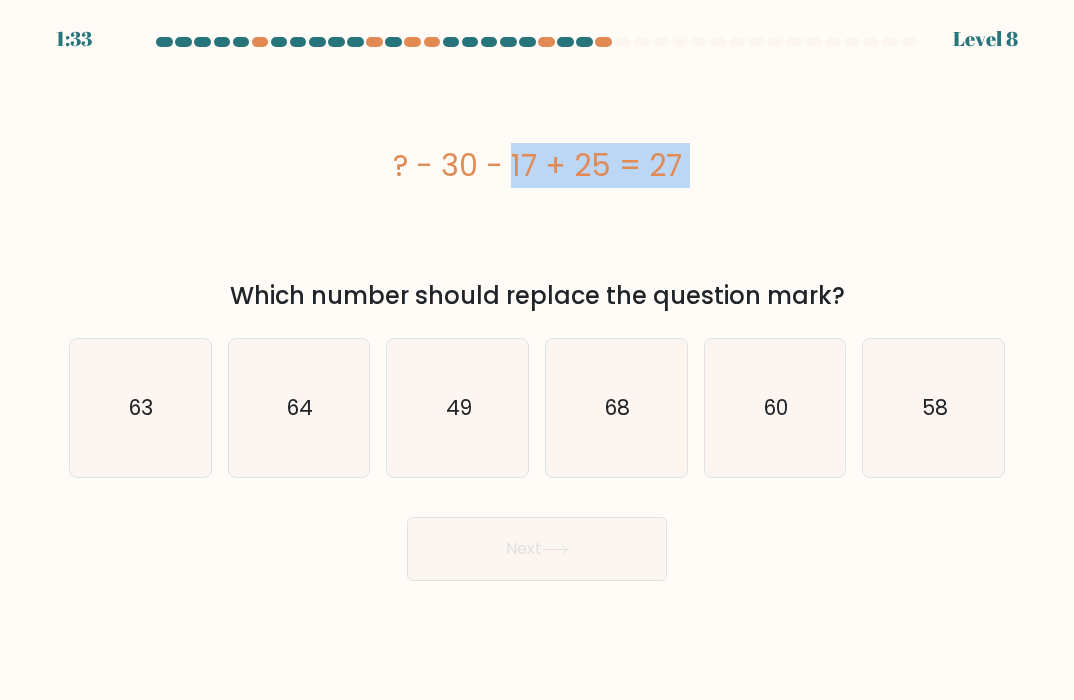 copy on "? - 30 - 17 + 25 = 27" 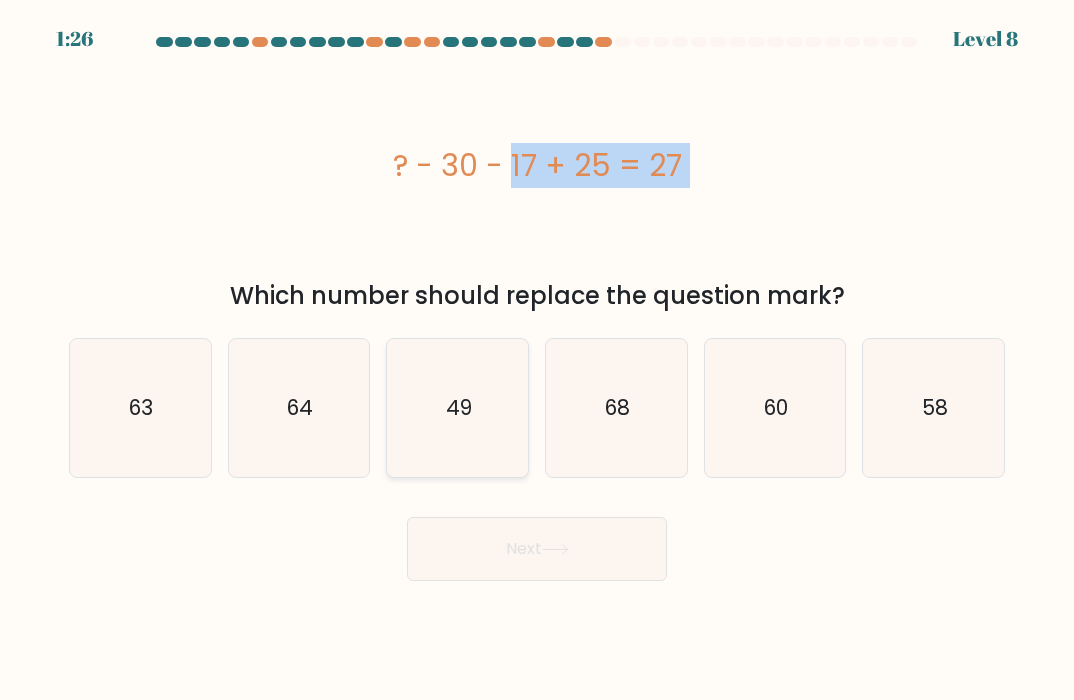 click on "49" at bounding box center (458, 408) 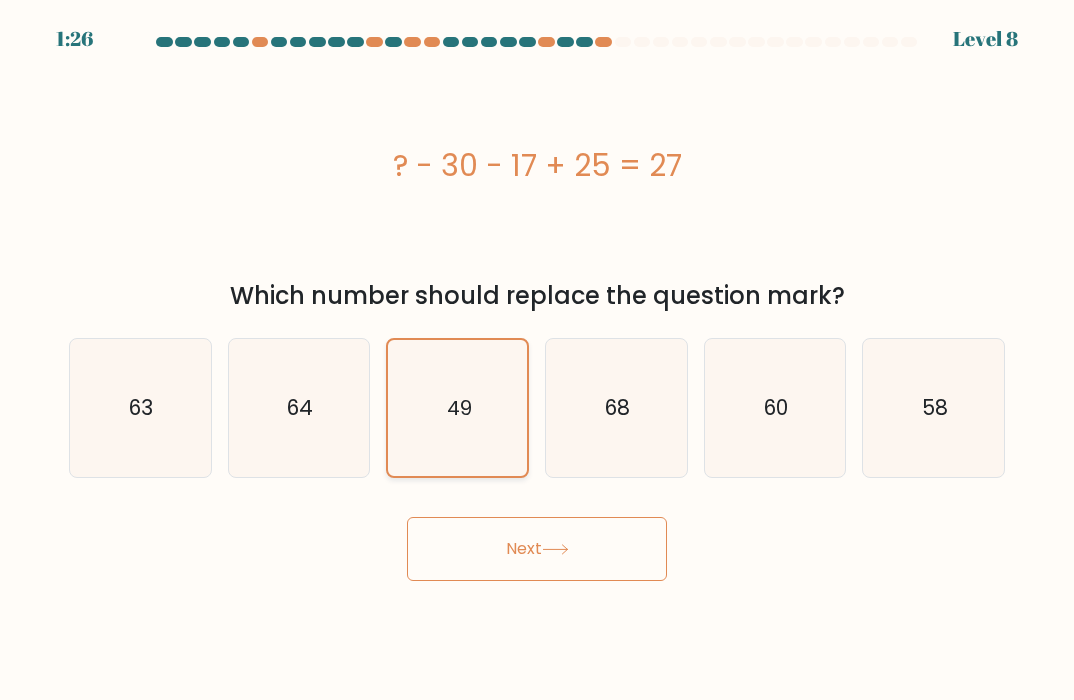 click on "49" at bounding box center (458, 408) 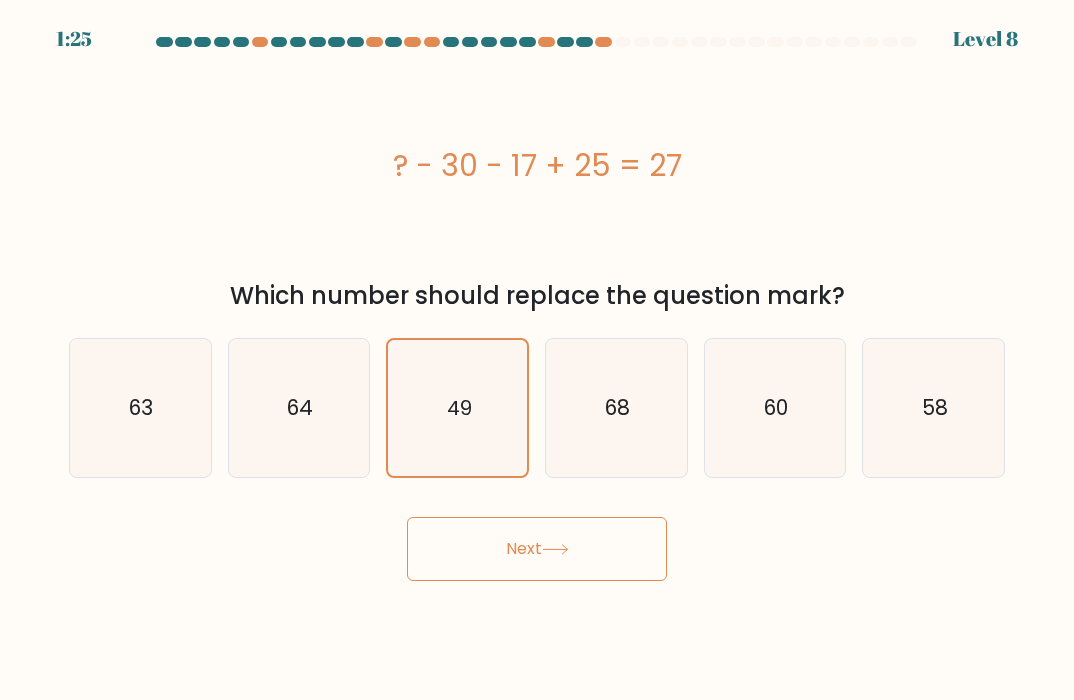 click on "Next" at bounding box center (537, 549) 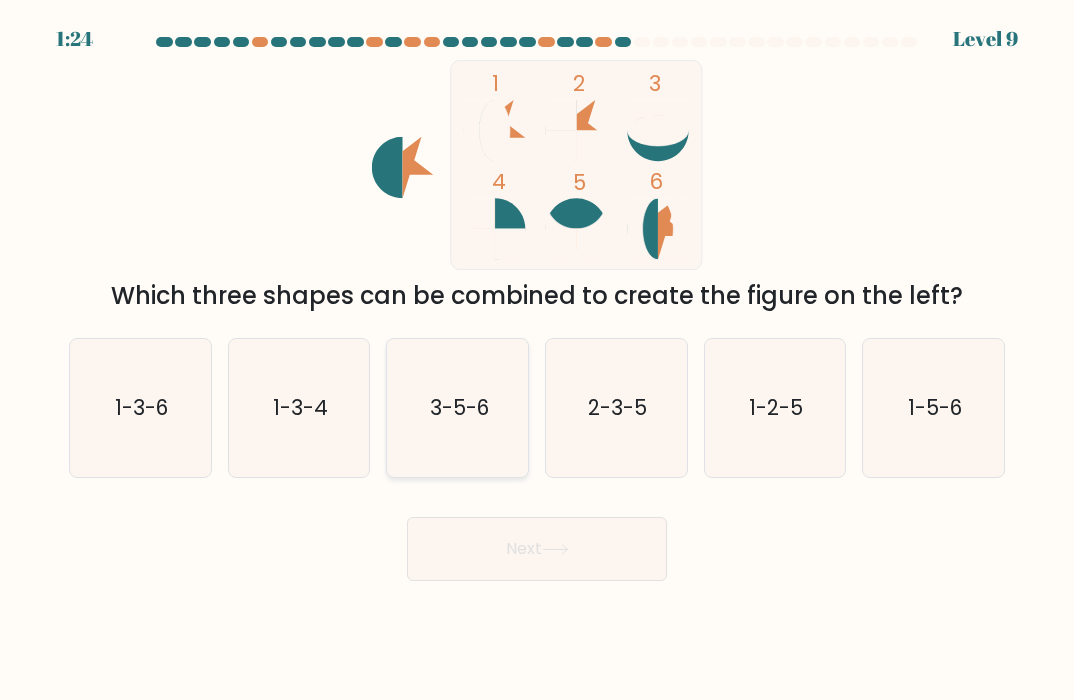 click on "3-5-6" at bounding box center (458, 408) 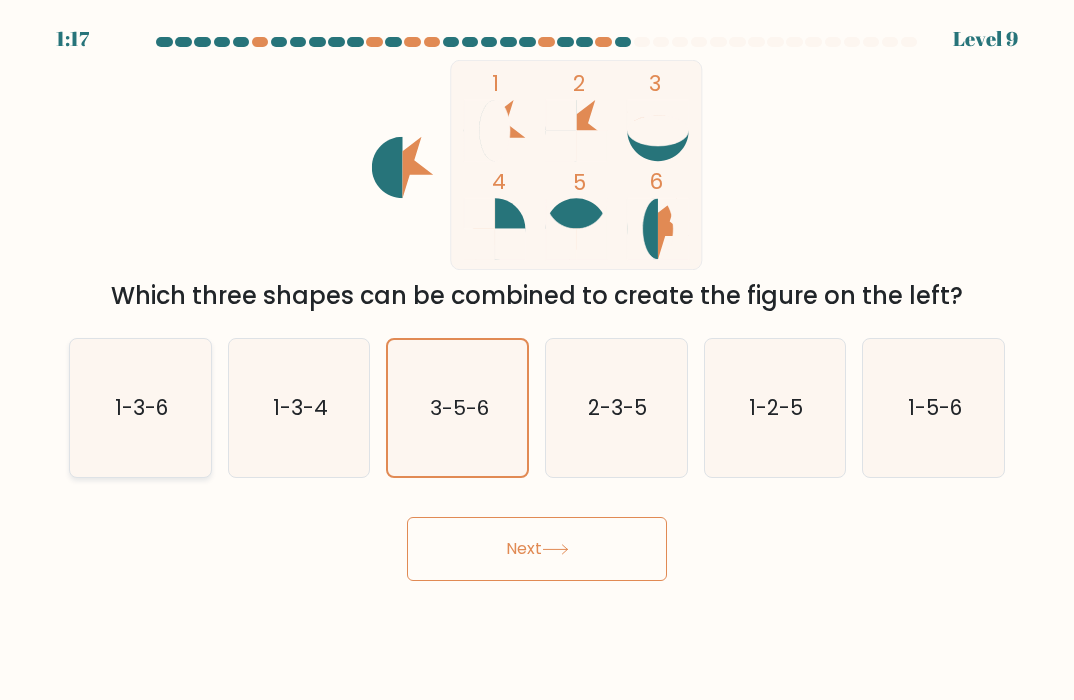 click on "1-3-6" at bounding box center [141, 407] 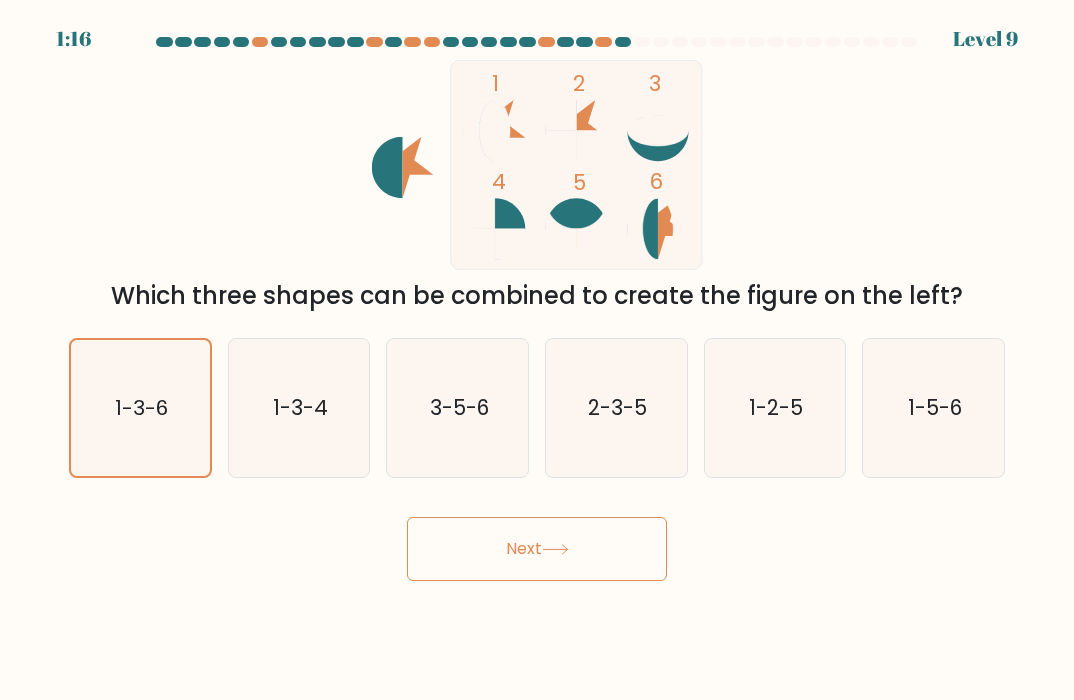 click on "Next" at bounding box center (537, 549) 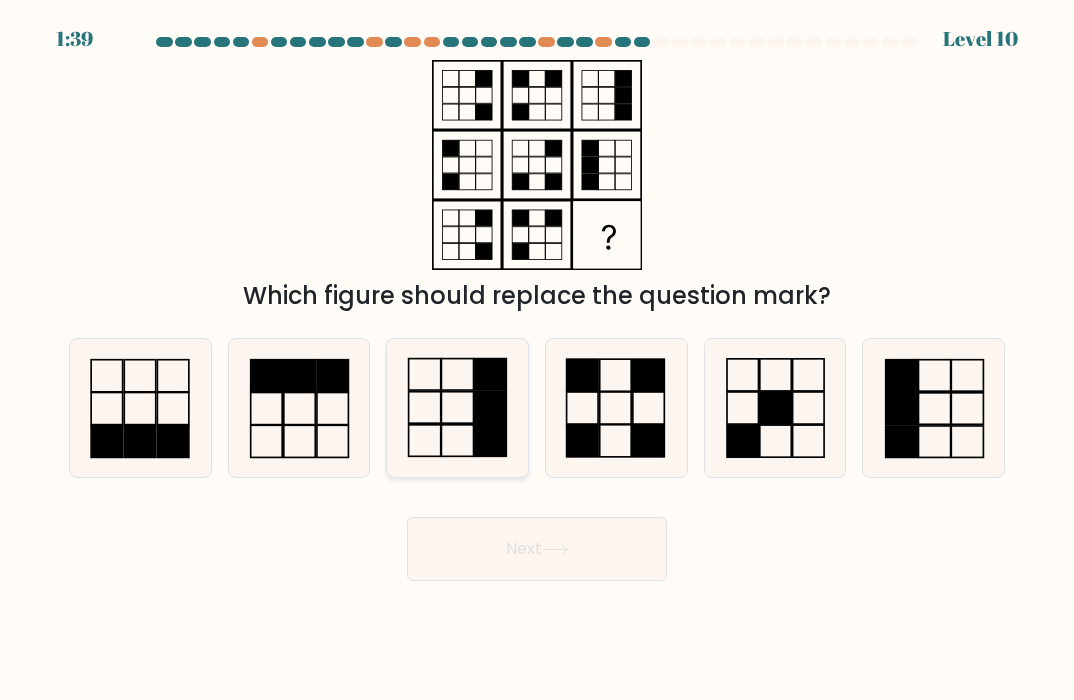 click at bounding box center (458, 408) 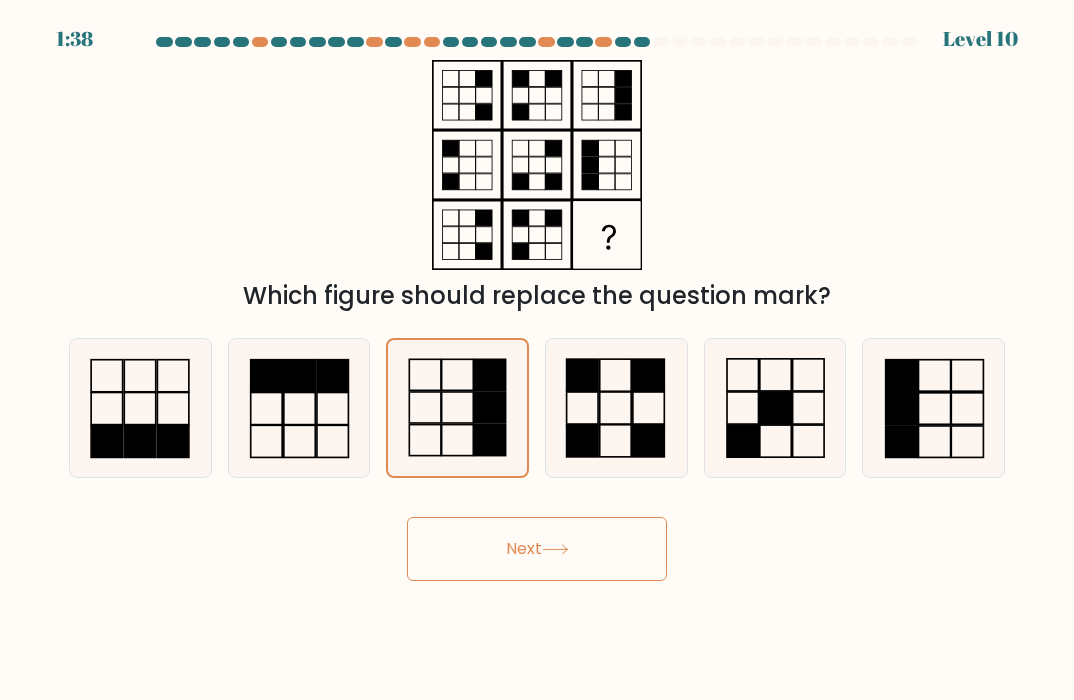 click on "2:21
Lorem 83" at bounding box center [537, 350] 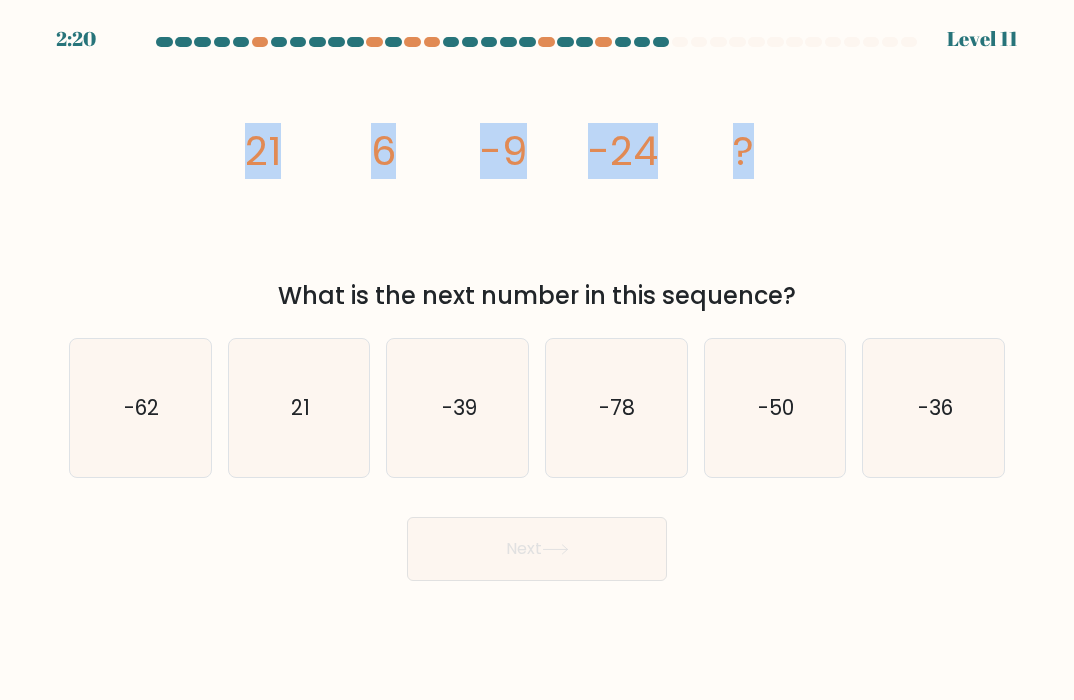 drag, startPoint x: 247, startPoint y: 153, endPoint x: 965, endPoint y: 185, distance: 718.71277 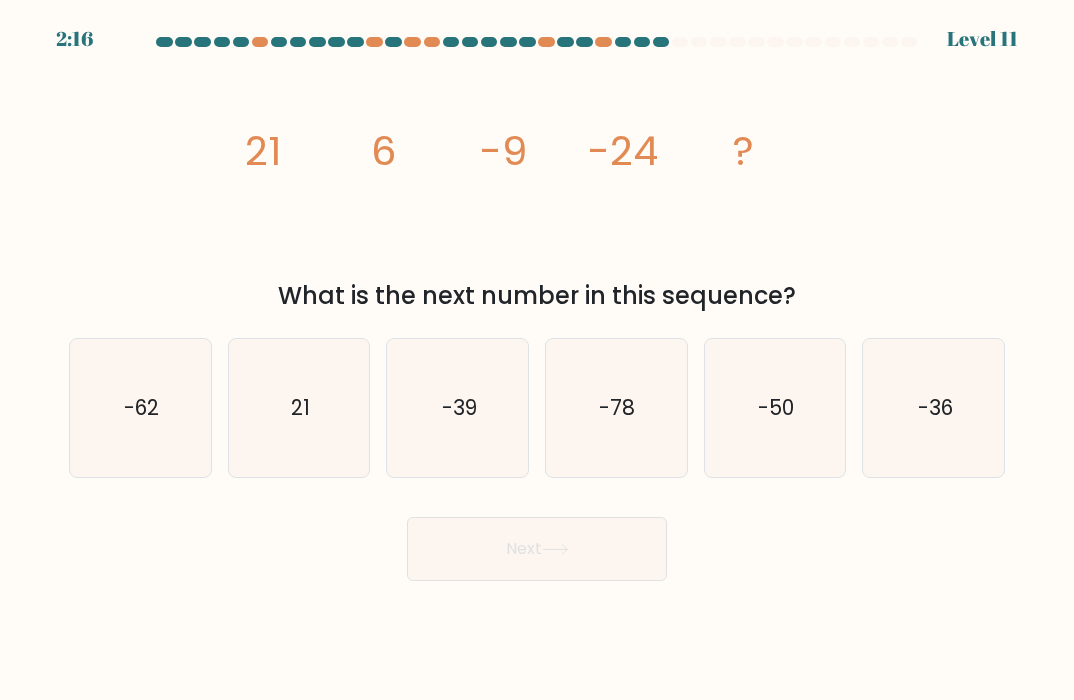click on "lorem/ips+dol
20
9
-5
-56
?" at bounding box center [537, 165] 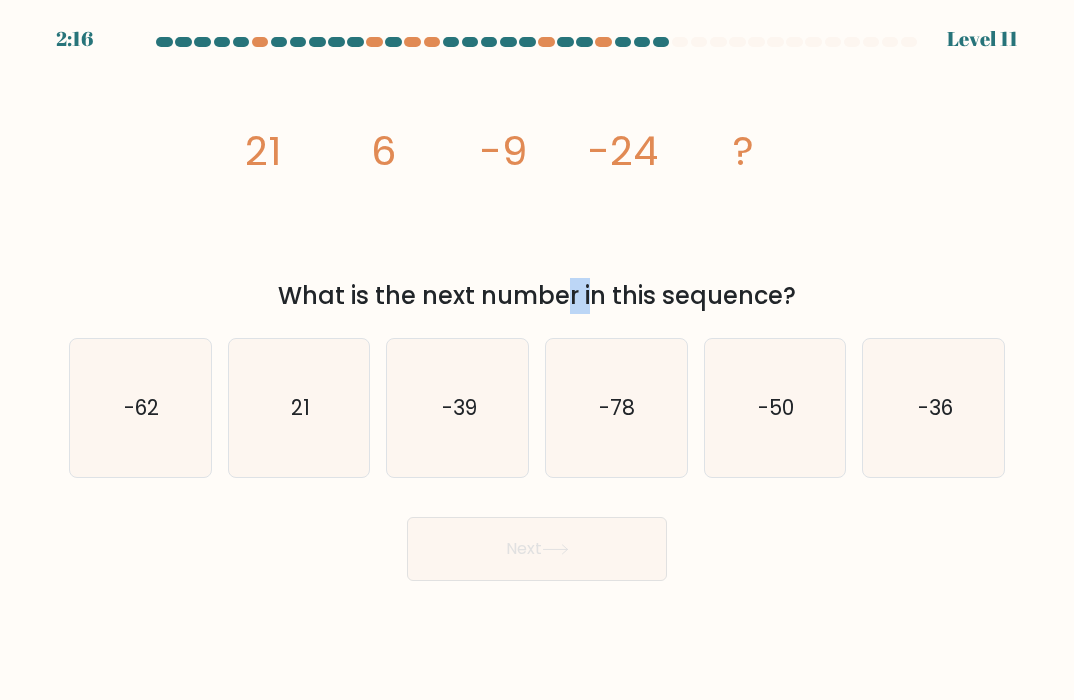 click on "What is the next number in this sequence?" at bounding box center (537, 296) 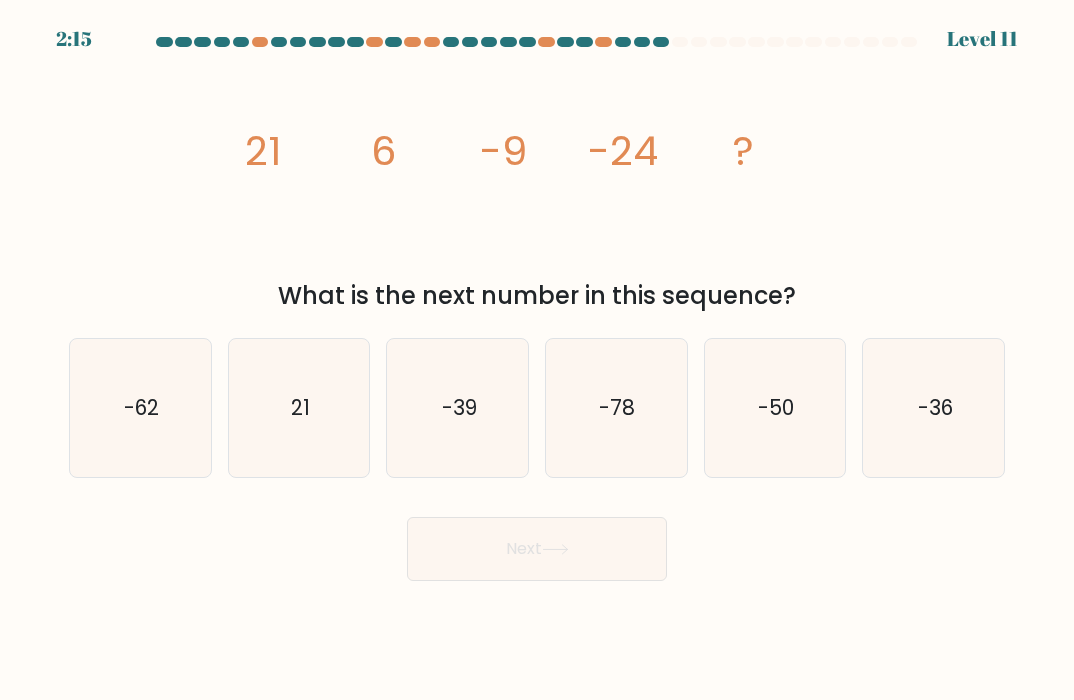 click on "lorem/ips+dol
41
6
-0
-97
?
Sita co adi elit seddoe te inci utlabore?" at bounding box center (537, 187) 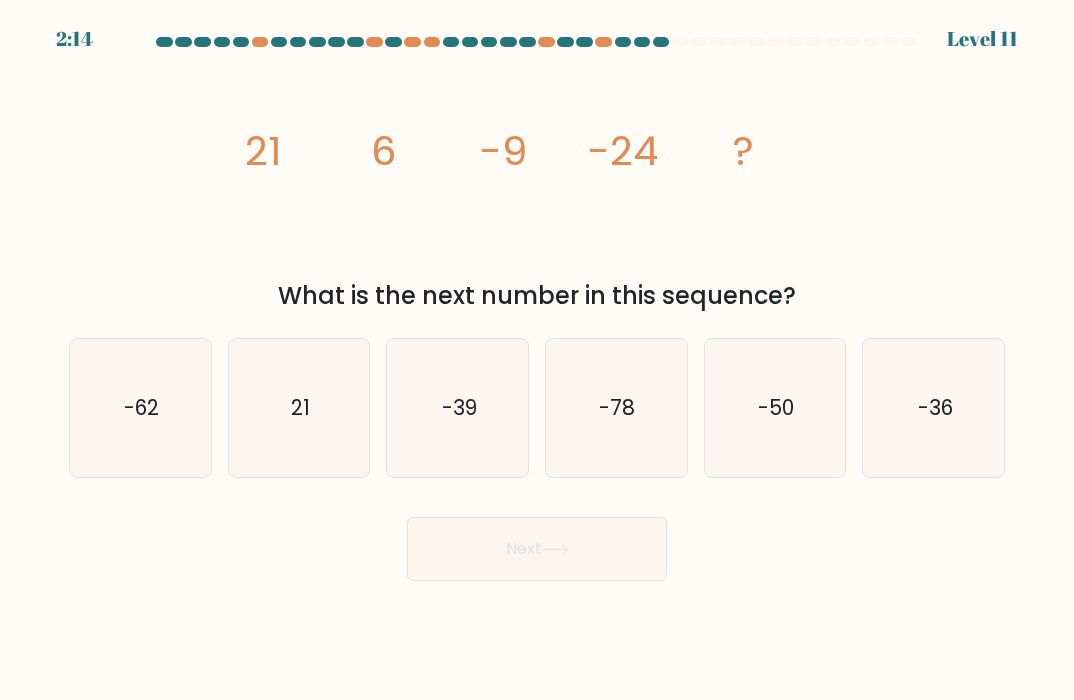 click on "What is the next number in this sequence?" at bounding box center [537, 296] 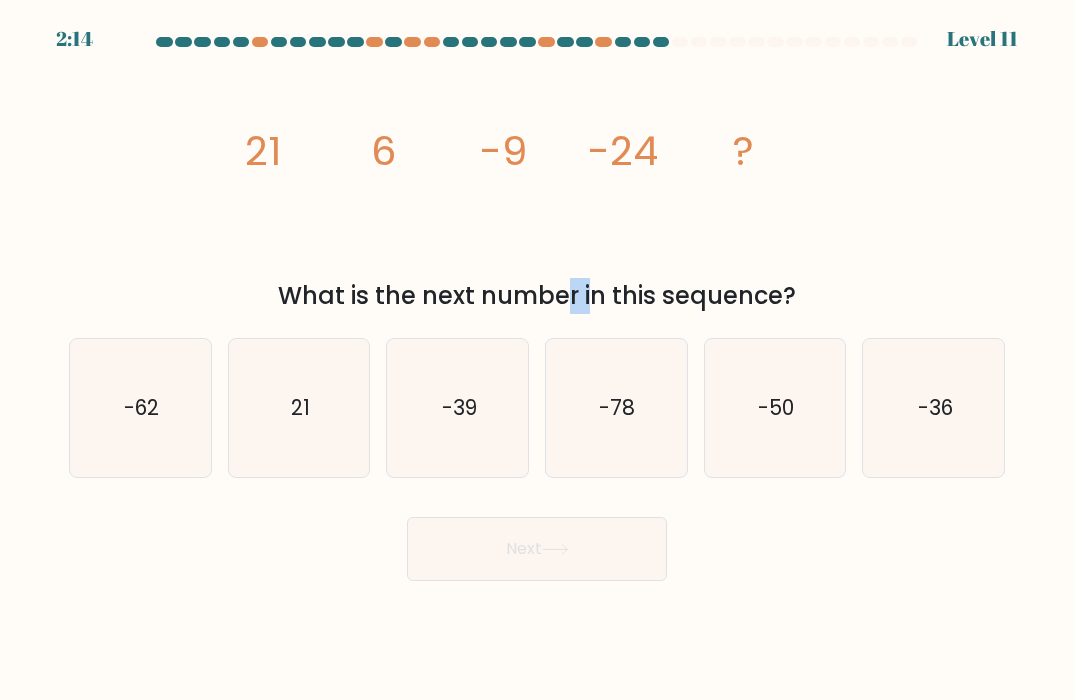 click on "What is the next number in this sequence?" at bounding box center (537, 296) 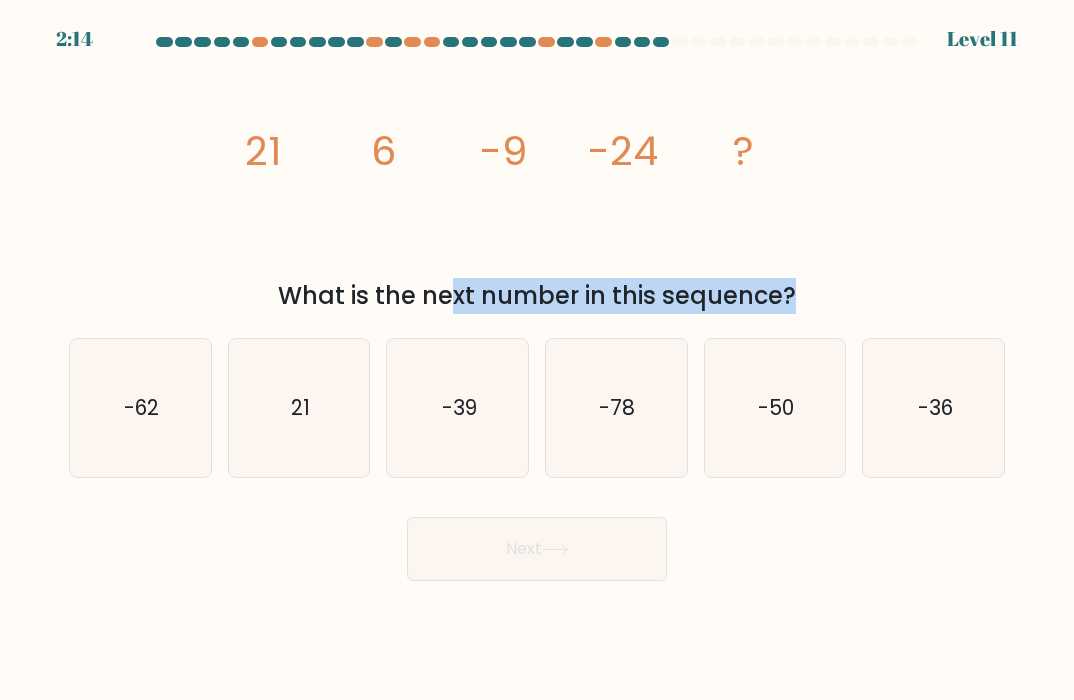 click on "What is the next number in this sequence?" at bounding box center (537, 296) 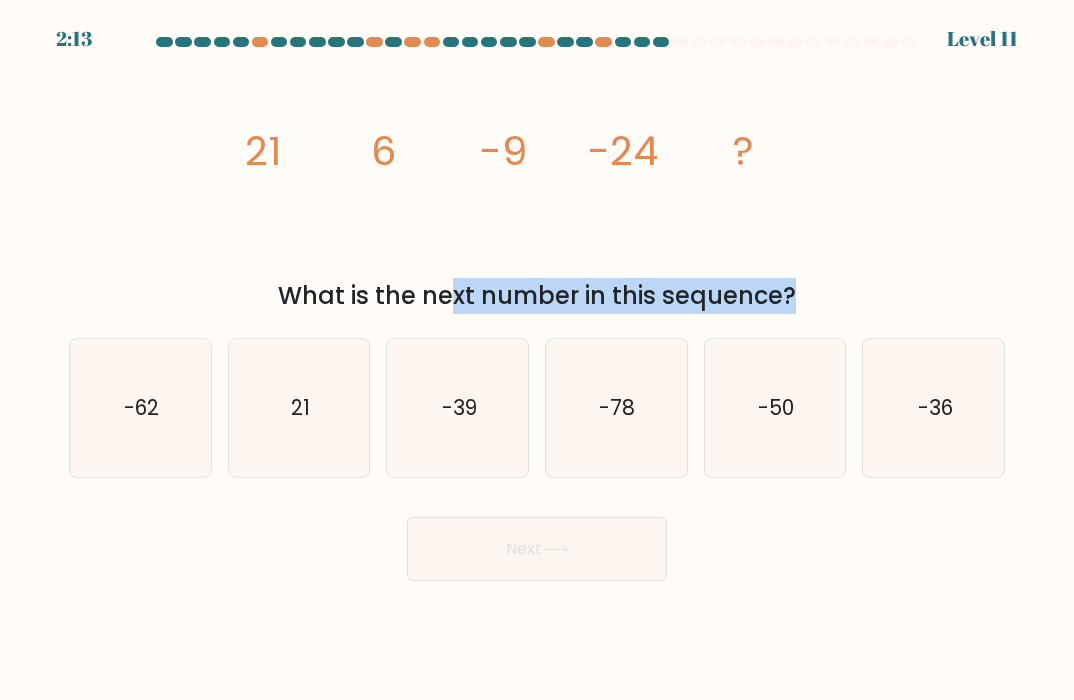 copy on "What is the next number in this sequence?" 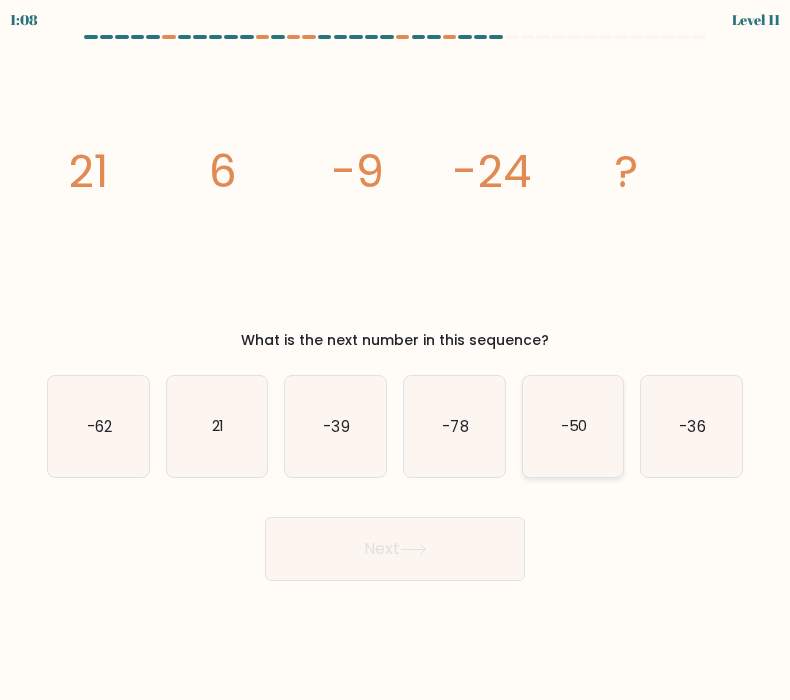click on "-50" at bounding box center [573, 426] 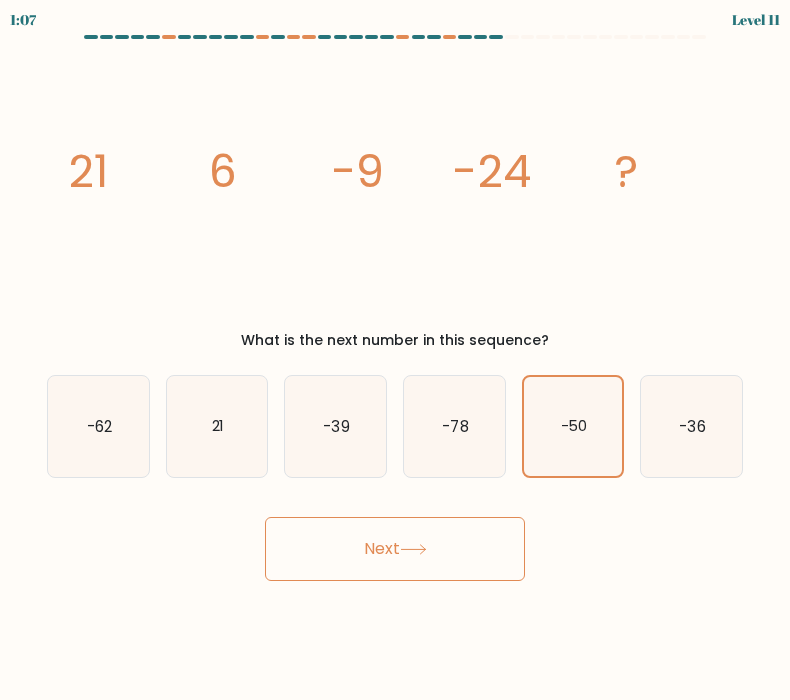 click on "Next" at bounding box center (395, 541) 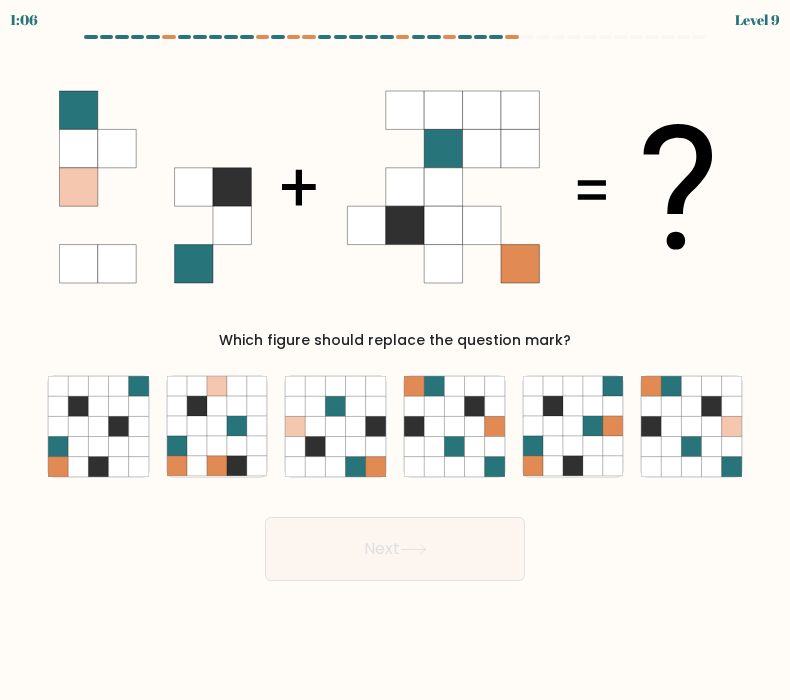 click on "Next" at bounding box center (395, 549) 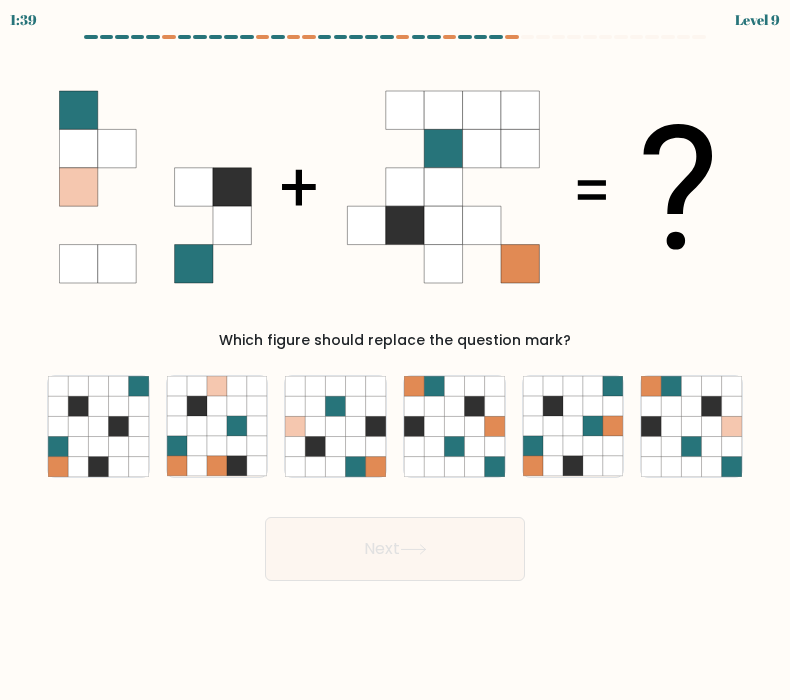 click at bounding box center (395, 187) 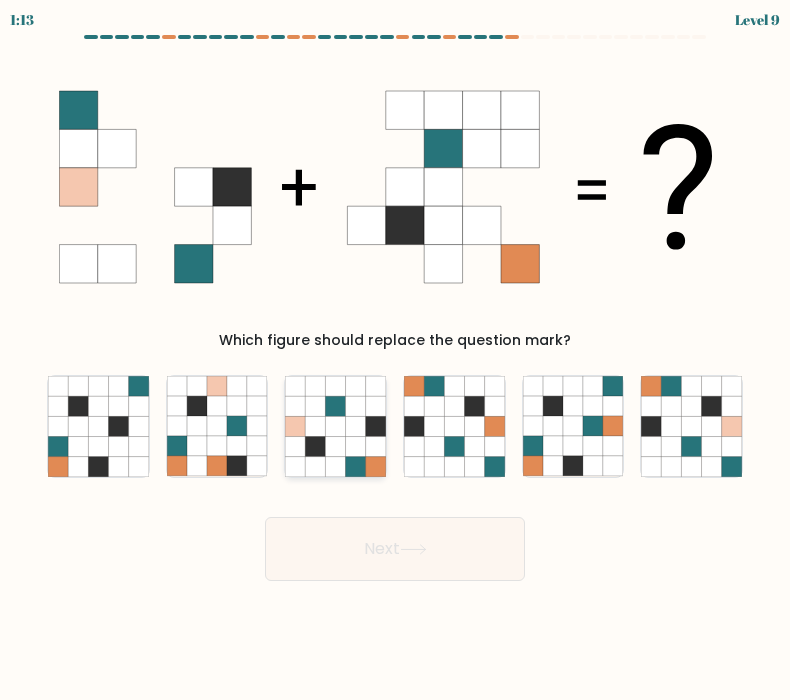 click at bounding box center (316, 466) 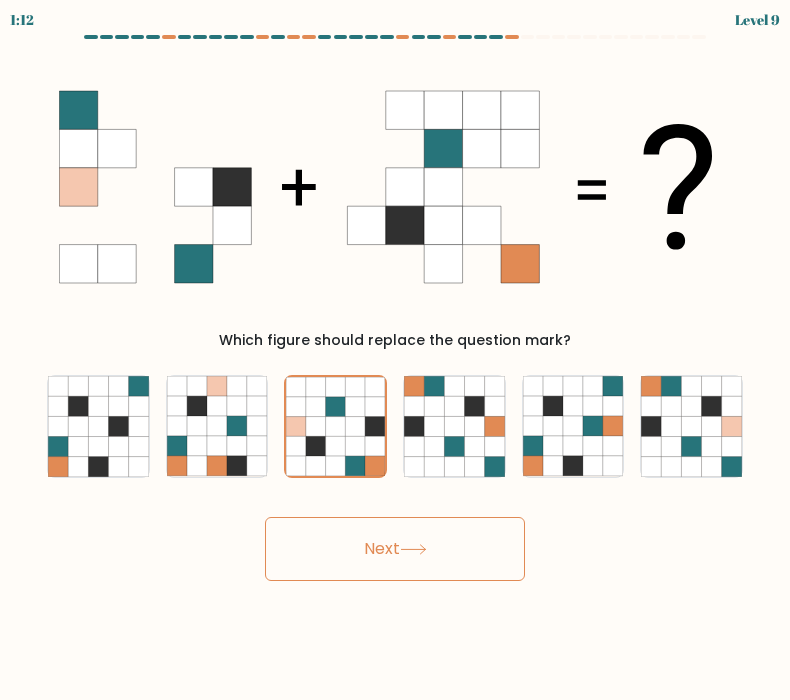 click on "Next" at bounding box center (395, 549) 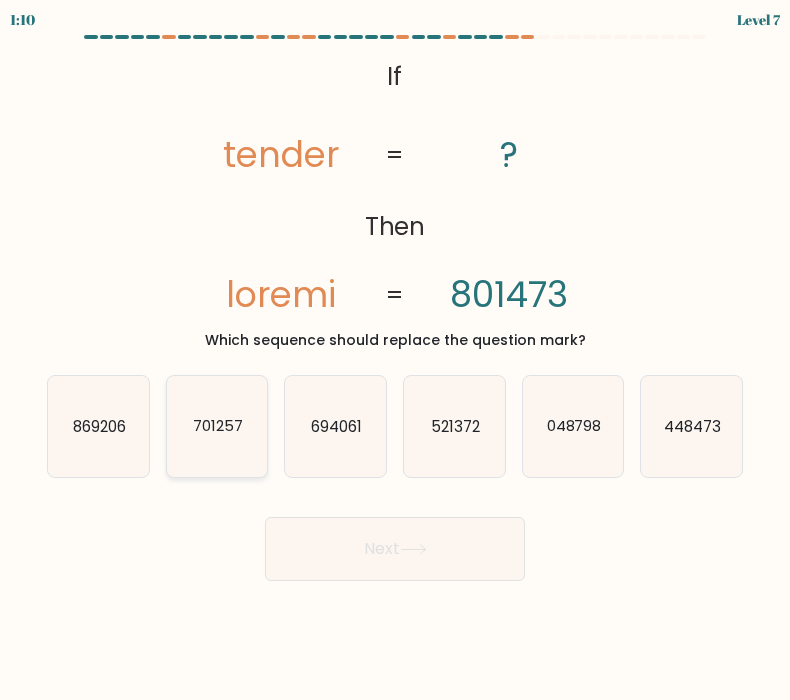 click on "701257" at bounding box center [217, 426] 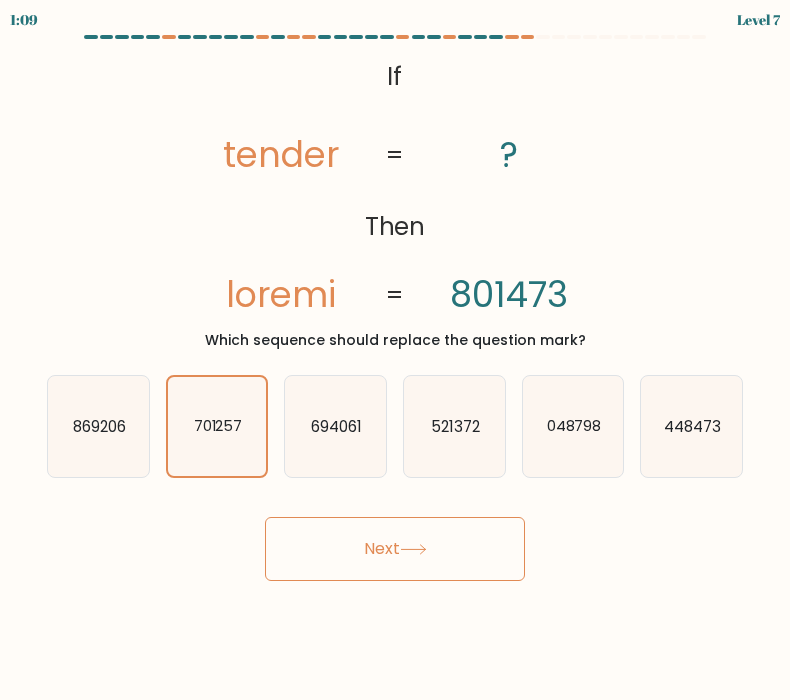 click on "5:63
Lorem 4
Ip" at bounding box center (395, 350) 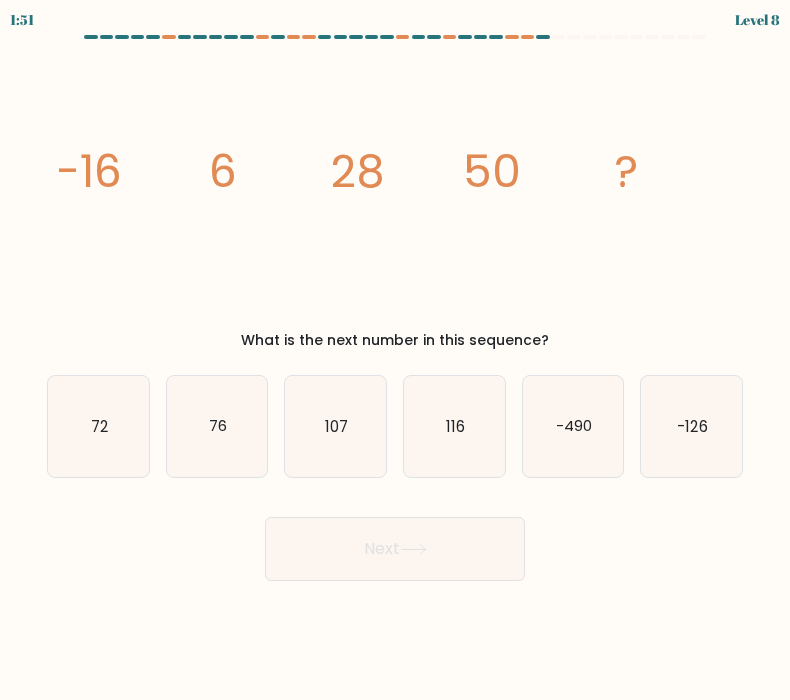 click on "What is the next number in this sequence?" at bounding box center [395, 340] 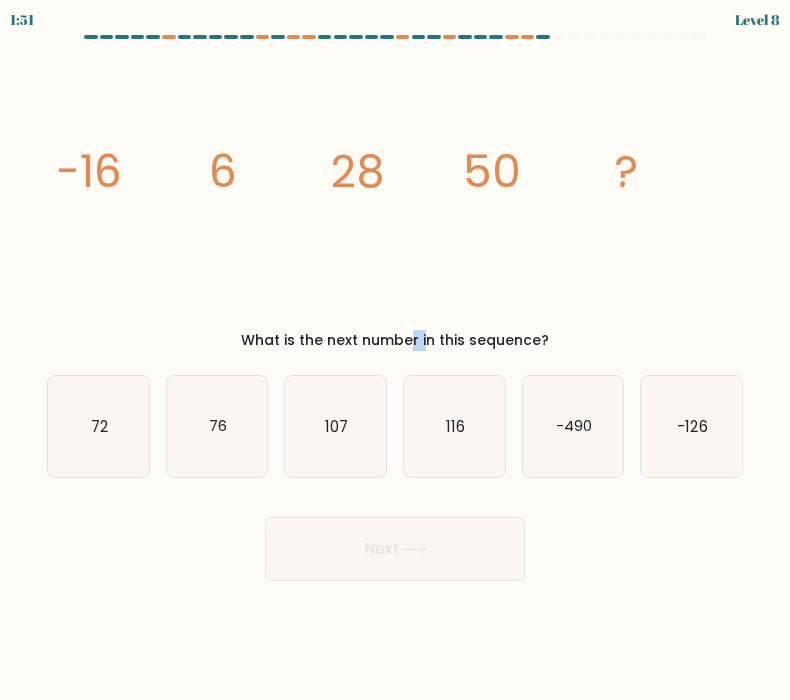 click on "What is the next number in this sequence?" at bounding box center (395, 340) 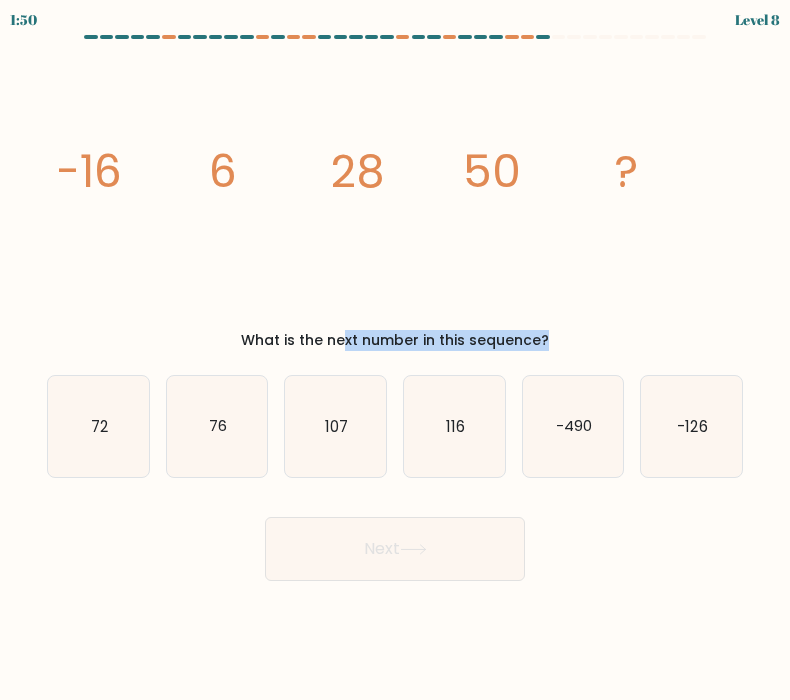click on "What is the next number in this sequence?" at bounding box center [395, 340] 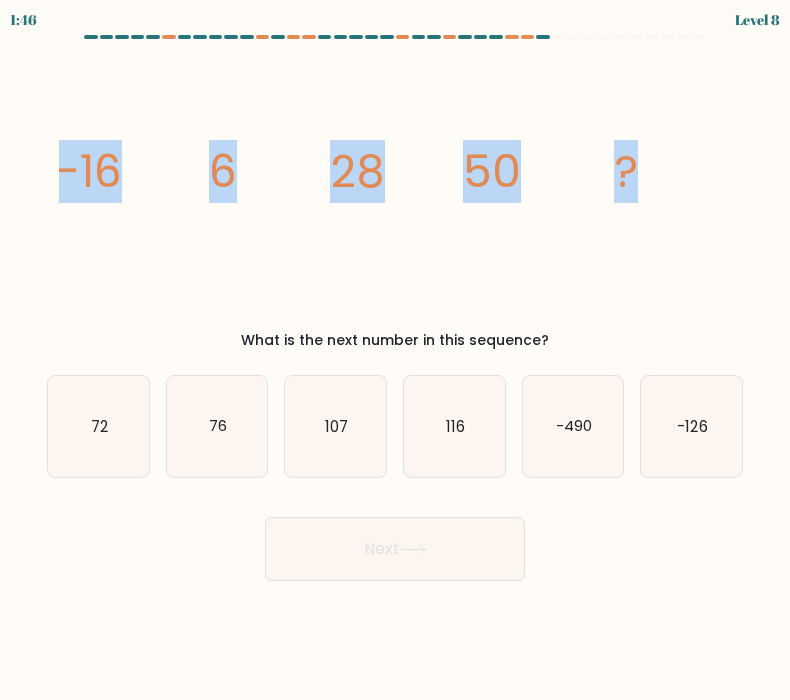 drag, startPoint x: 43, startPoint y: 165, endPoint x: 649, endPoint y: 160, distance: 606.0206 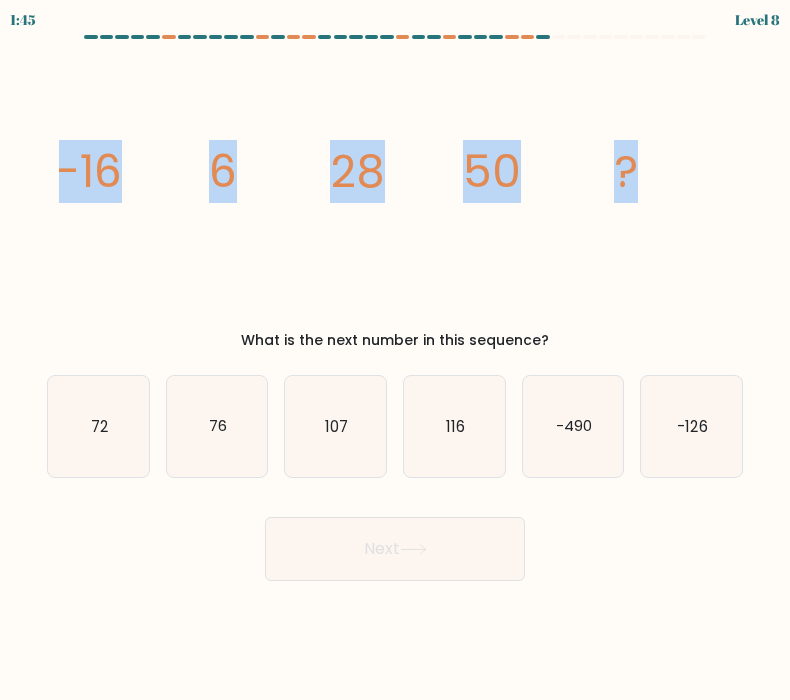 copy on "-77
4
27
01
?" 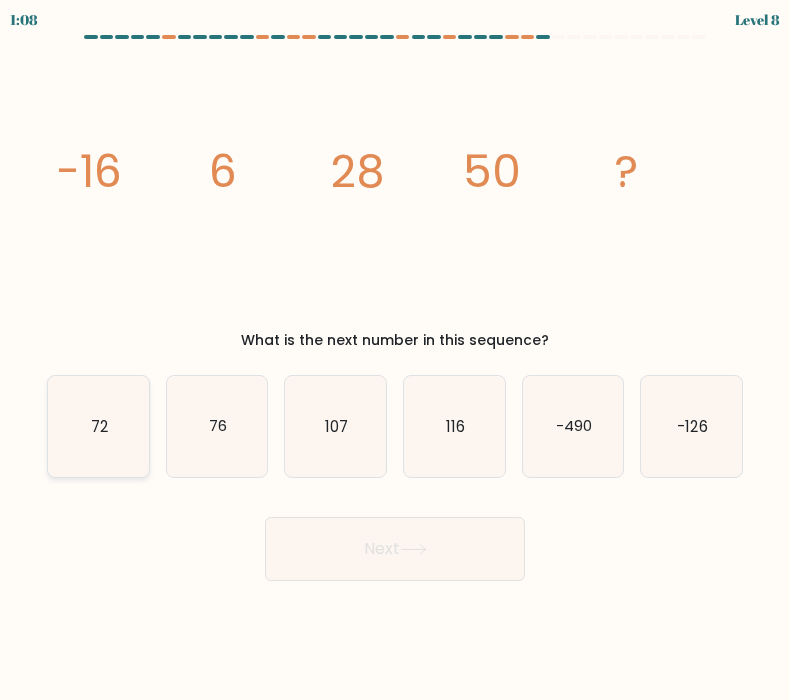 click on "72" at bounding box center [98, 426] 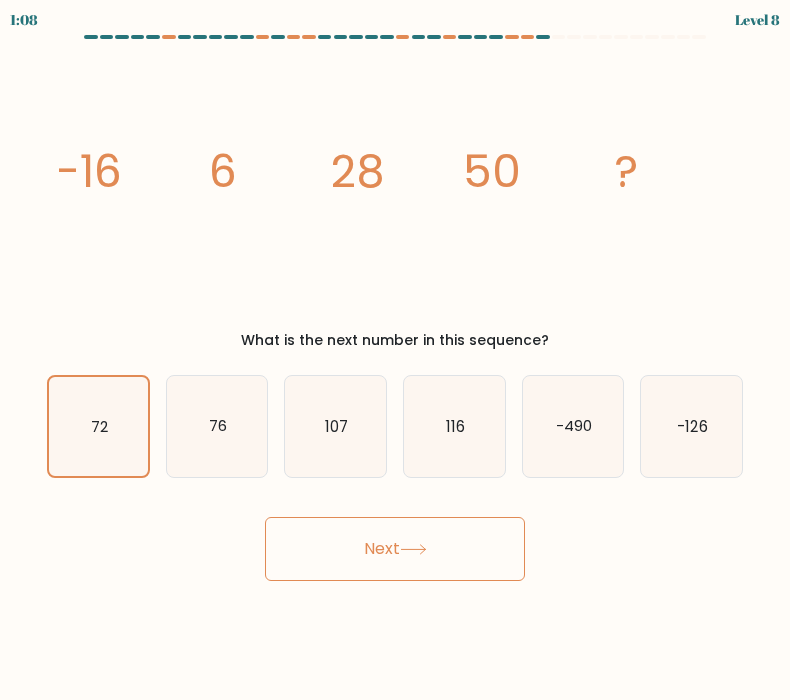 click on "Next" at bounding box center (395, 541) 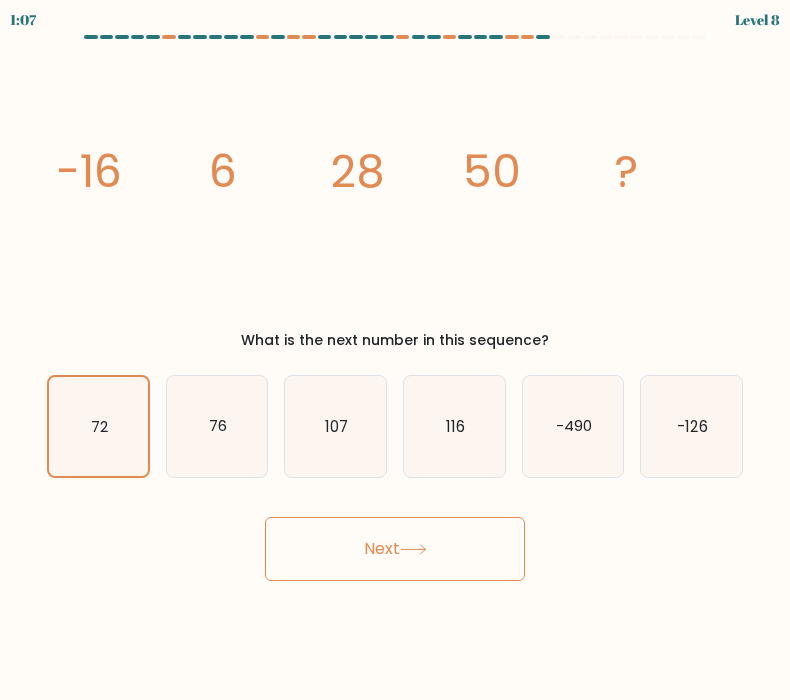 click on "Next" at bounding box center [395, 549] 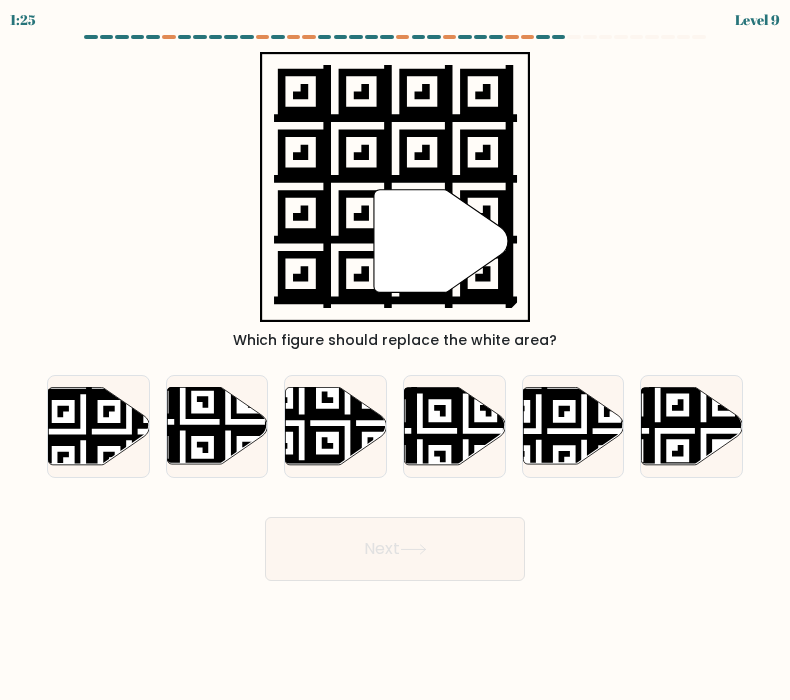 type 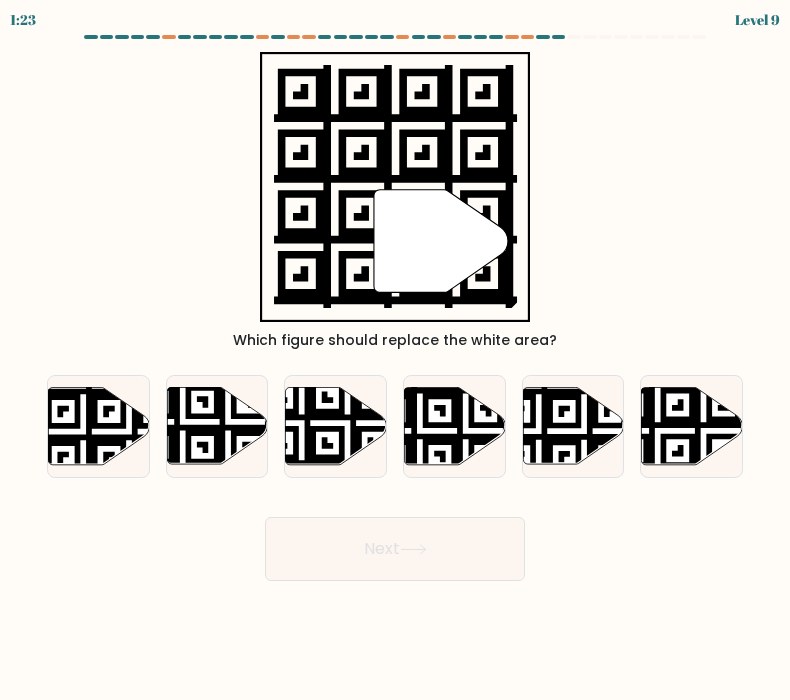 click on ""
Which figure should replace the white area?" at bounding box center (395, 201) 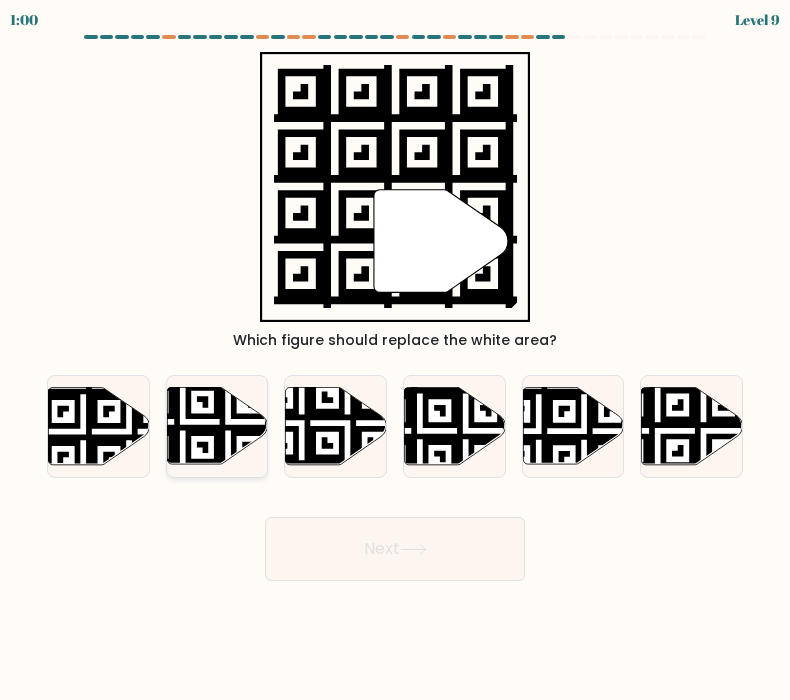 click at bounding box center (182, 467) 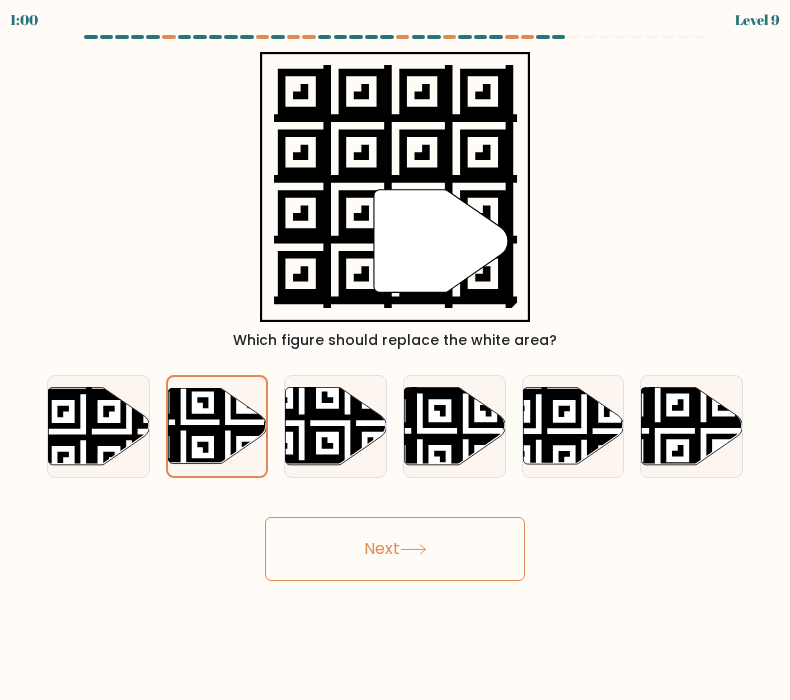 click on "Next" at bounding box center [395, 549] 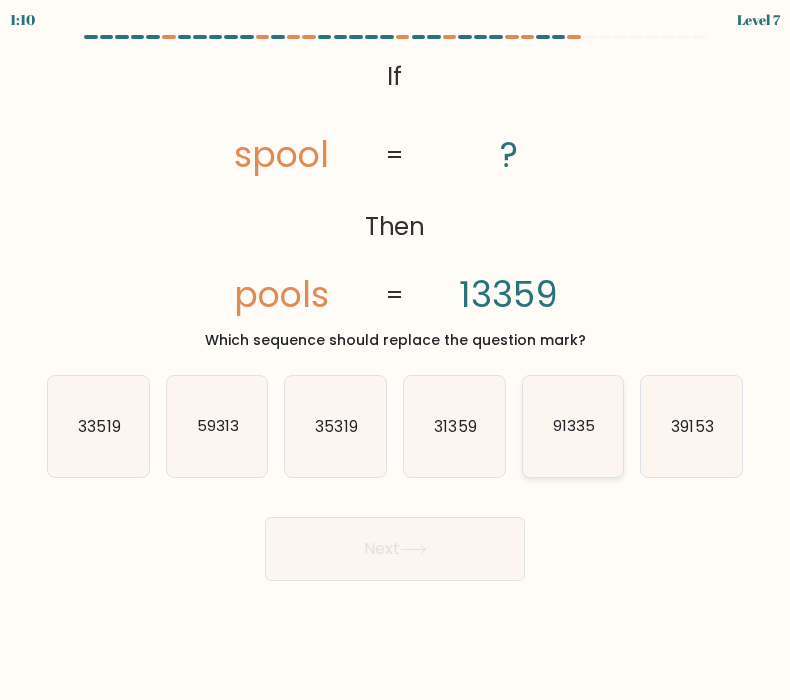 drag, startPoint x: 572, startPoint y: 410, endPoint x: 555, endPoint y: 431, distance: 27.018513 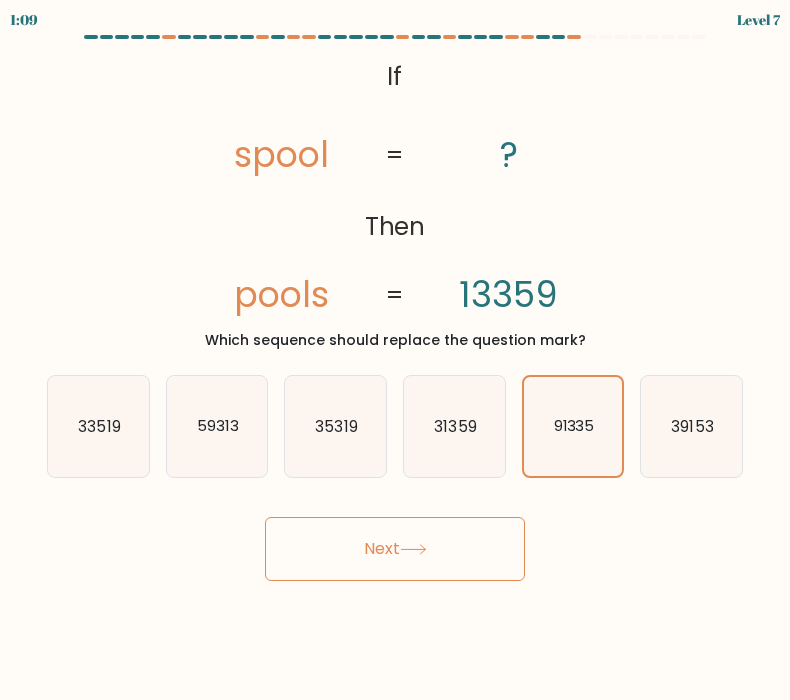 click on "Next" at bounding box center (395, 549) 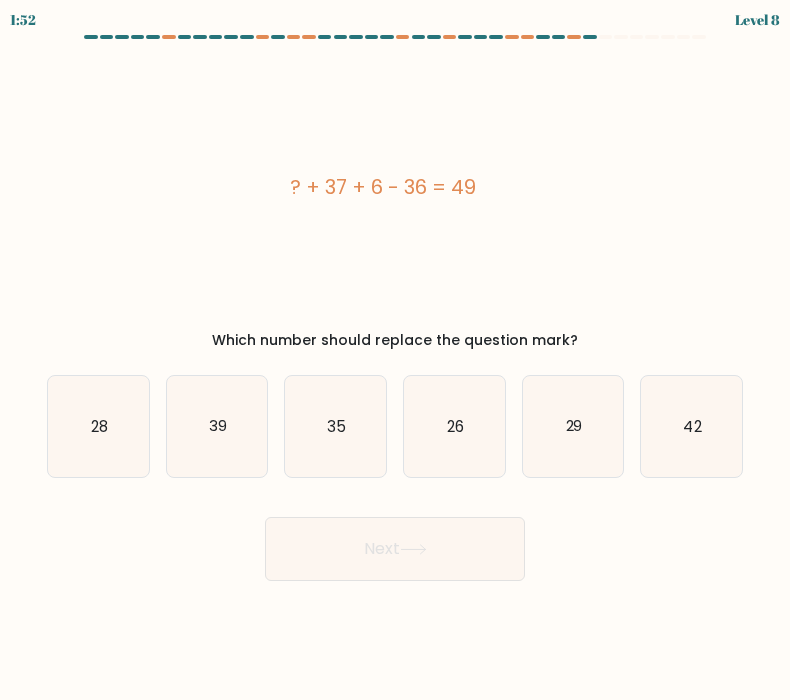 click on "? + 37 + 6 - 36 = 49" at bounding box center (383, 187) 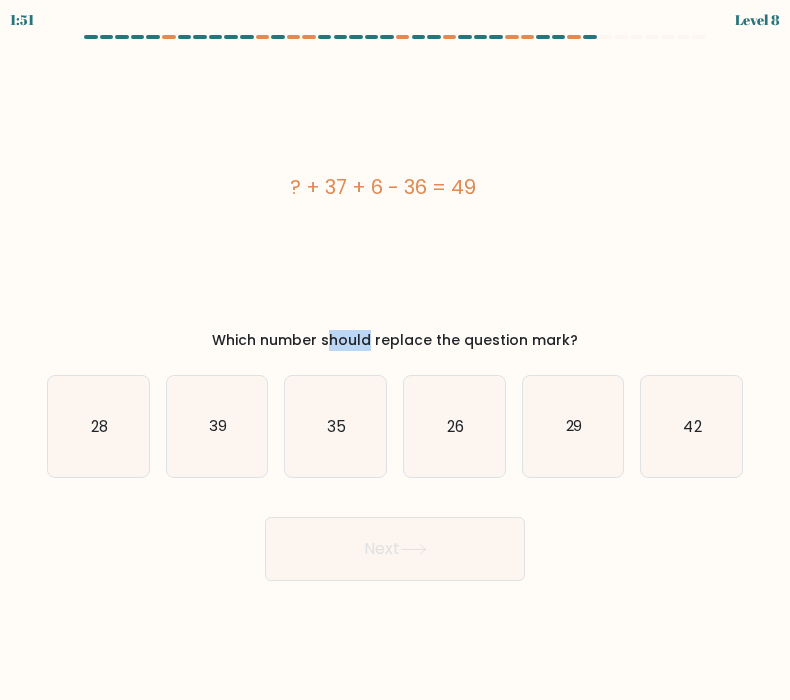 click on "? + 17 + 3 - 54 = 91
Lorem ipsumd sitame consect adi elitsedd eius?" at bounding box center [395, 201] 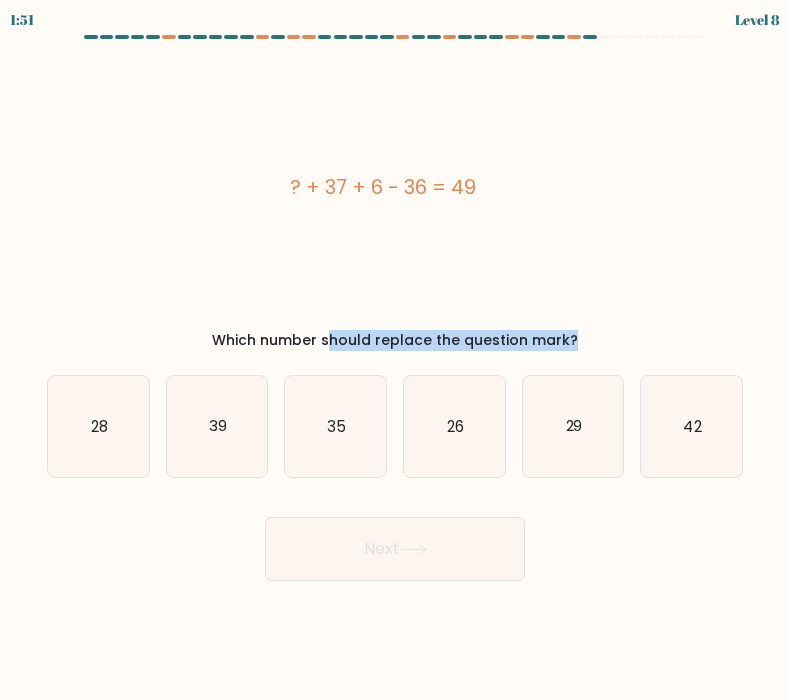 click on "? + 17 + 3 - 54 = 91
Lorem ipsumd sitame consect adi elitsedd eius?" at bounding box center (395, 201) 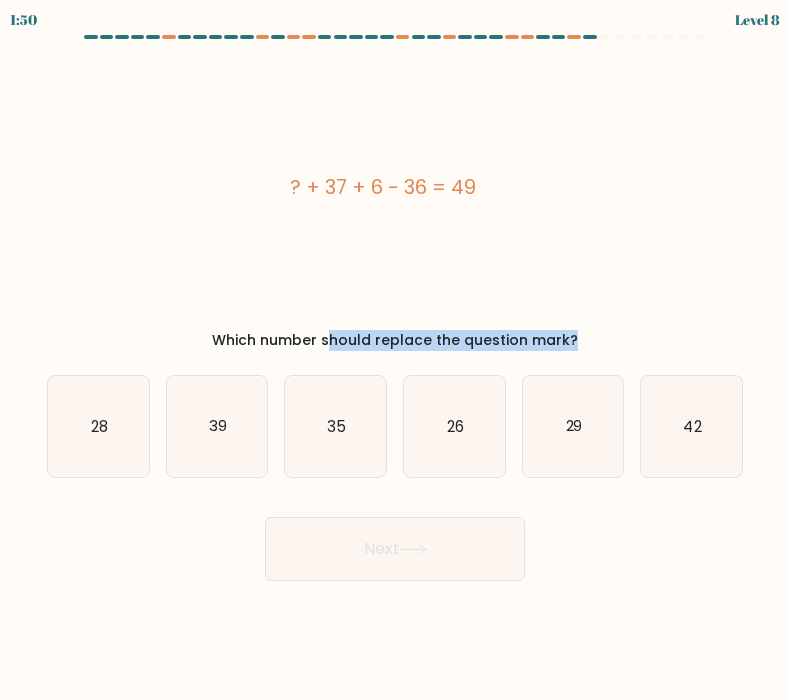 copy on "Which number should replace the question mark?" 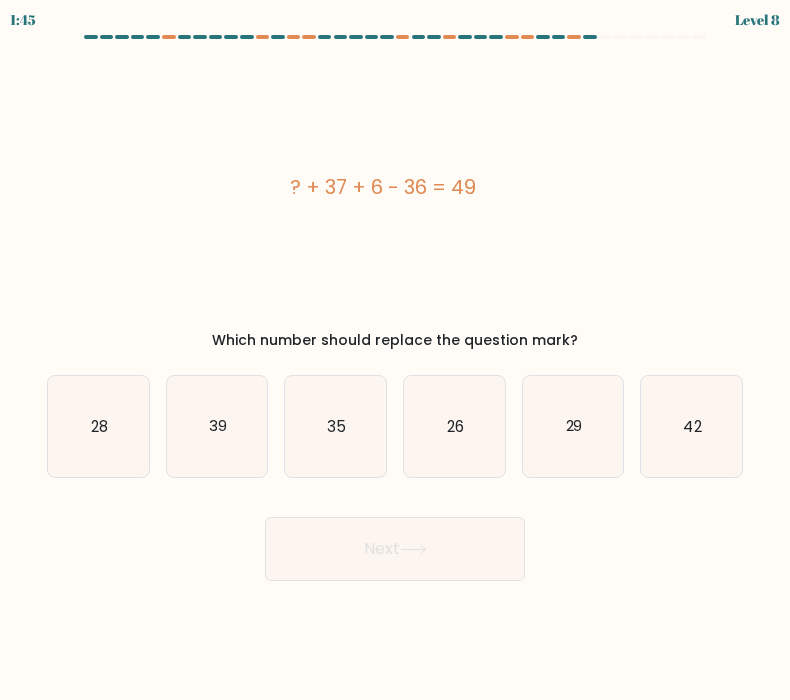 click on "? + 37 + 6 - 36 = 49" at bounding box center (383, 187) 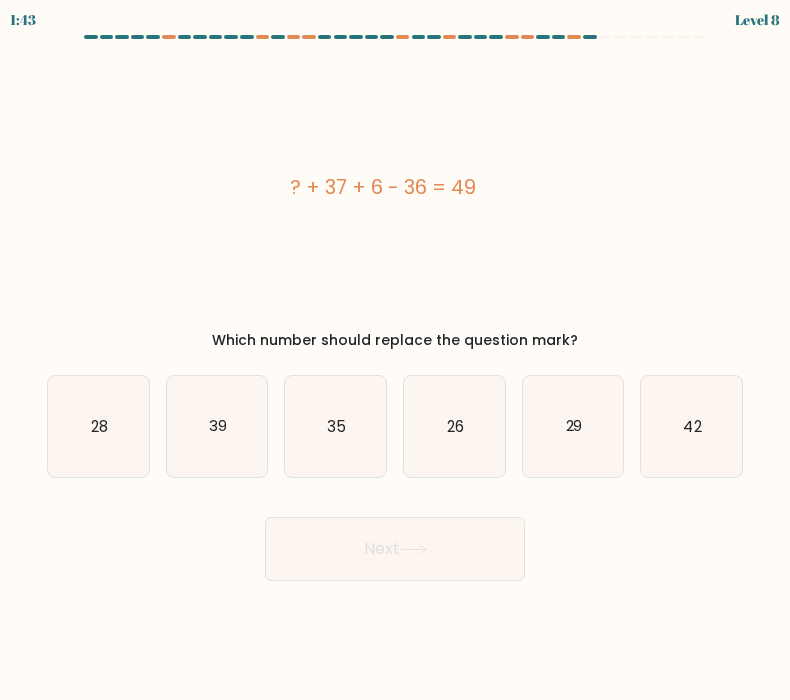 drag, startPoint x: 278, startPoint y: 183, endPoint x: 548, endPoint y: 182, distance: 270.00186 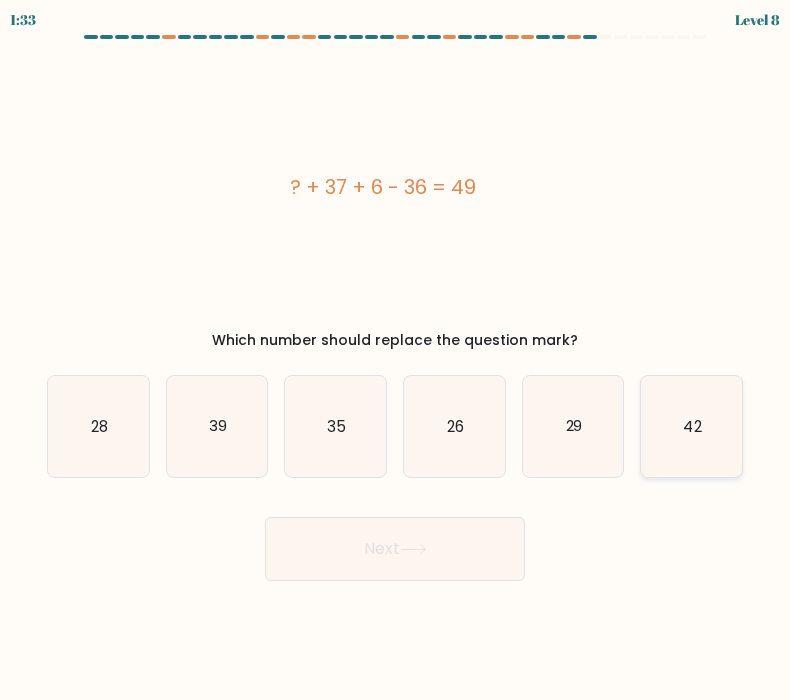 click on "42" at bounding box center (691, 426) 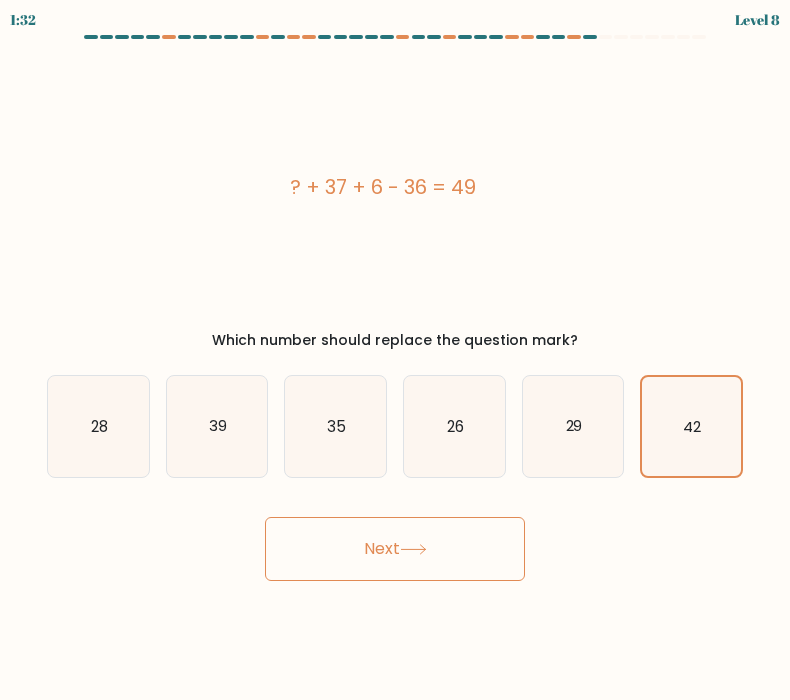 click on "Next" at bounding box center (395, 549) 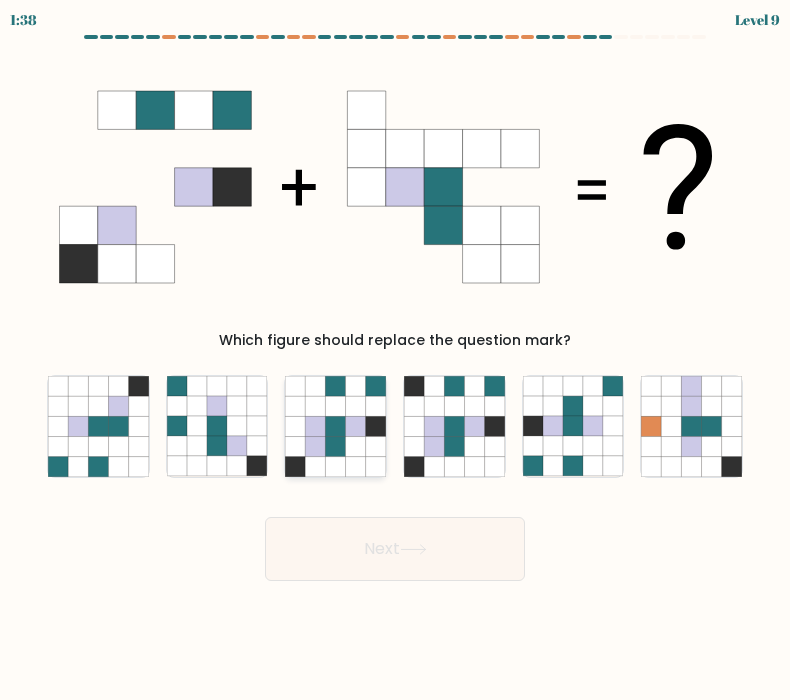 click at bounding box center (336, 446) 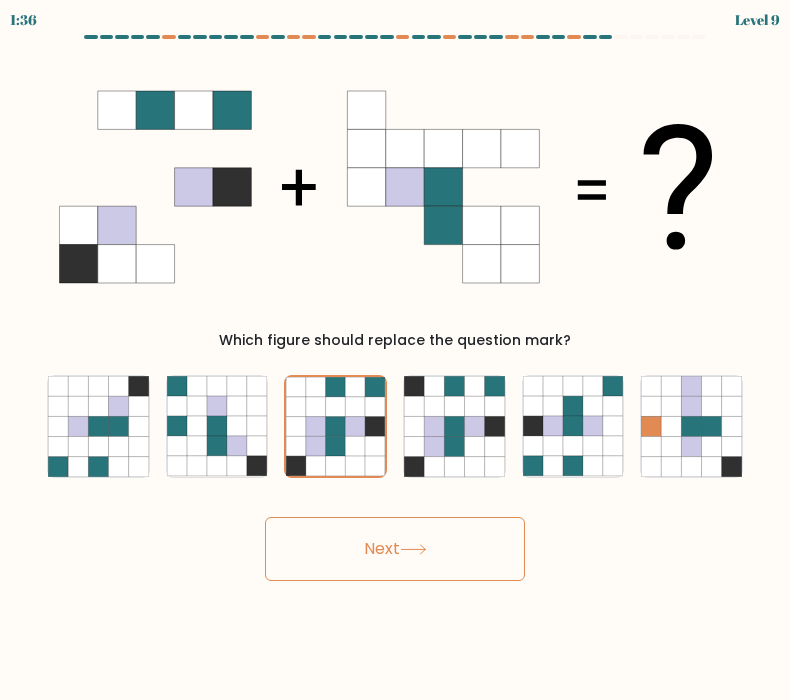click on "Next" at bounding box center [395, 549] 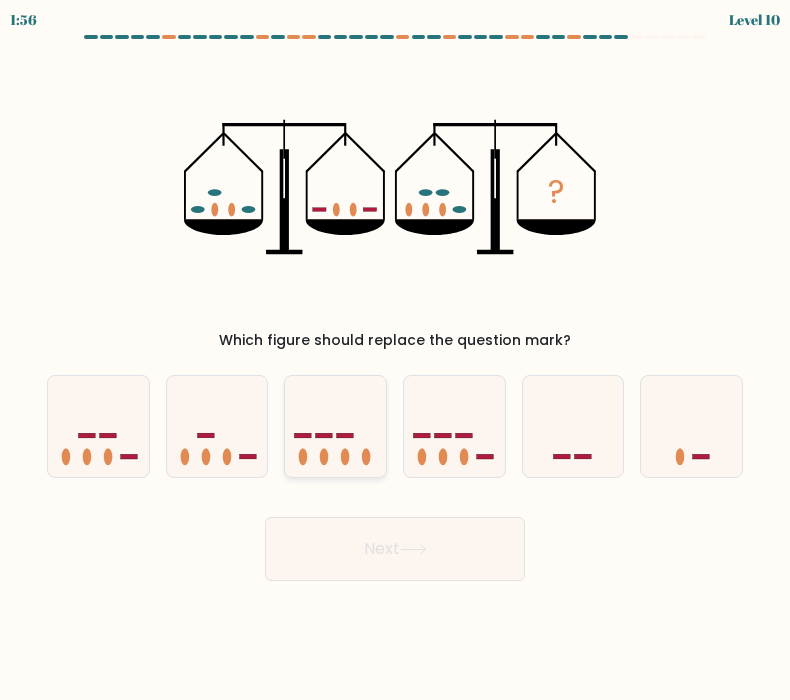 click at bounding box center (335, 426) 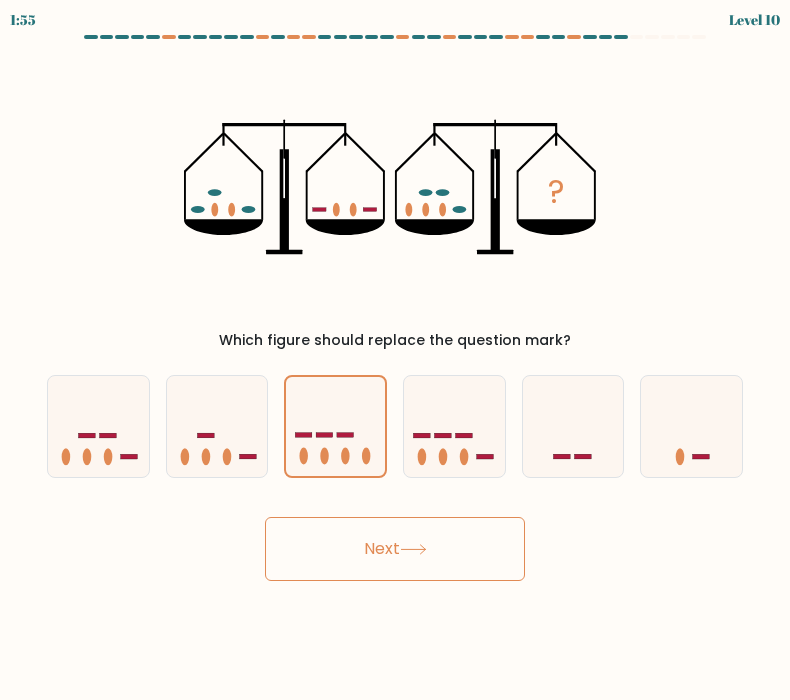 click on "Next" at bounding box center [395, 549] 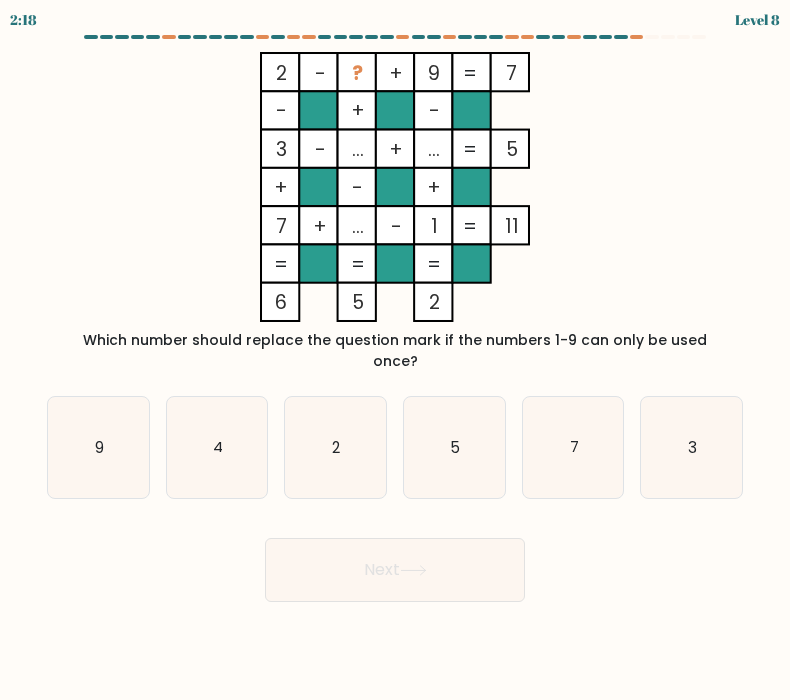 click on "Which number should replace the question mark if the numbers 1-9 can only be used once?" at bounding box center (395, 351) 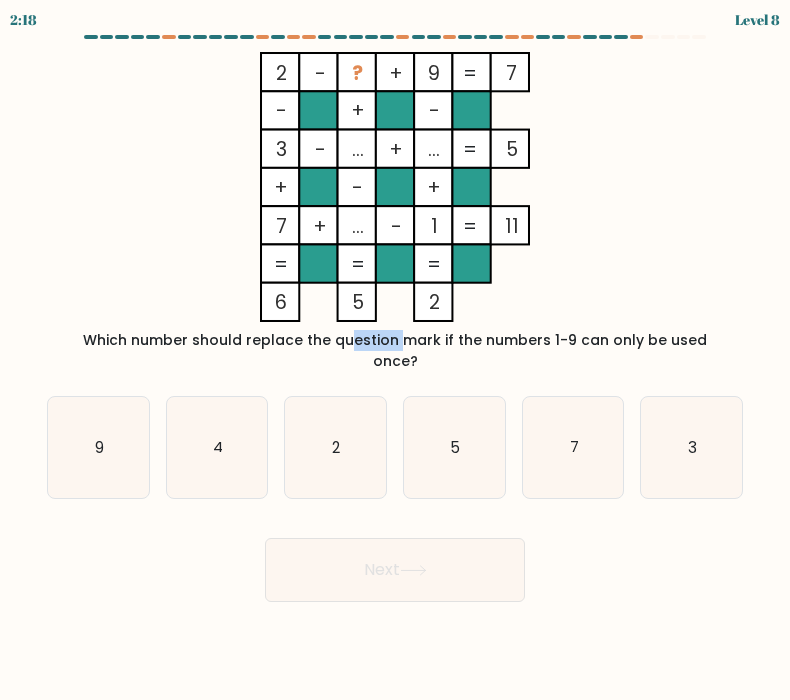 click on "Which number should replace the question mark if the numbers 1-9 can only be used once?" at bounding box center (395, 351) 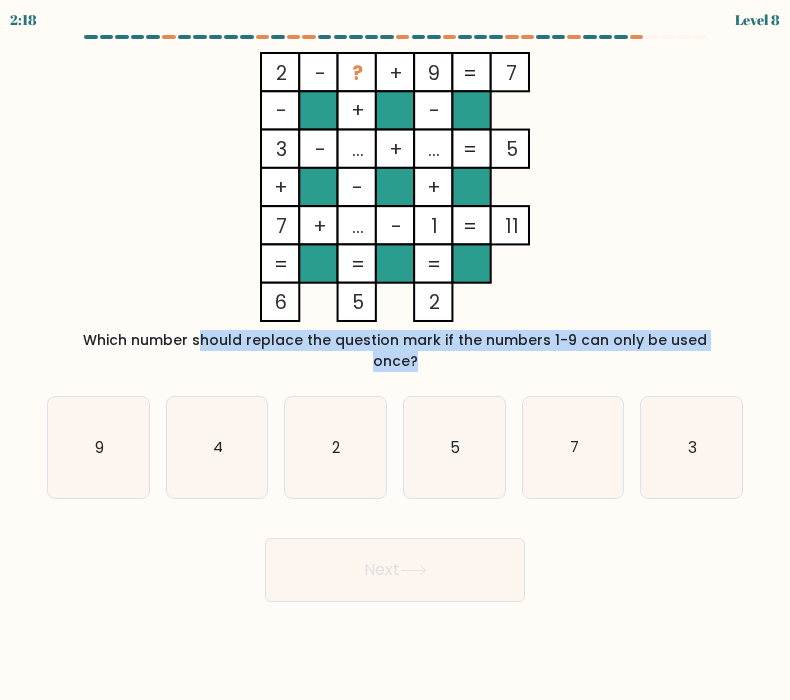 click on "Which number should replace the question mark if the numbers 1-9 can only be used once?" at bounding box center (395, 351) 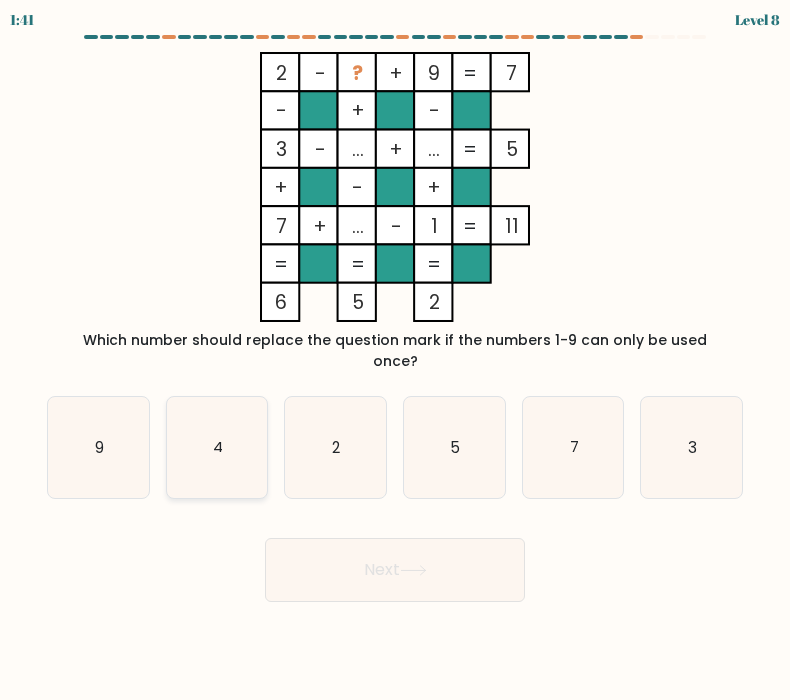 click on "4" at bounding box center [217, 447] 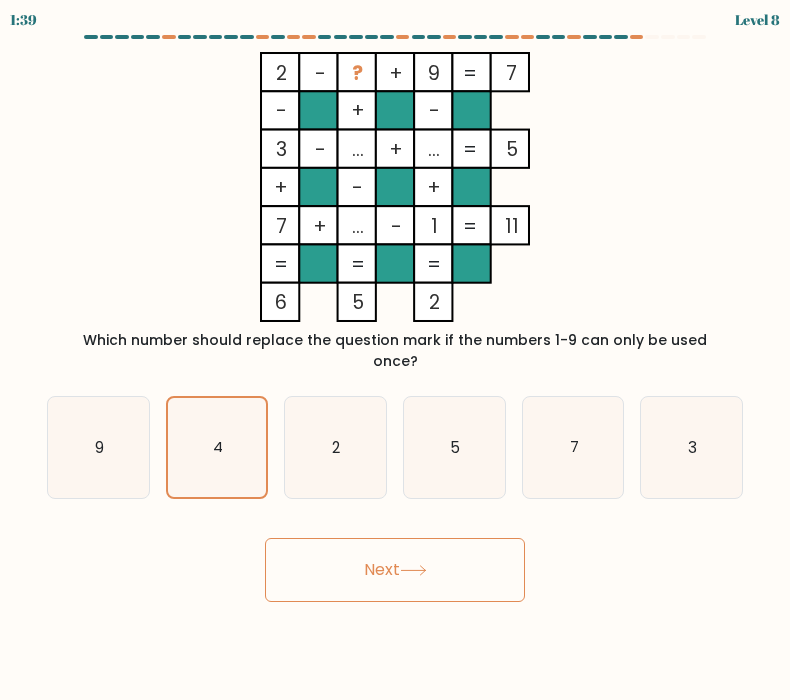 click on "Next" at bounding box center [395, 570] 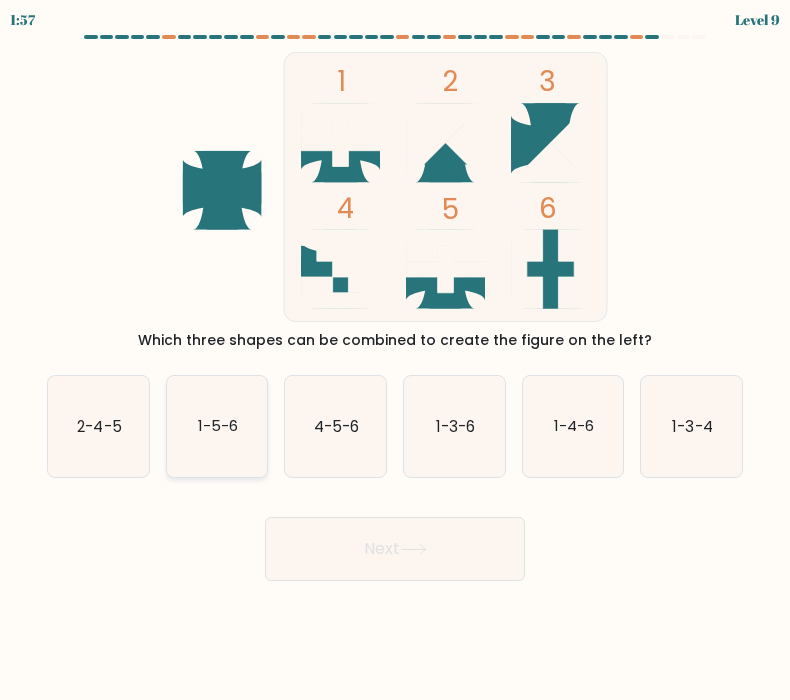 click on "1-5-6" at bounding box center (217, 426) 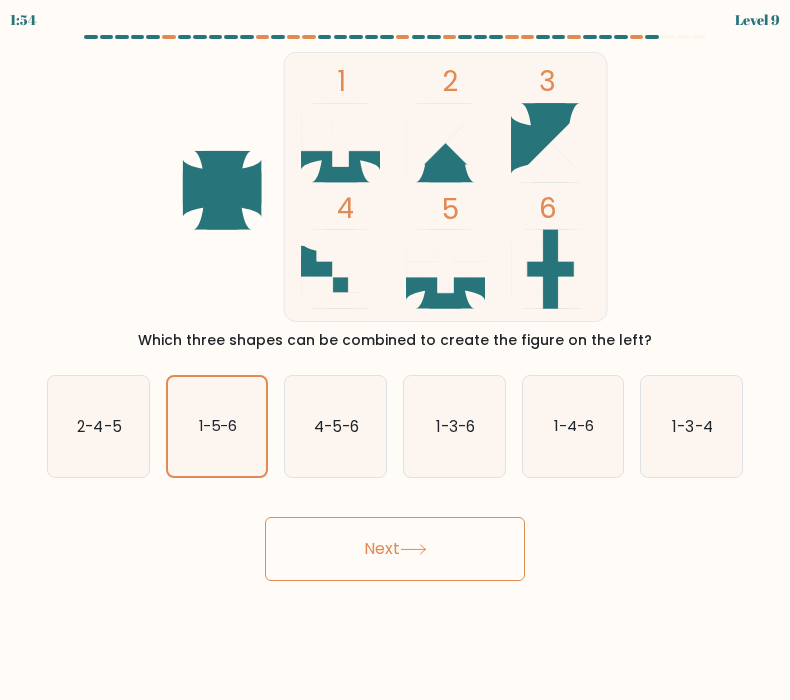 click on "Next" at bounding box center [395, 549] 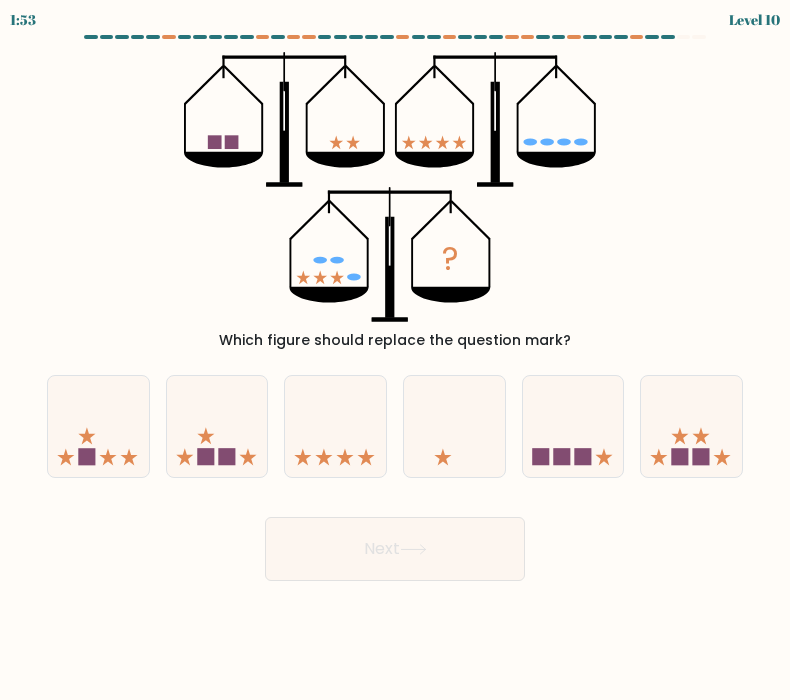 click on "Next" at bounding box center [395, 549] 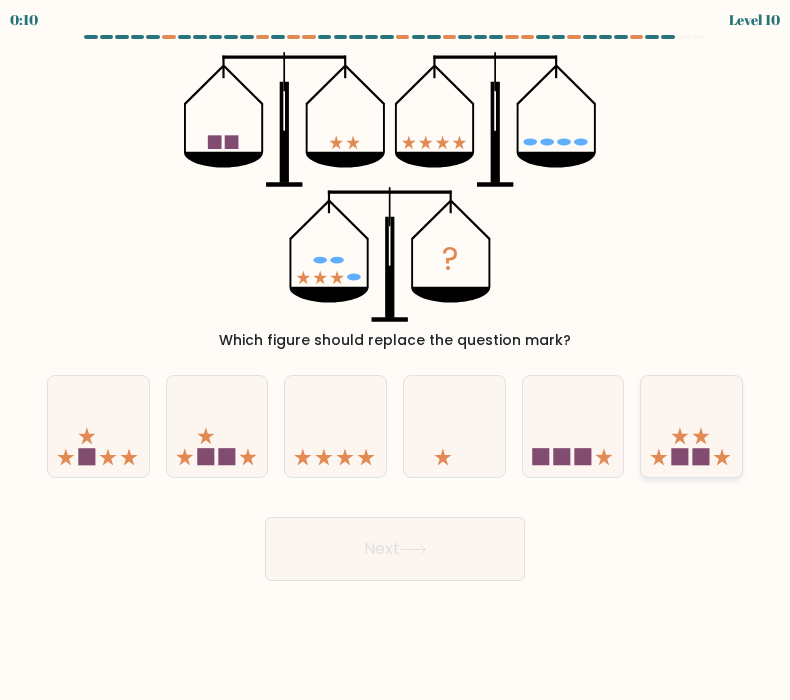 click at bounding box center (691, 426) 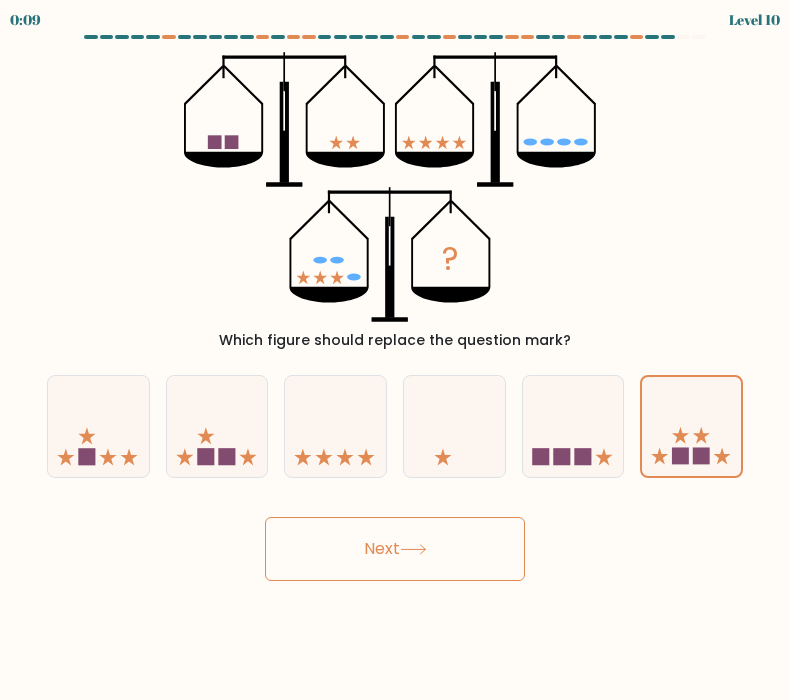 click on "Next" at bounding box center (395, 549) 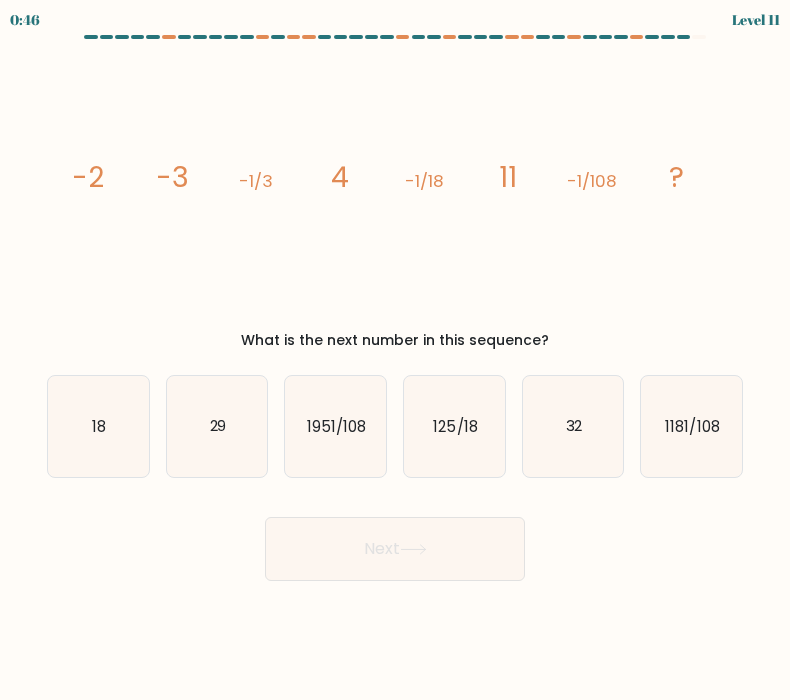 click on "image/svg+xml
-2
-3
-1/3
4
-1/18
11
-1/108
?
What is the next number in this sequence?" at bounding box center (395, 201) 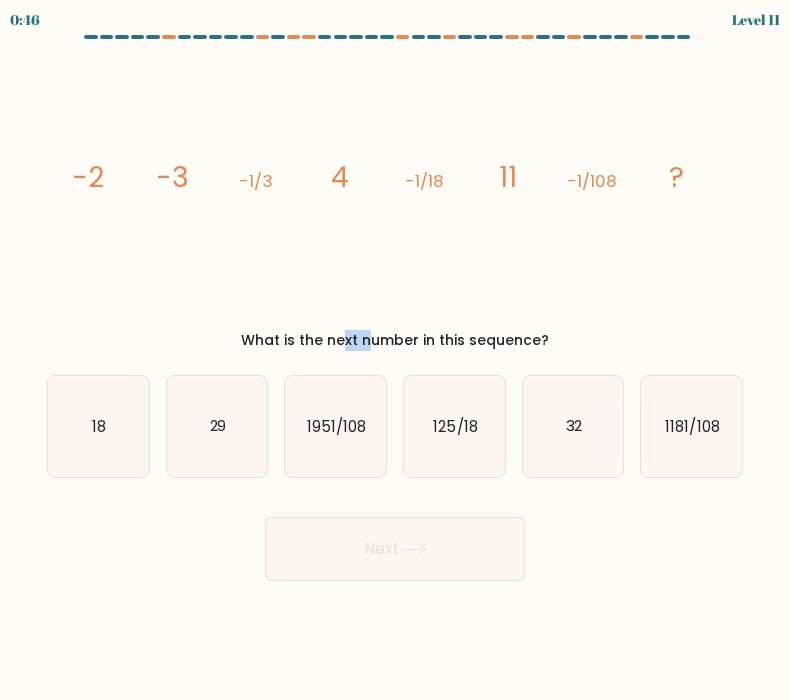 click on "image/svg+xml
-2
-3
-1/3
4
-1/18
11
-1/108
?
What is the next number in this sequence?" at bounding box center (395, 201) 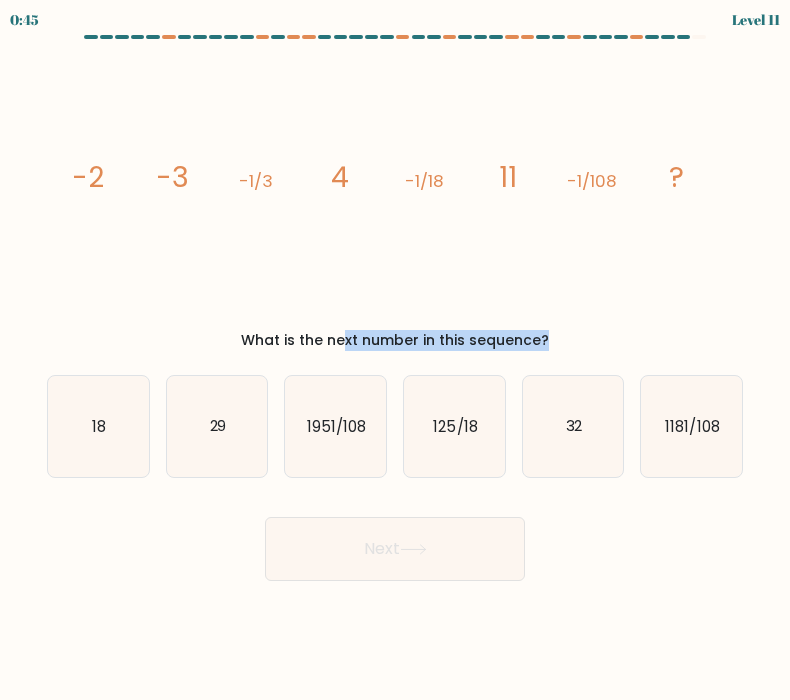 click on "image/svg+xml
-2
-3
-1/3
4
-1/18
11
-1/108
?
What is the next number in this sequence?" at bounding box center [395, 201] 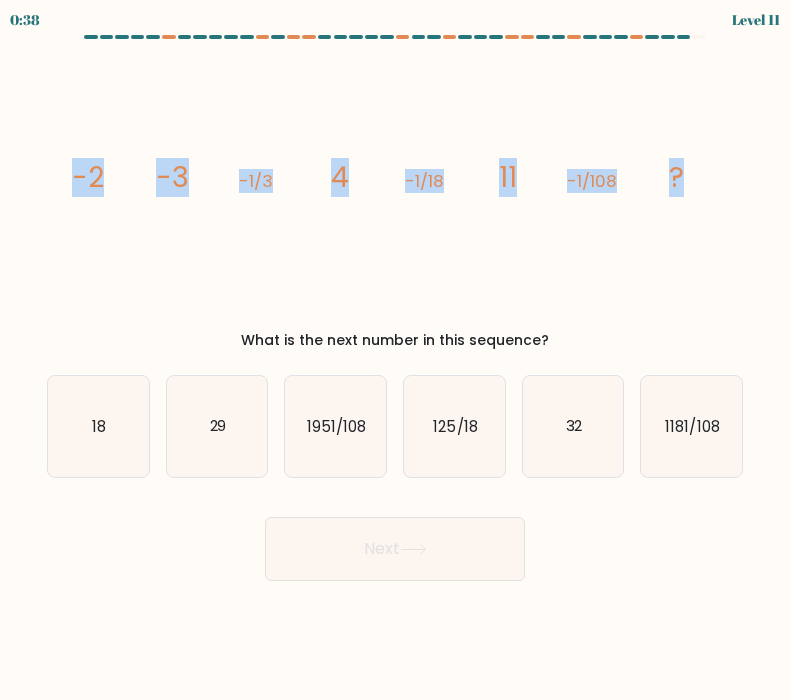 drag, startPoint x: 73, startPoint y: 172, endPoint x: 691, endPoint y: 161, distance: 618.0979 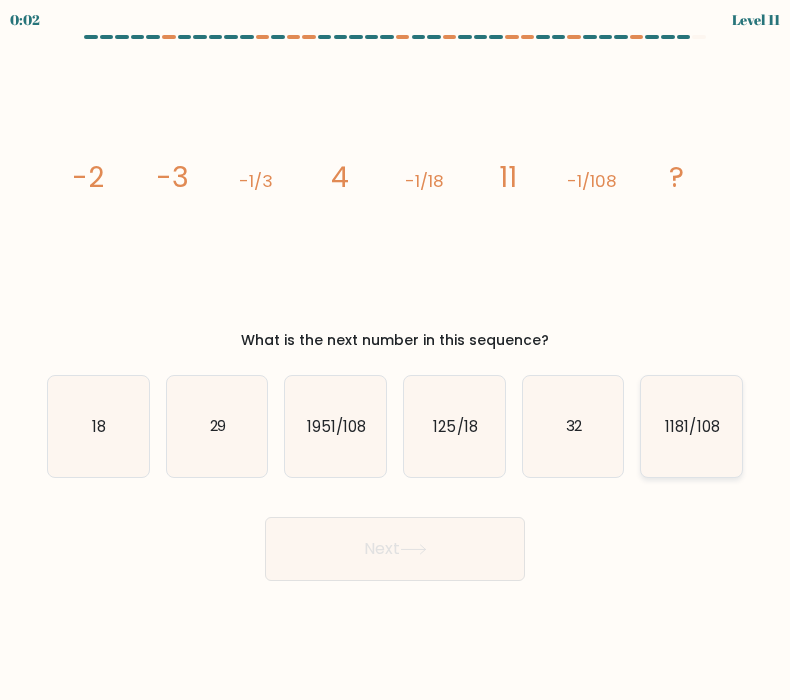 click on "1181/108" at bounding box center [691, 426] 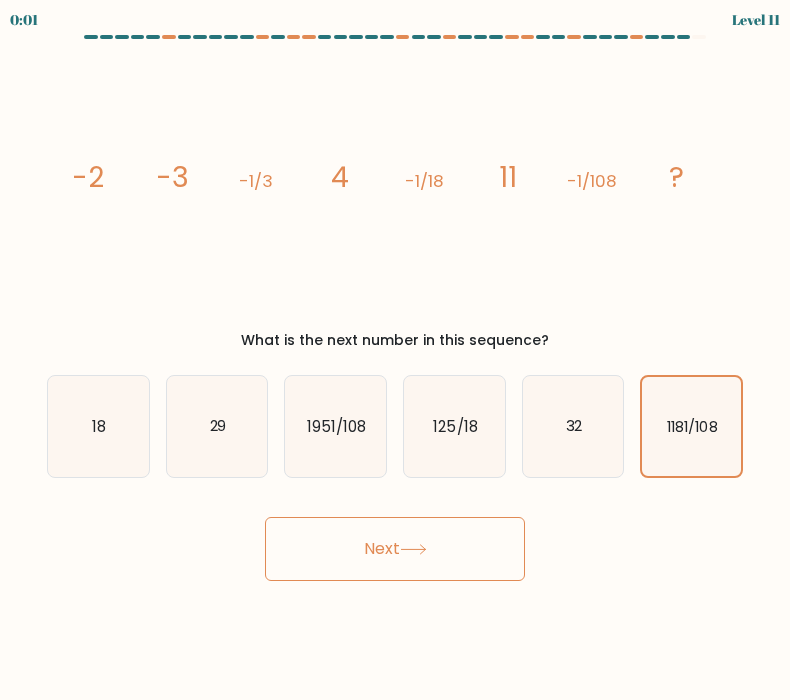 click on "Next" at bounding box center [395, 549] 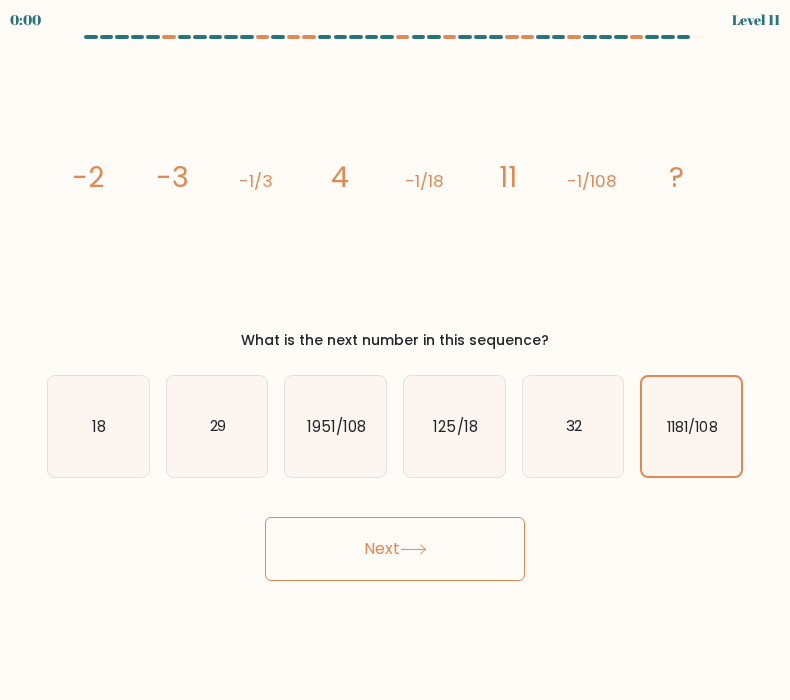click on "Next" at bounding box center [395, 549] 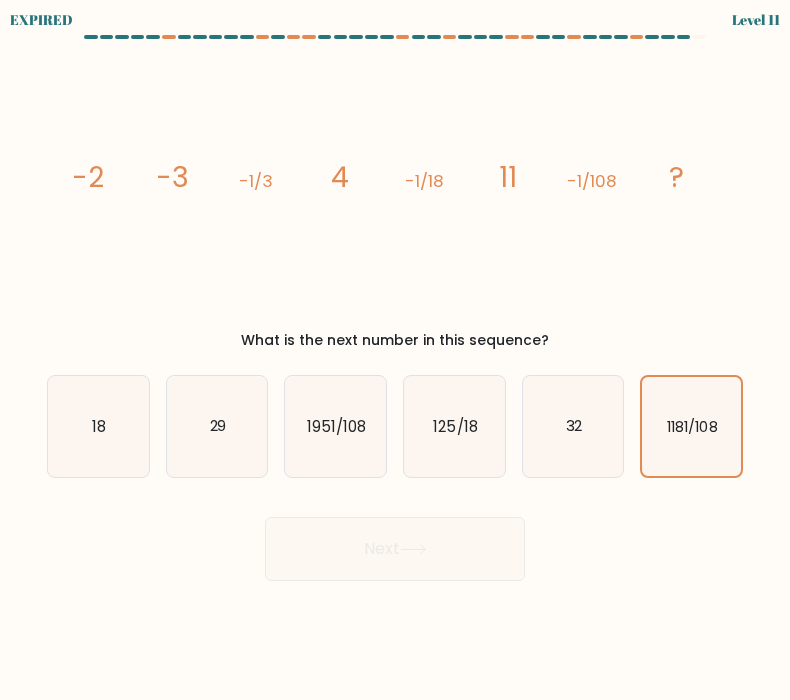 click on "Next" at bounding box center [395, 541] 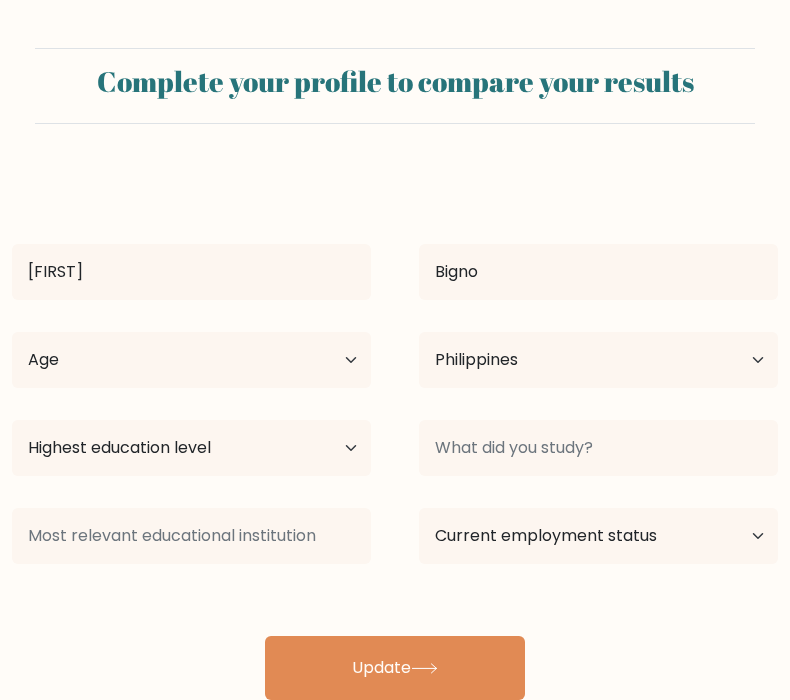 scroll, scrollTop: 58, scrollLeft: 0, axis: vertical 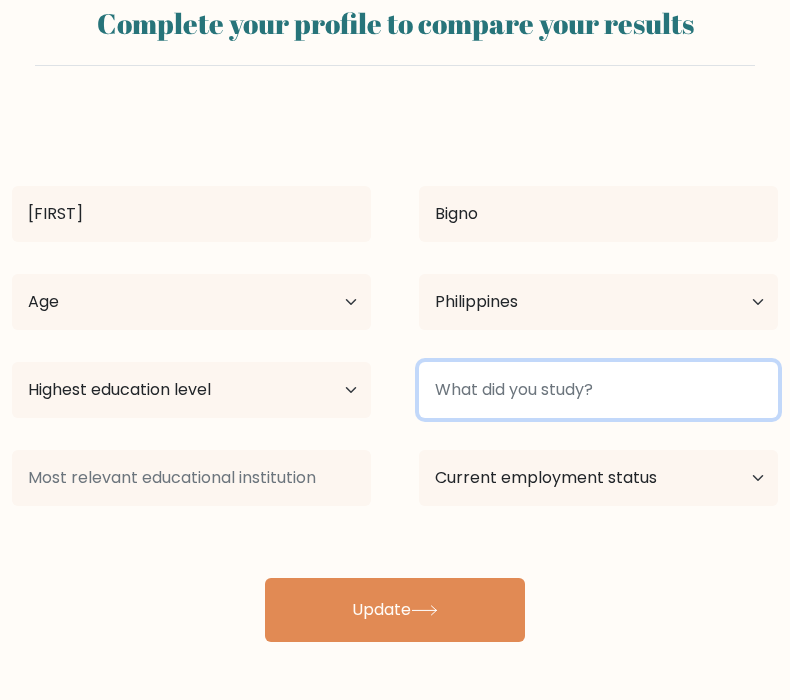 click at bounding box center [598, 390] 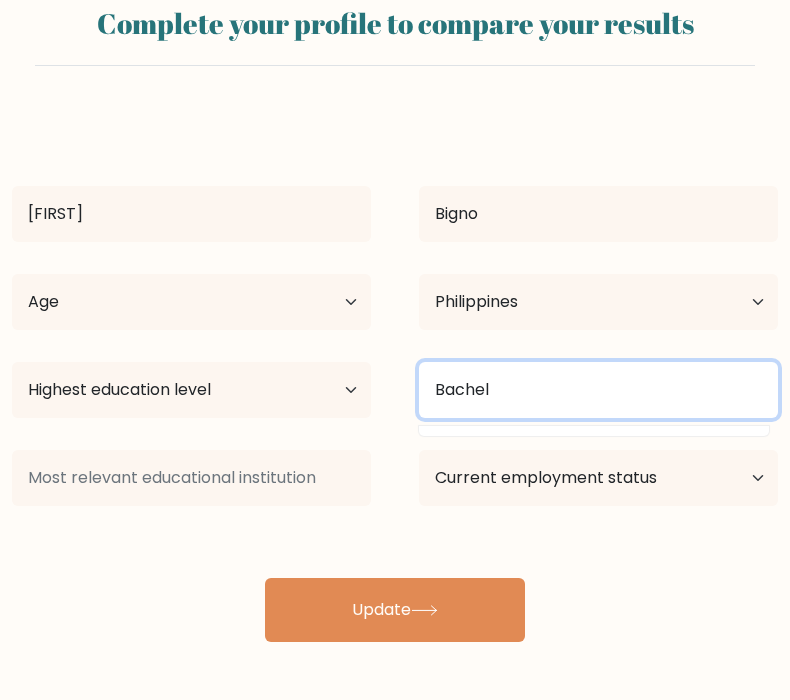 click on "Bachel" at bounding box center (598, 390) 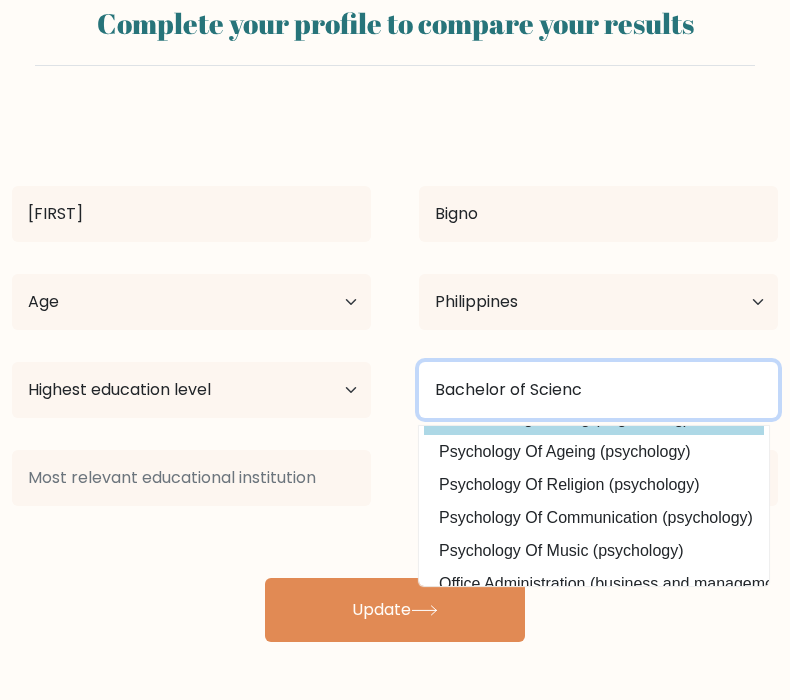 scroll, scrollTop: 180, scrollLeft: 0, axis: vertical 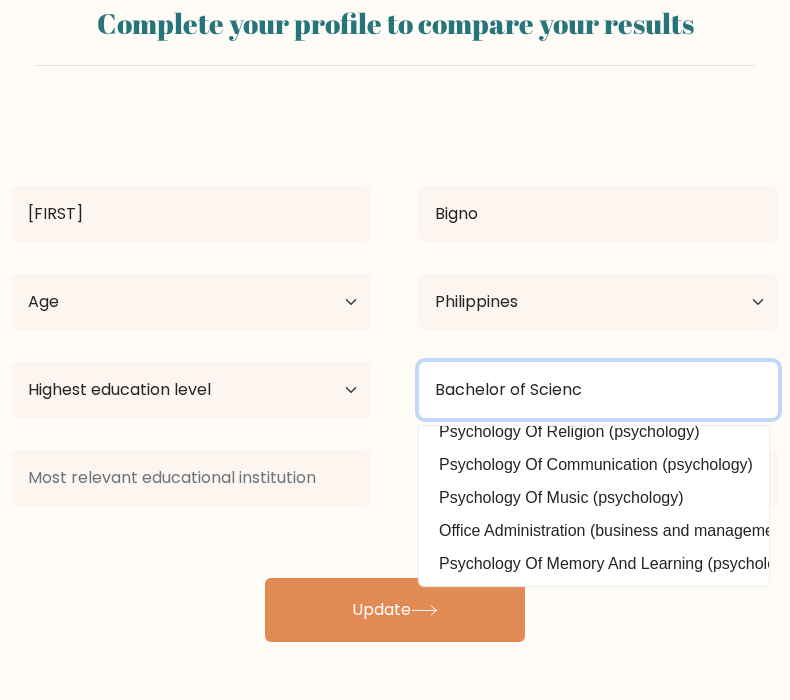 type on "Bachelor of Scienc" 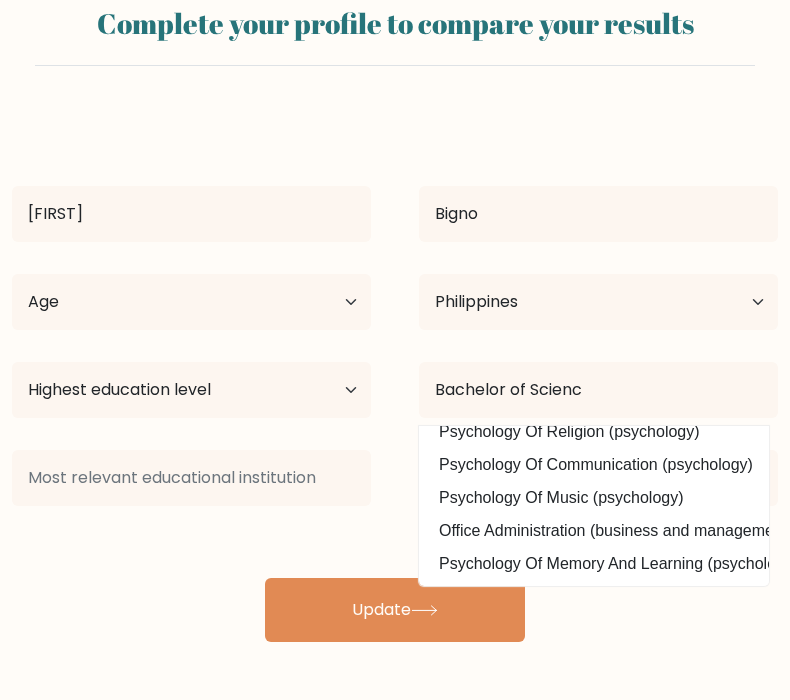 click on "Office Administration (business and management)" at bounding box center [594, 531] 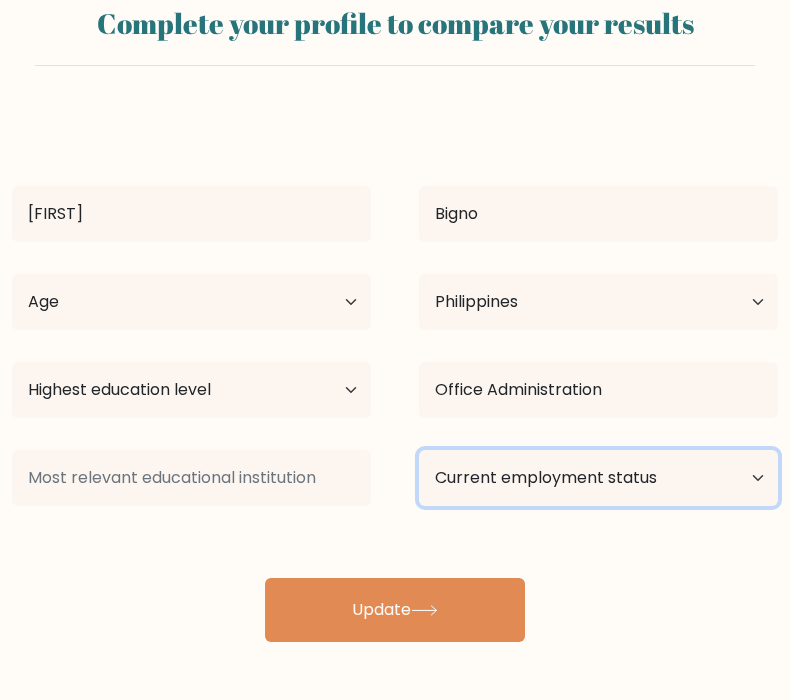 click on "Current employment status
Employed
Student
Retired
Other / prefer not to answer" at bounding box center (598, 478) 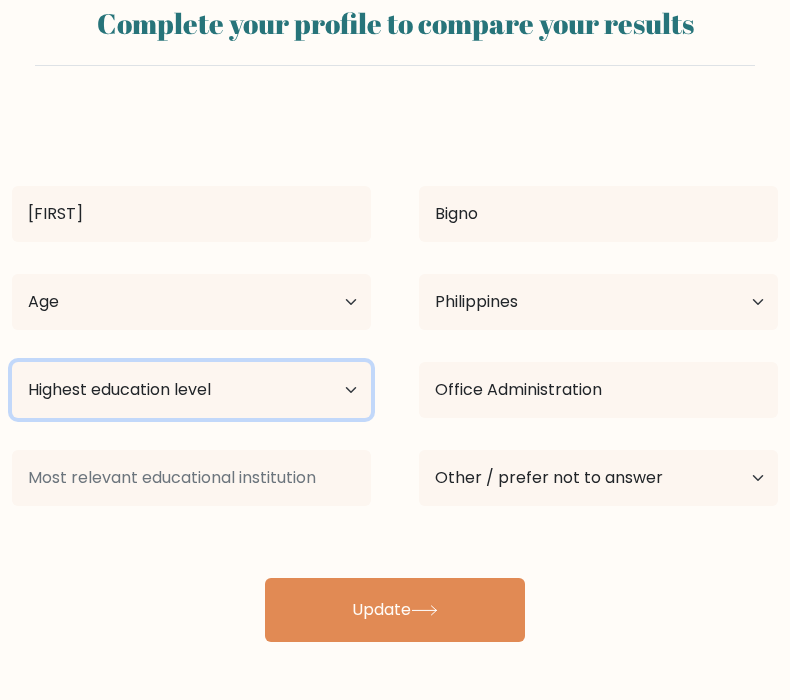 click on "Highest education level
No schooling
Primary
Lower Secondary
Upper Secondary
Occupation Specific
Bachelor's degree
Master's degree
Doctoral degree" at bounding box center (191, 390) 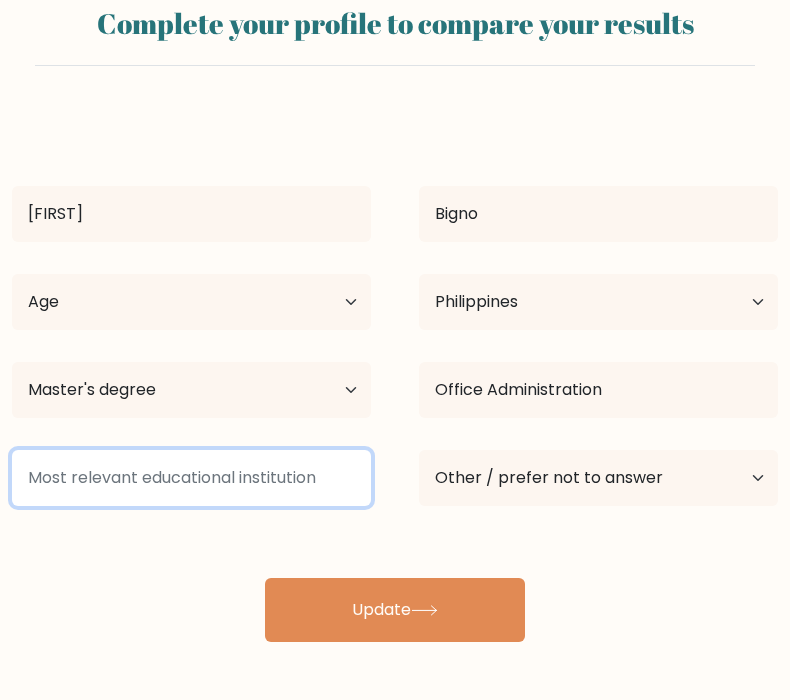 click at bounding box center [191, 478] 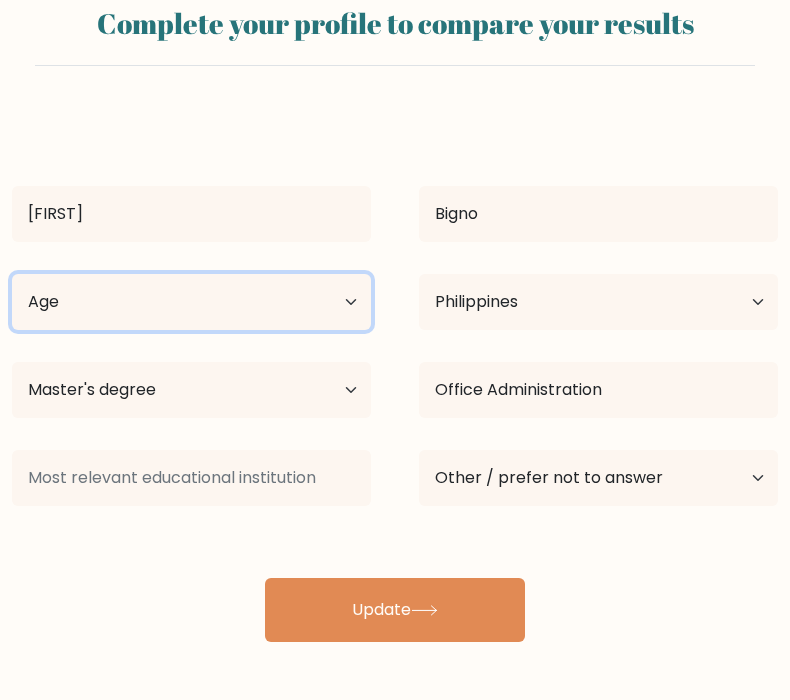 click on "Age
Under 18 years old
18-24 years old
25-34 years old
35-44 years old
45-54 years old
55-64 years old
65 years old and above" at bounding box center [191, 302] 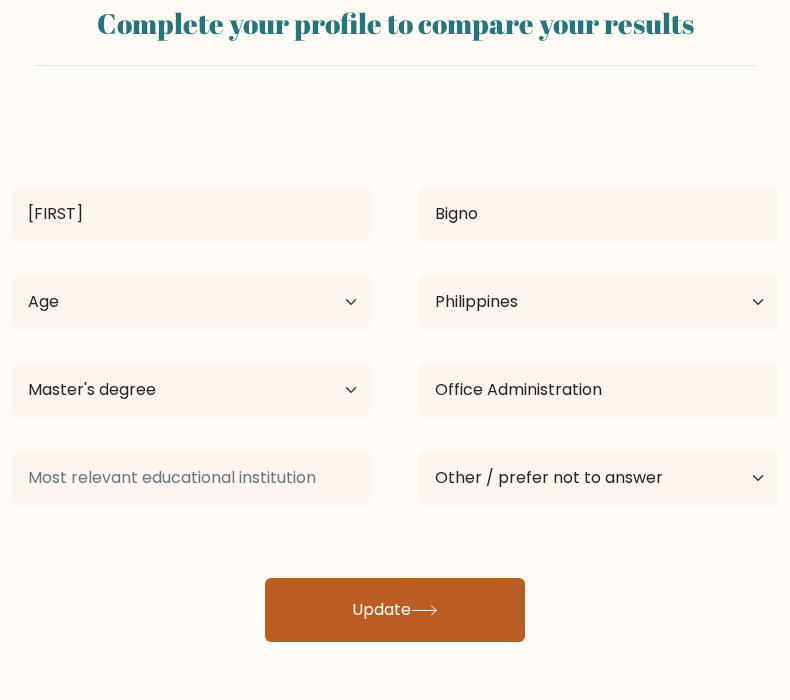 click on "Update" at bounding box center [395, 610] 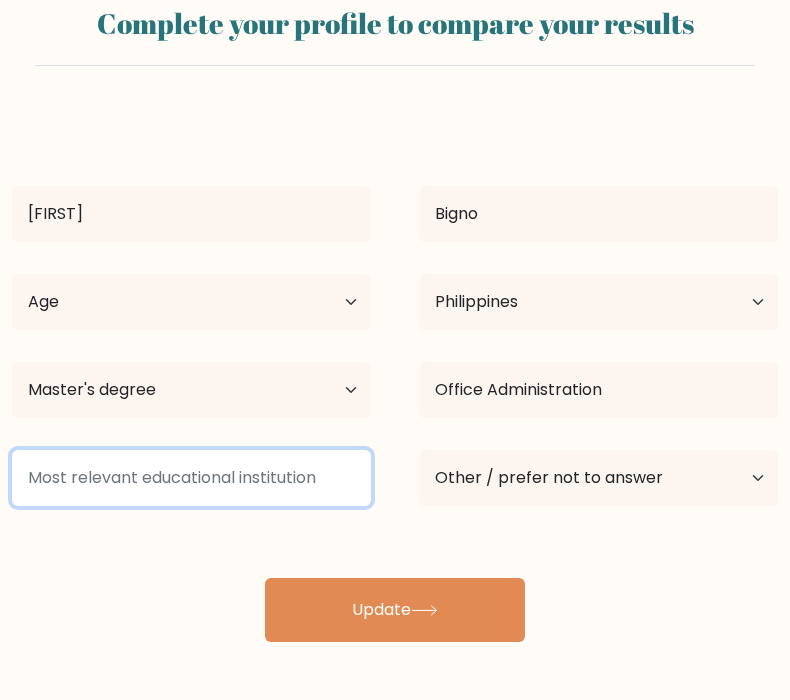 click at bounding box center [191, 478] 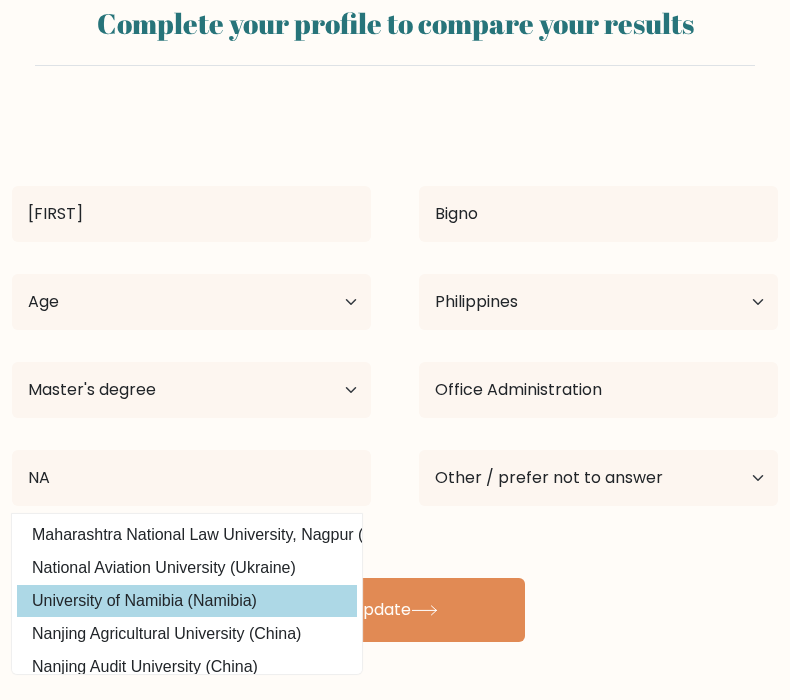 click on "University of Namibia (Namibia)" at bounding box center [187, 601] 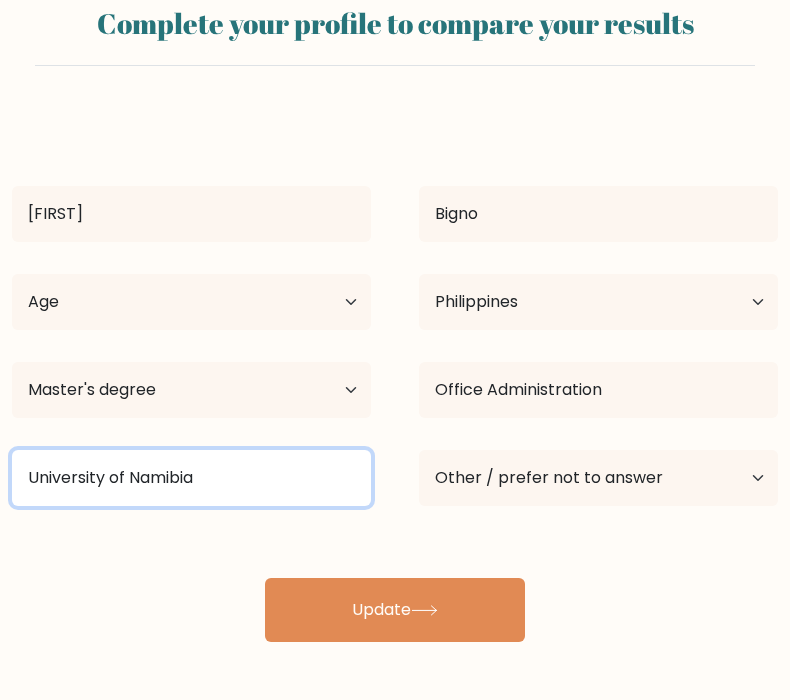 click on "University of Namibia" at bounding box center [191, 478] 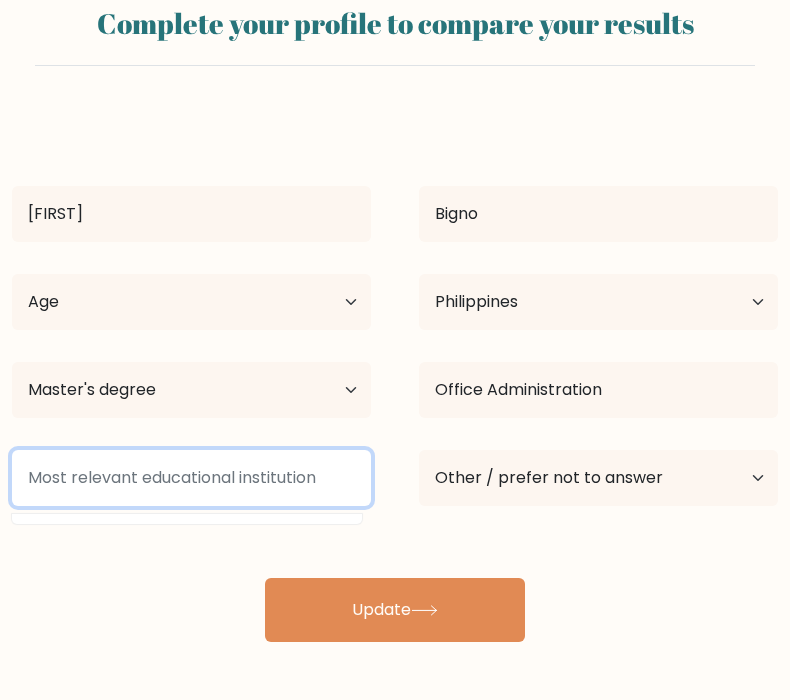 click at bounding box center [191, 478] 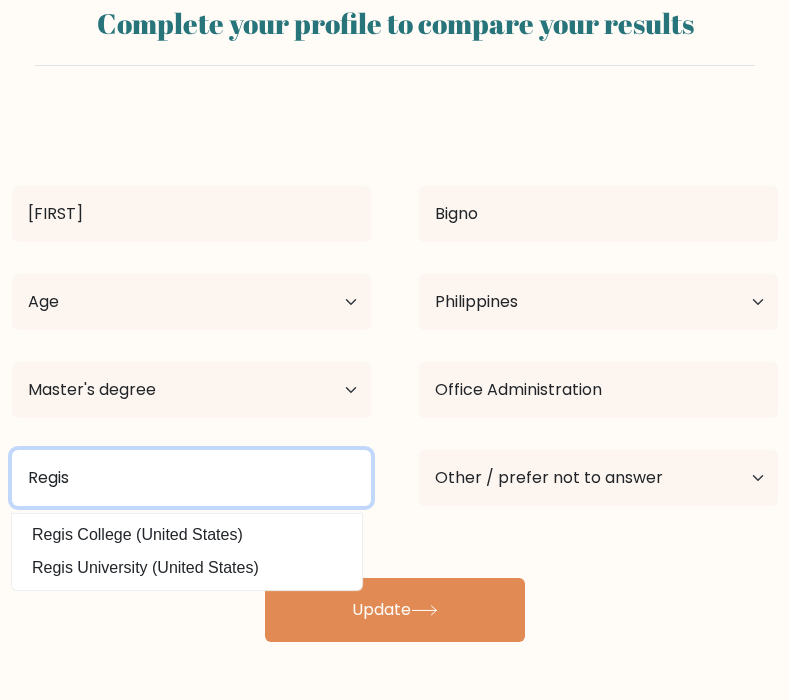 click on "Regis" at bounding box center [191, 478] 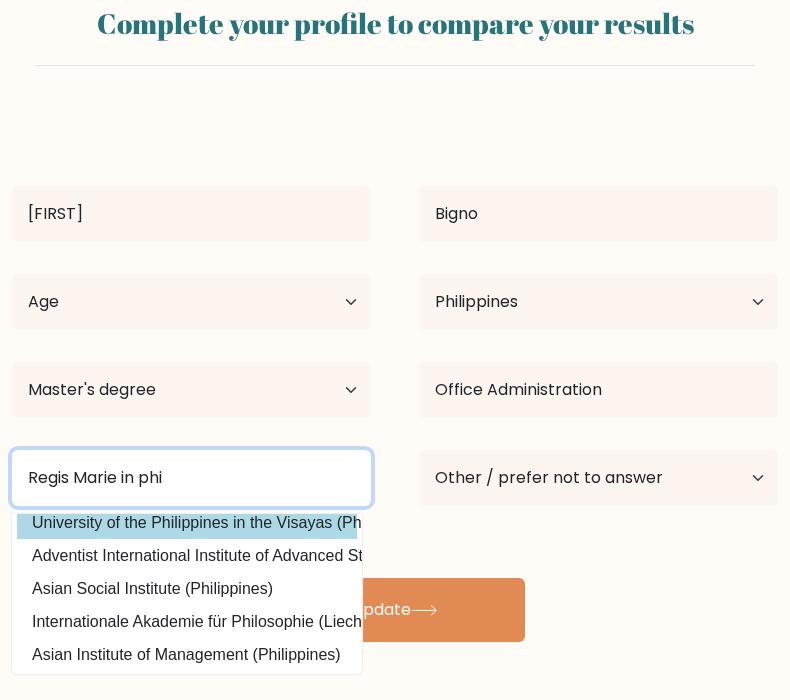scroll, scrollTop: 180, scrollLeft: 0, axis: vertical 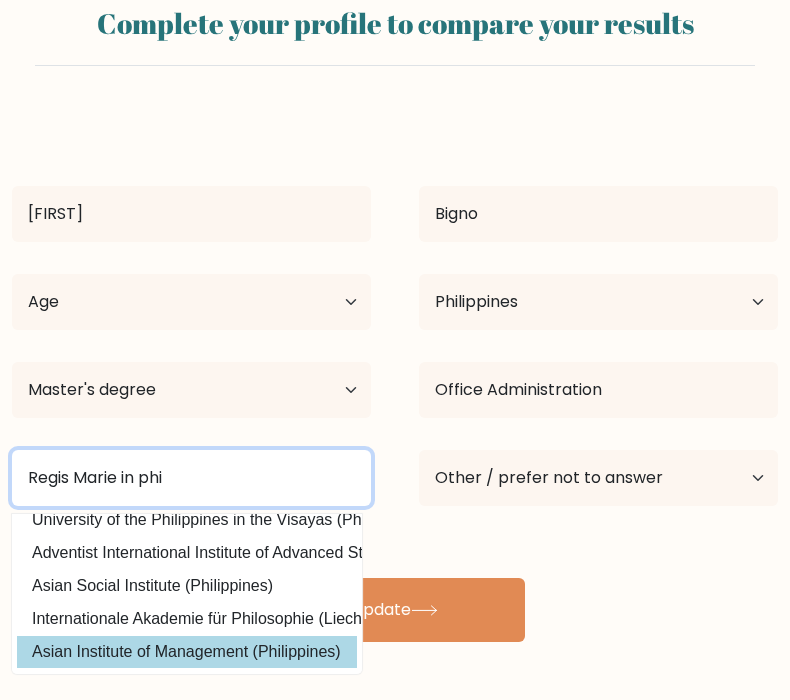 type on "Regis Marie in phi" 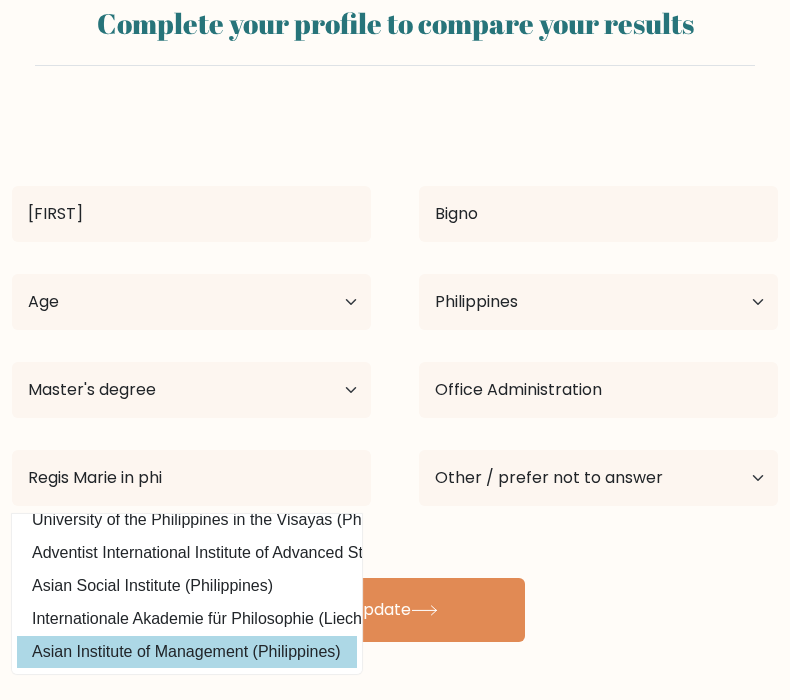 click on "Asian Institute of Management (Philippines)" at bounding box center [187, 652] 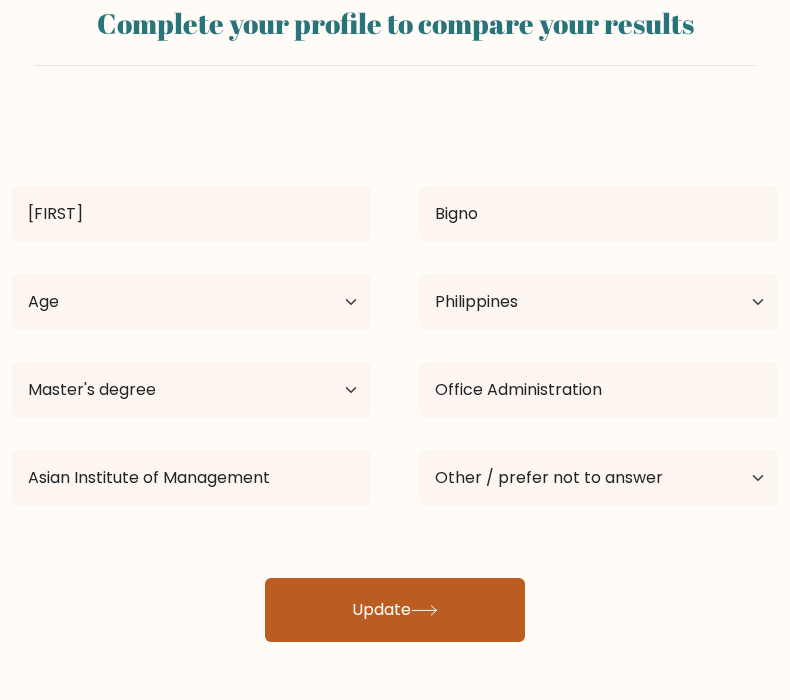 click on "Update" at bounding box center [395, 610] 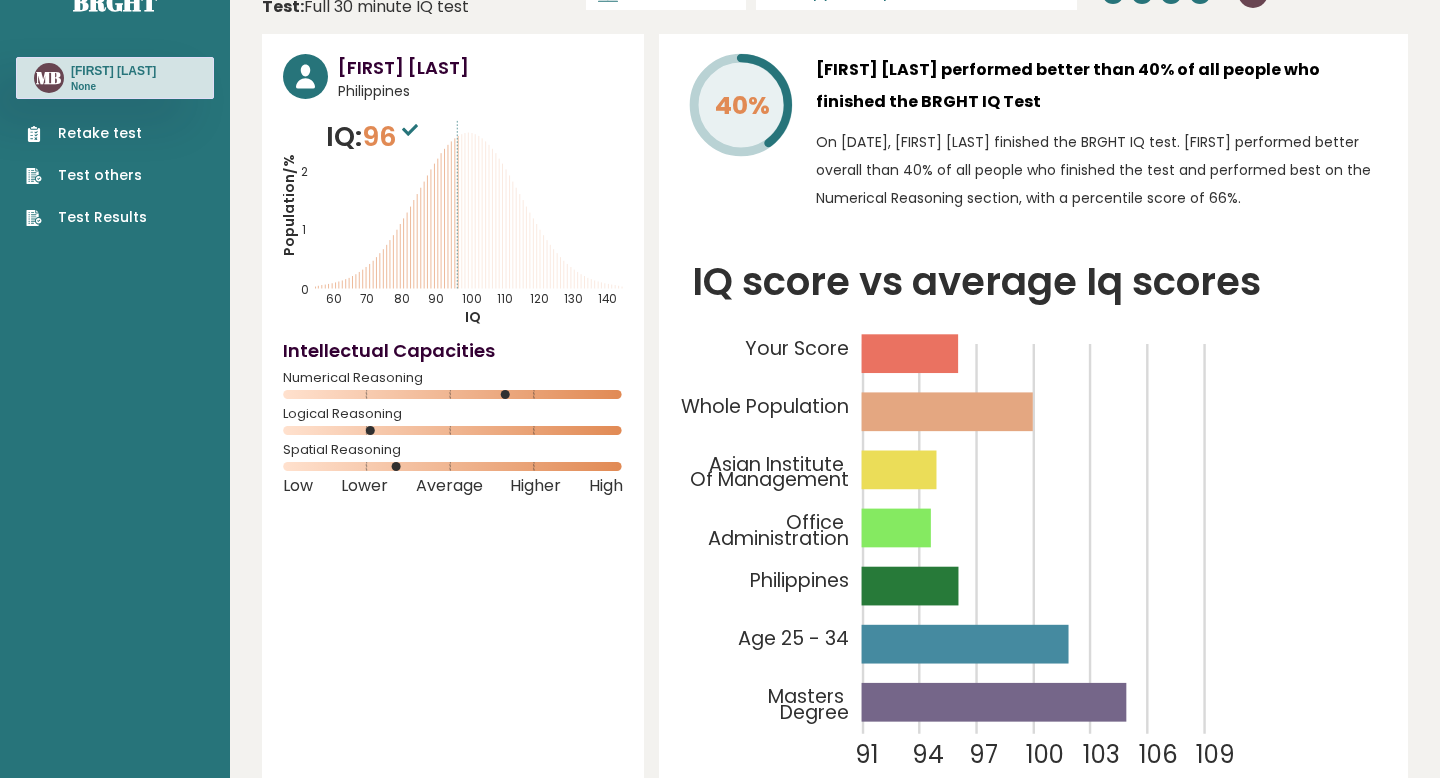 scroll, scrollTop: 0, scrollLeft: 0, axis: both 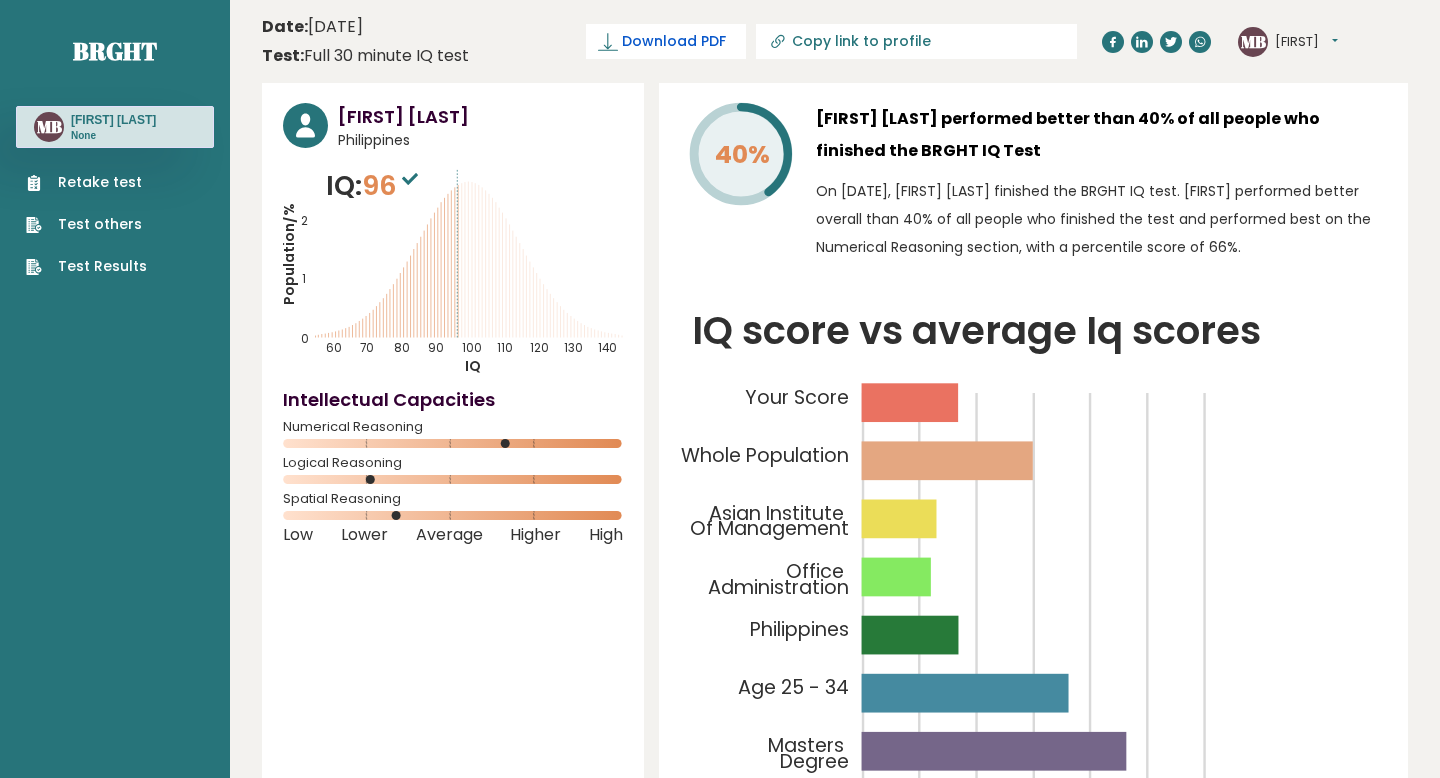 click on "Download PDF" at bounding box center [674, 41] 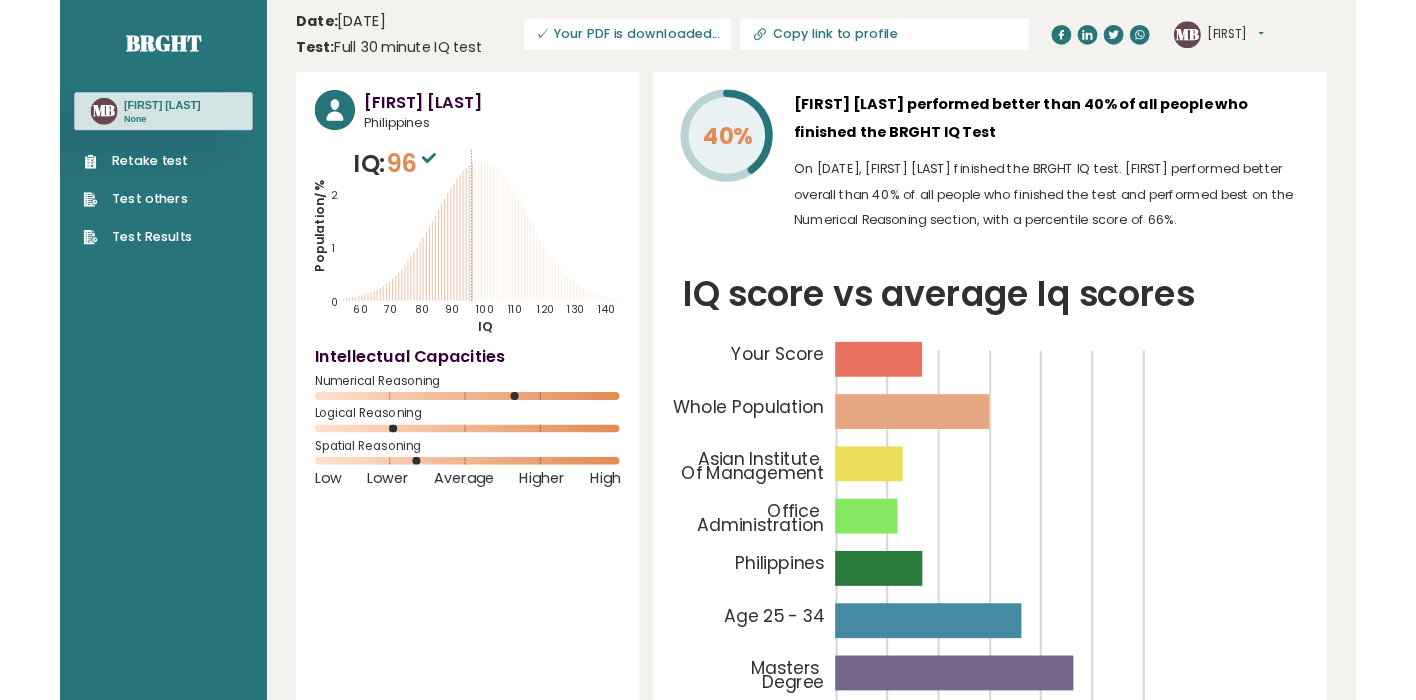 scroll, scrollTop: 0, scrollLeft: 0, axis: both 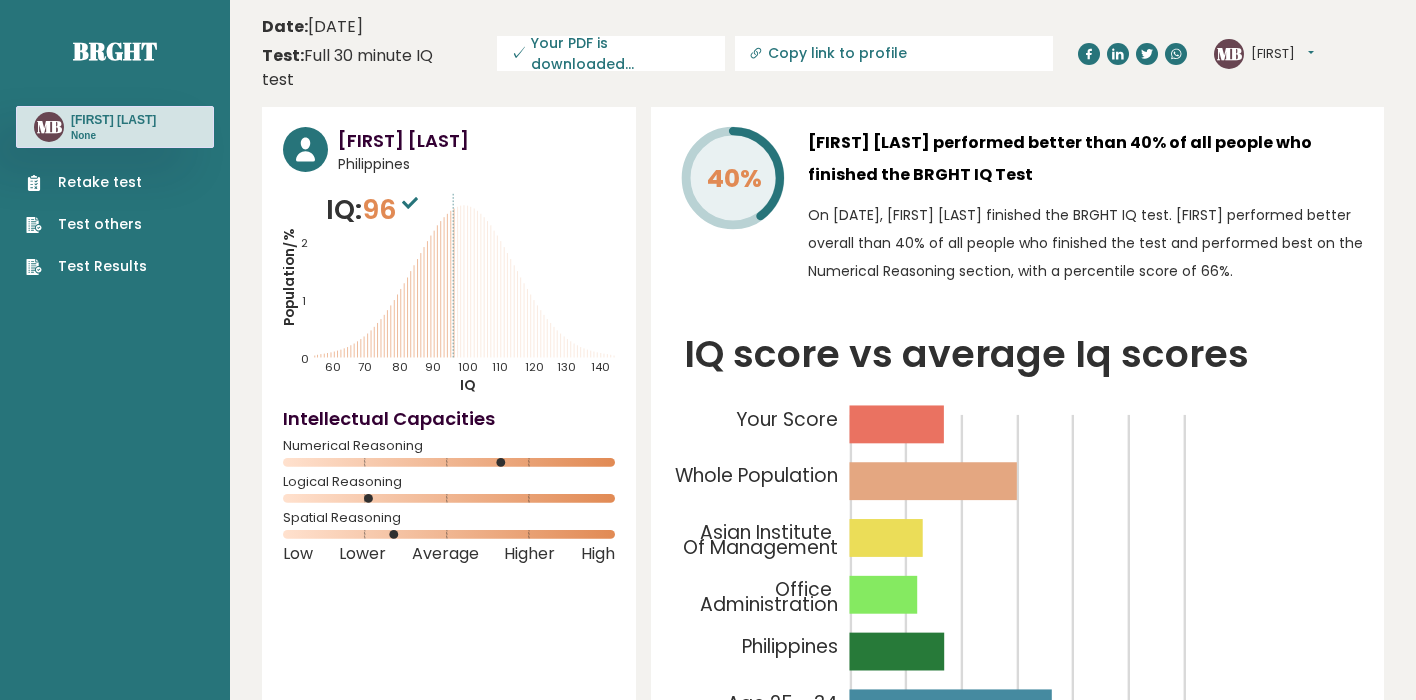 click on "[FIRST] [LAST]" at bounding box center (113, 120) 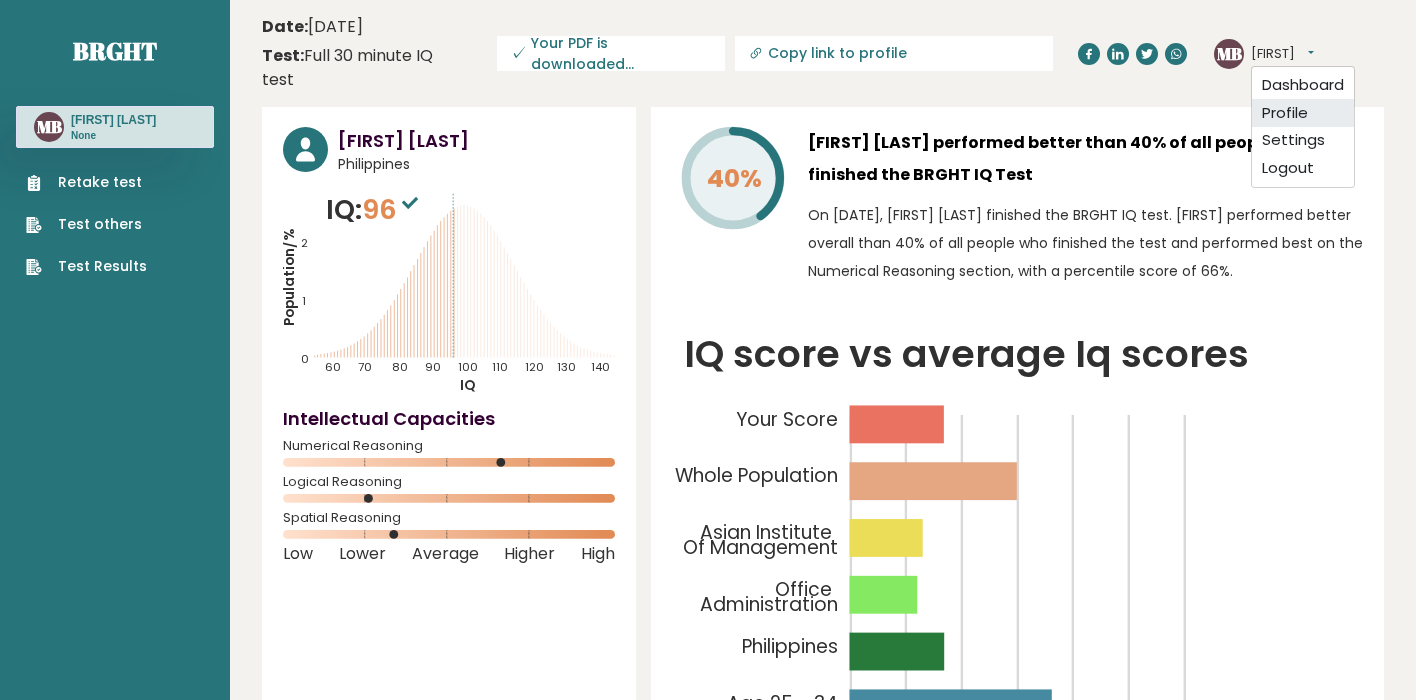 click on "Profile" at bounding box center [1303, 113] 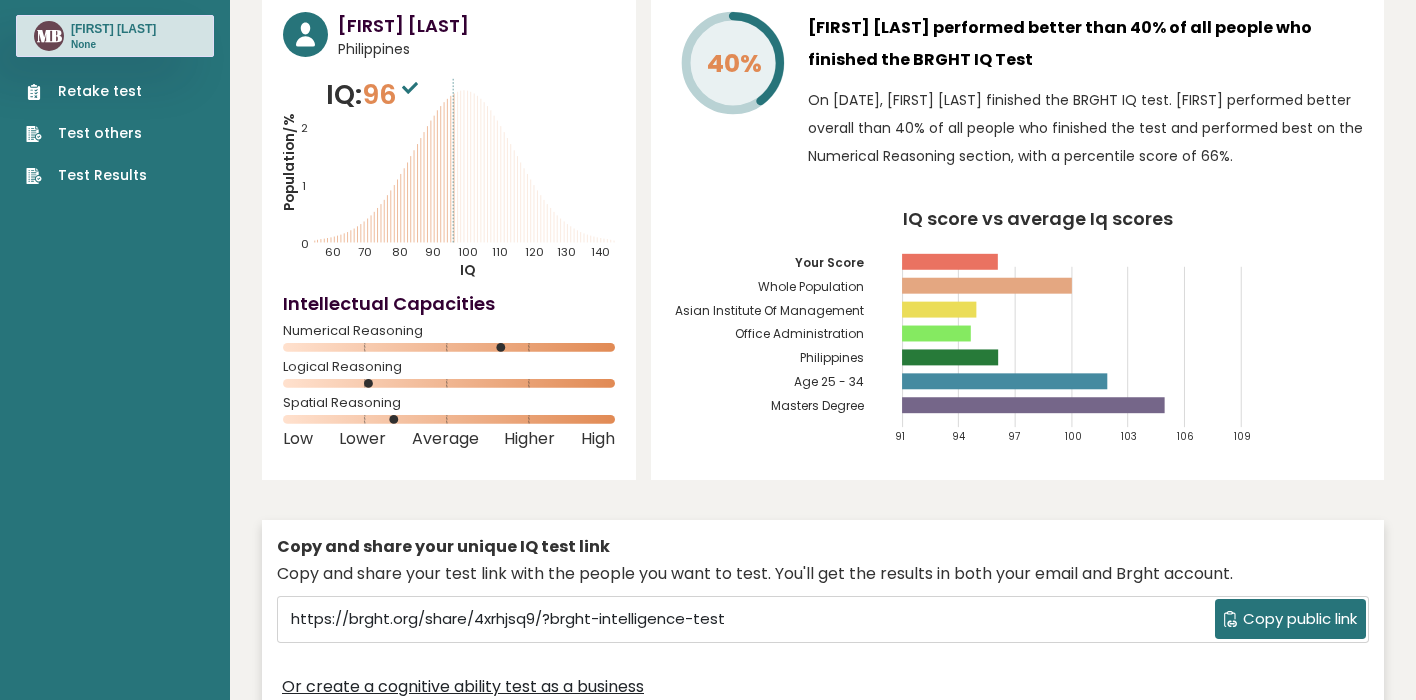 scroll, scrollTop: 0, scrollLeft: 0, axis: both 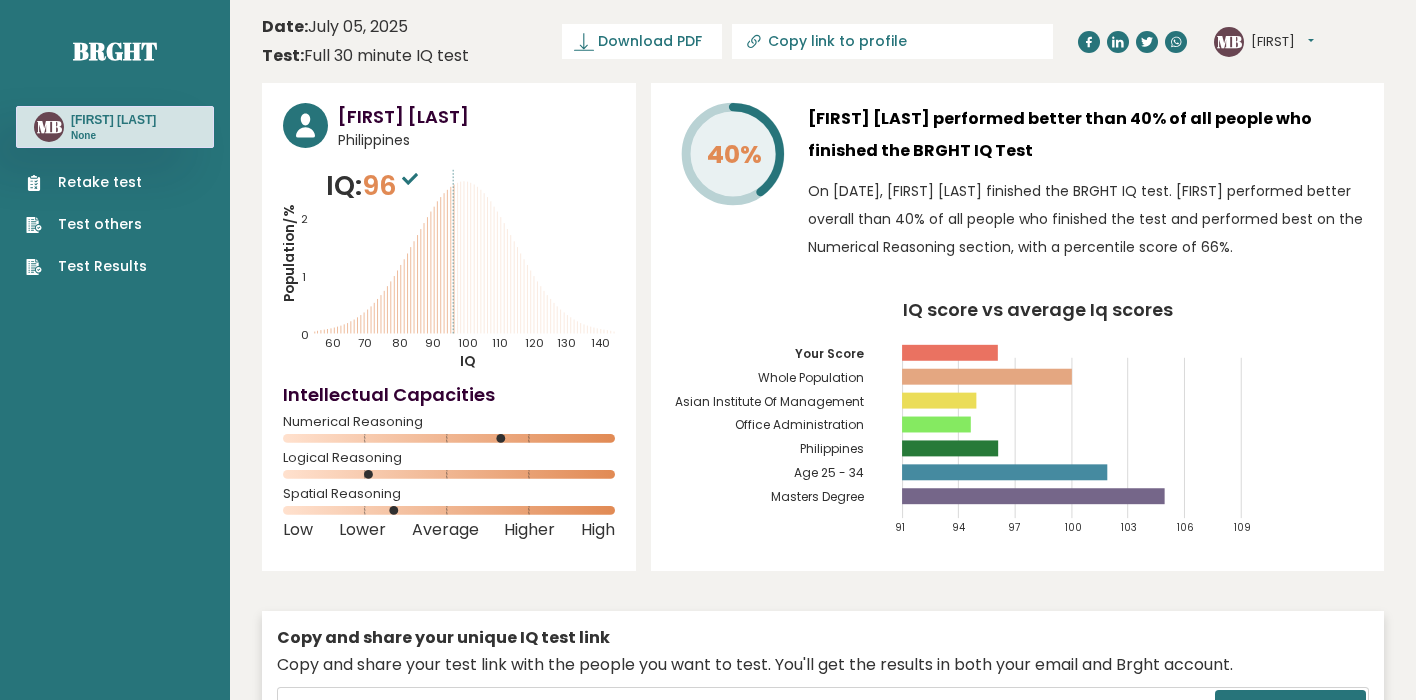click at bounding box center (410, 179) 